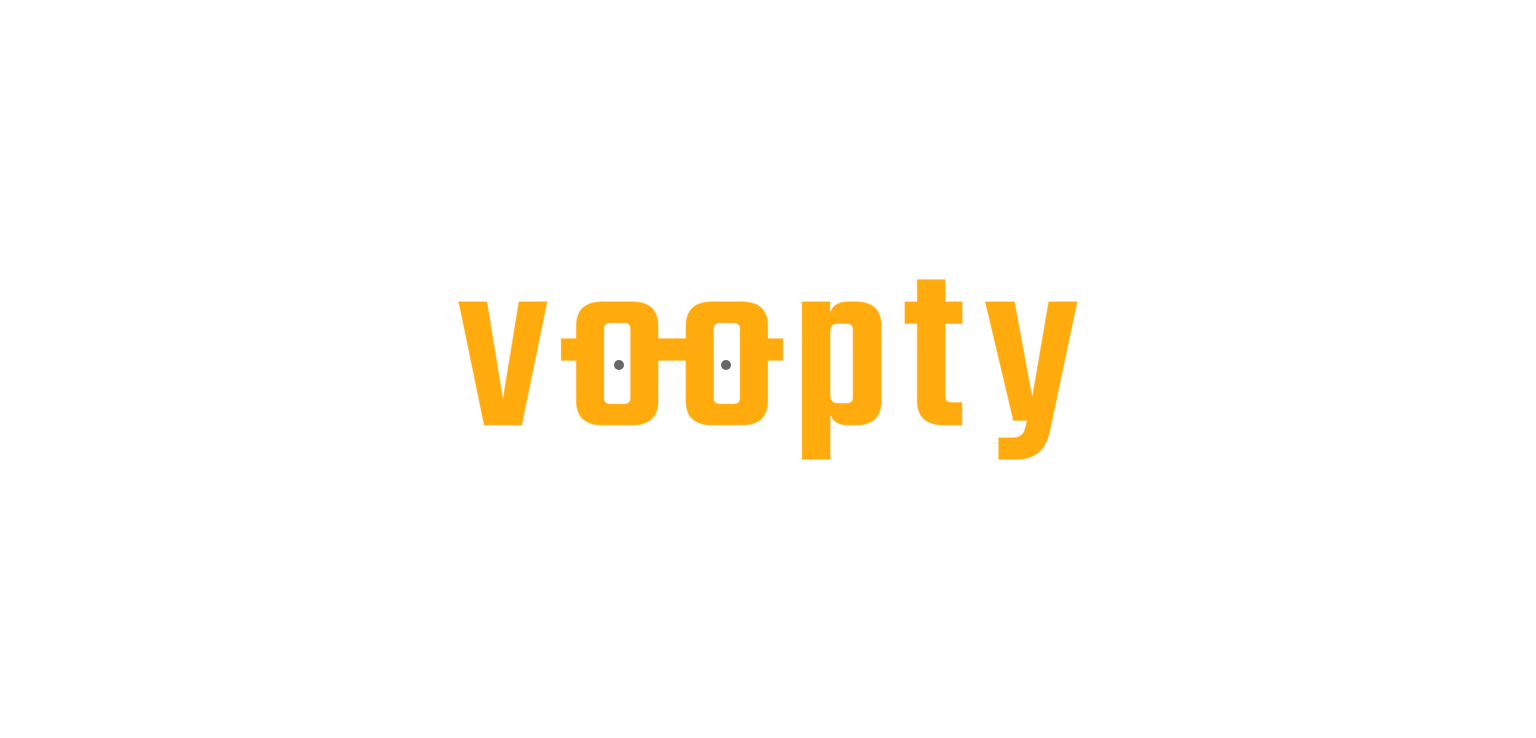 scroll, scrollTop: 0, scrollLeft: 0, axis: both 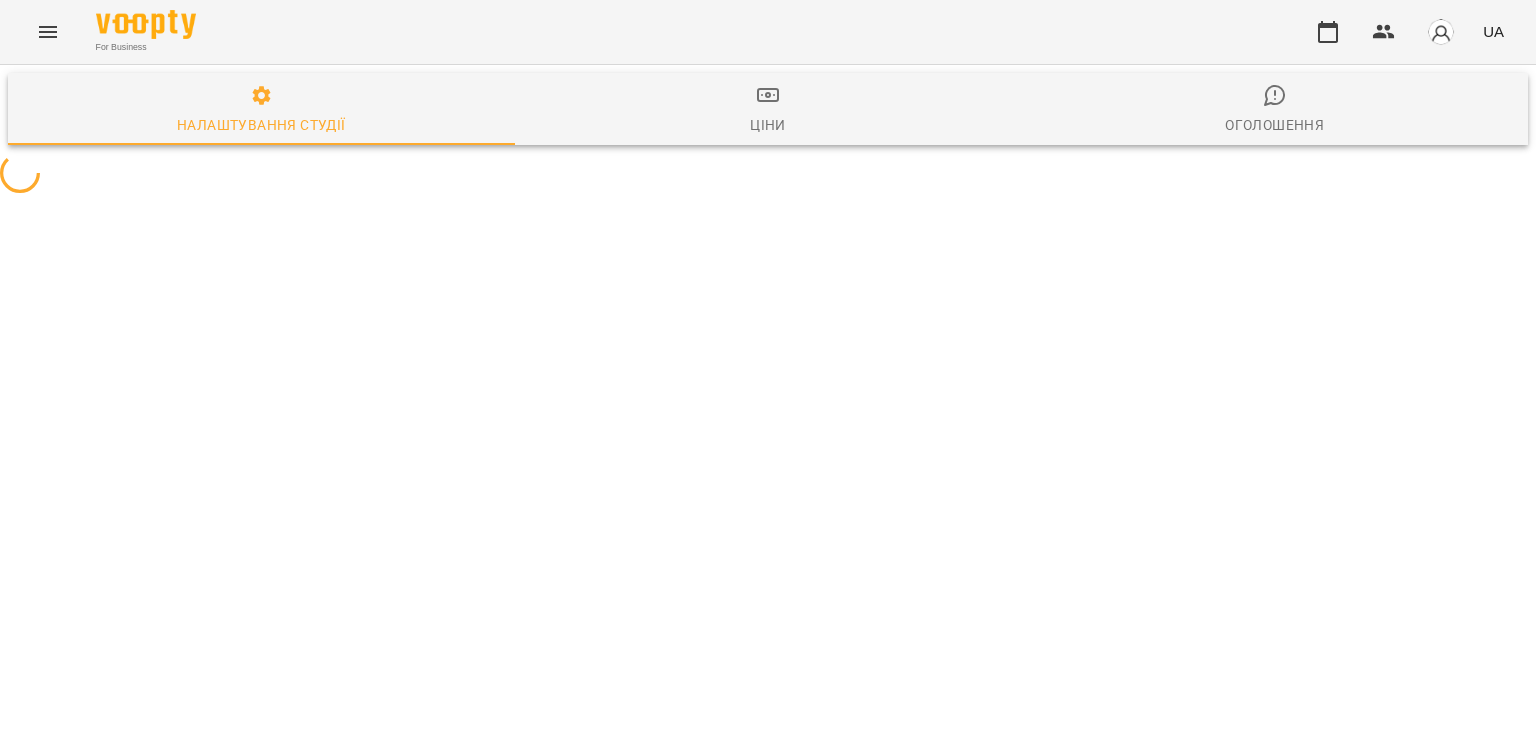select on "**" 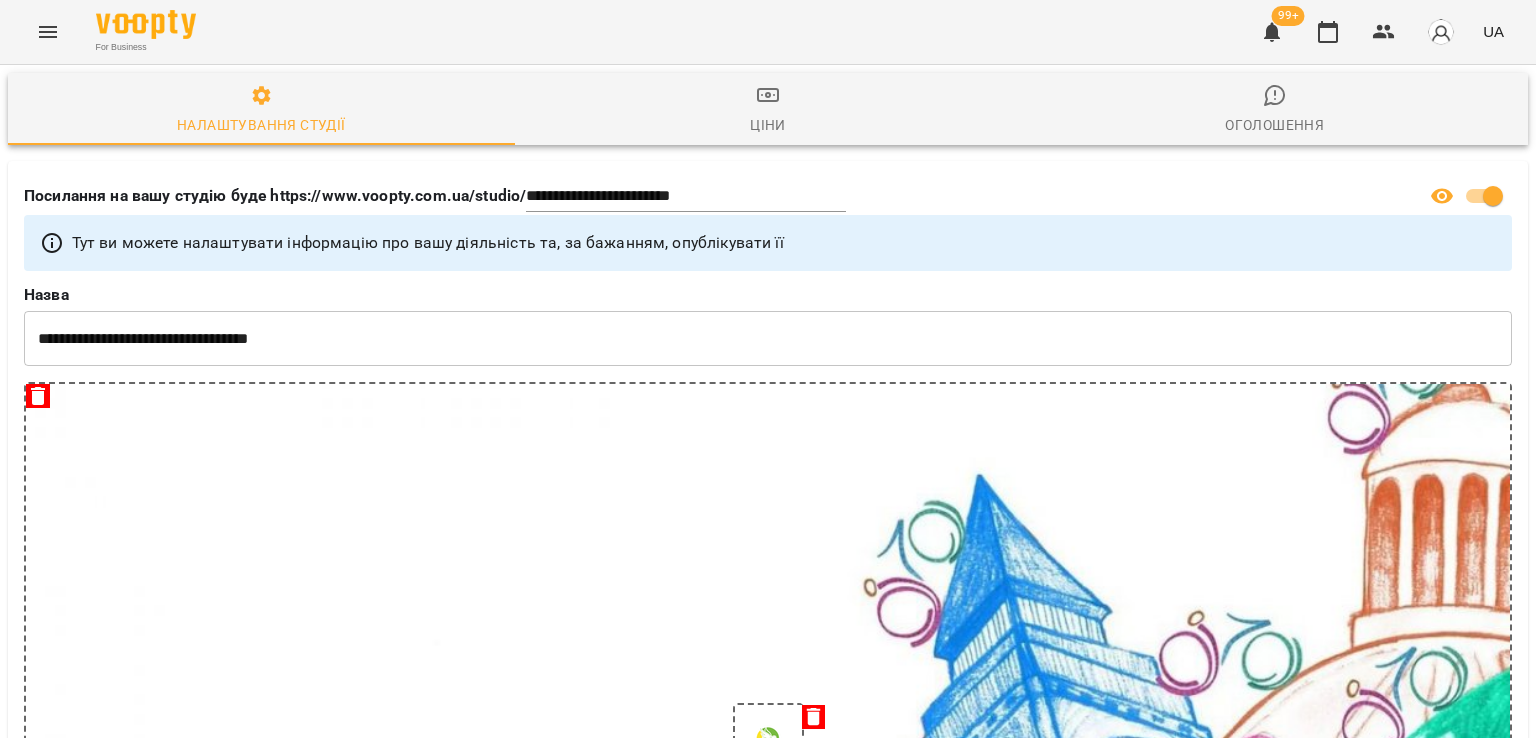 click at bounding box center [1272, 32] 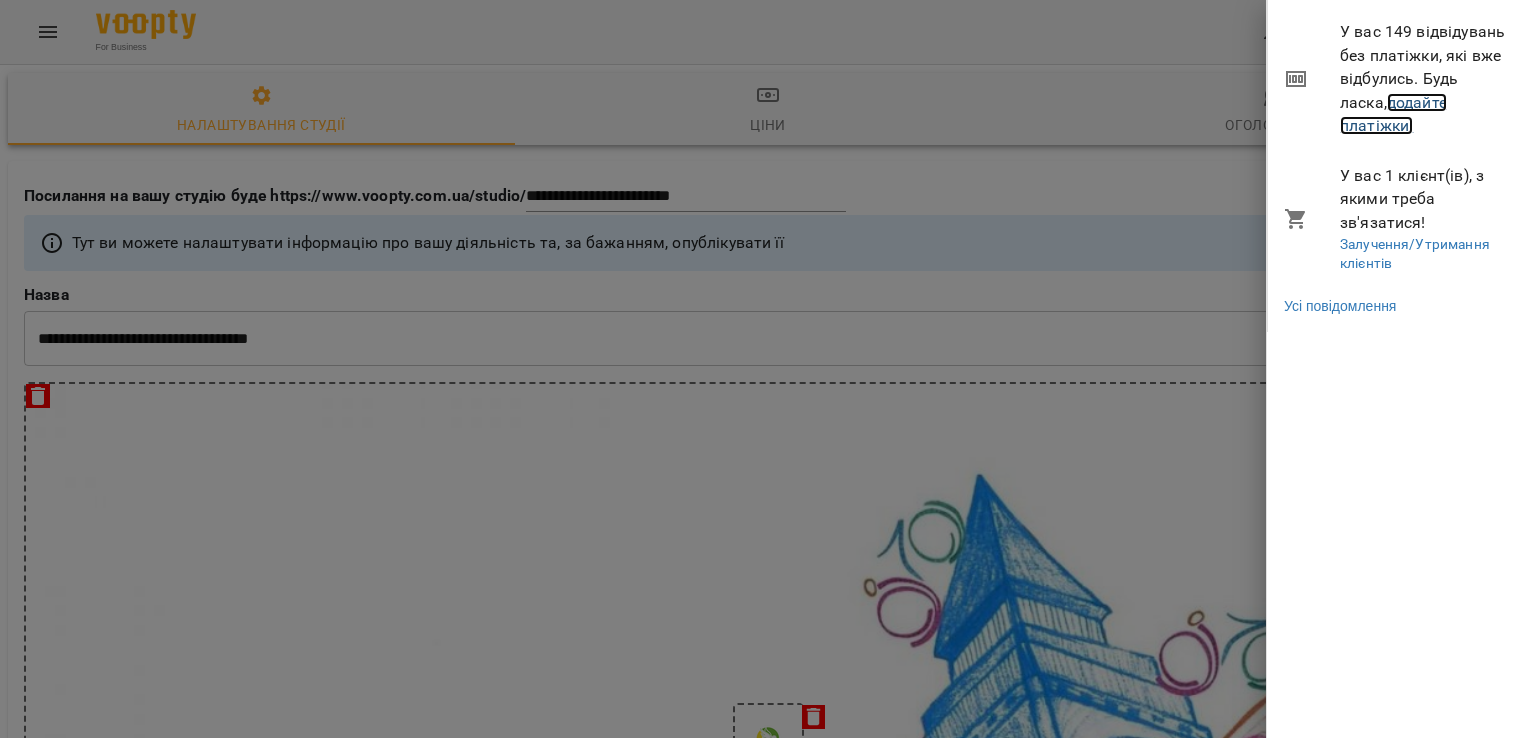 click on "додайте платіжки!" at bounding box center (1393, 114) 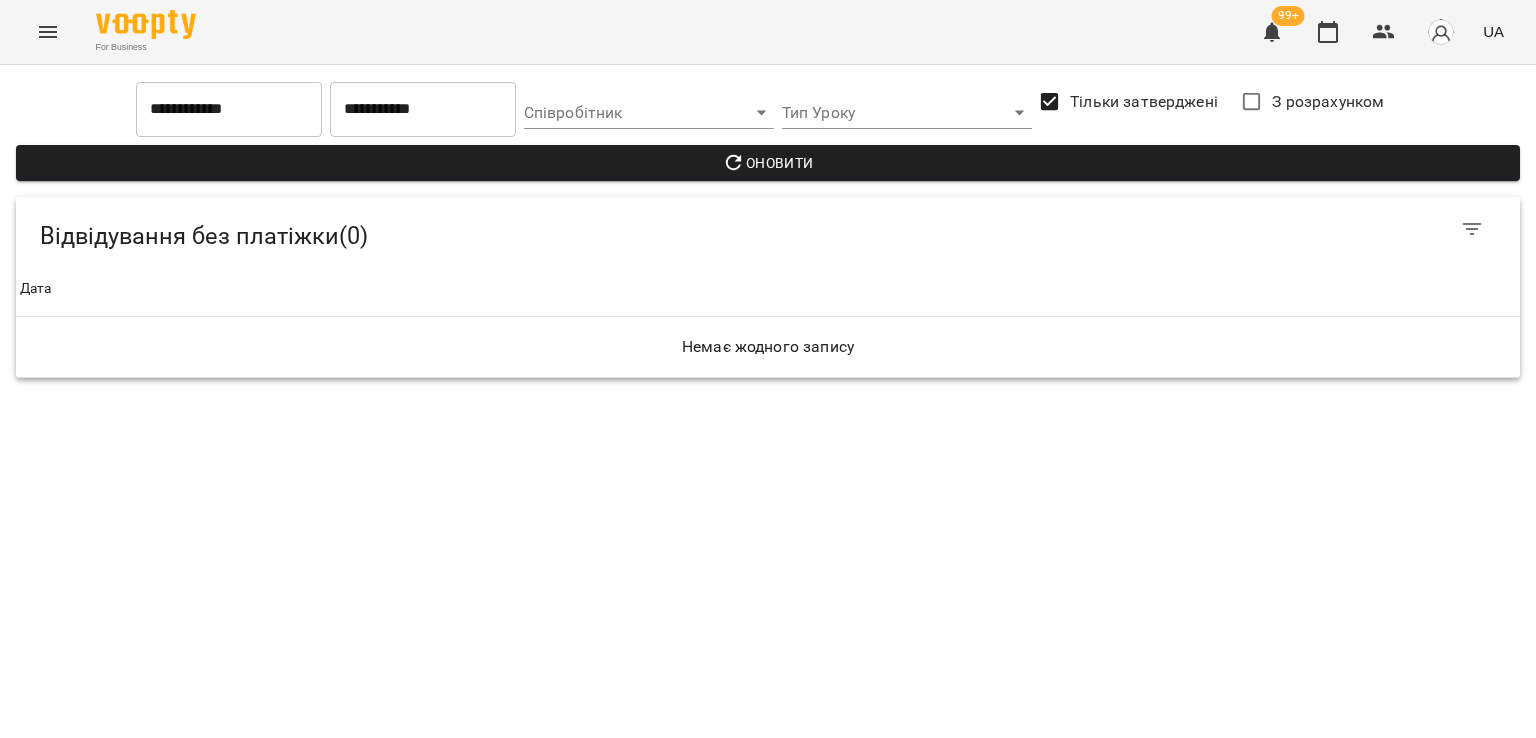 click 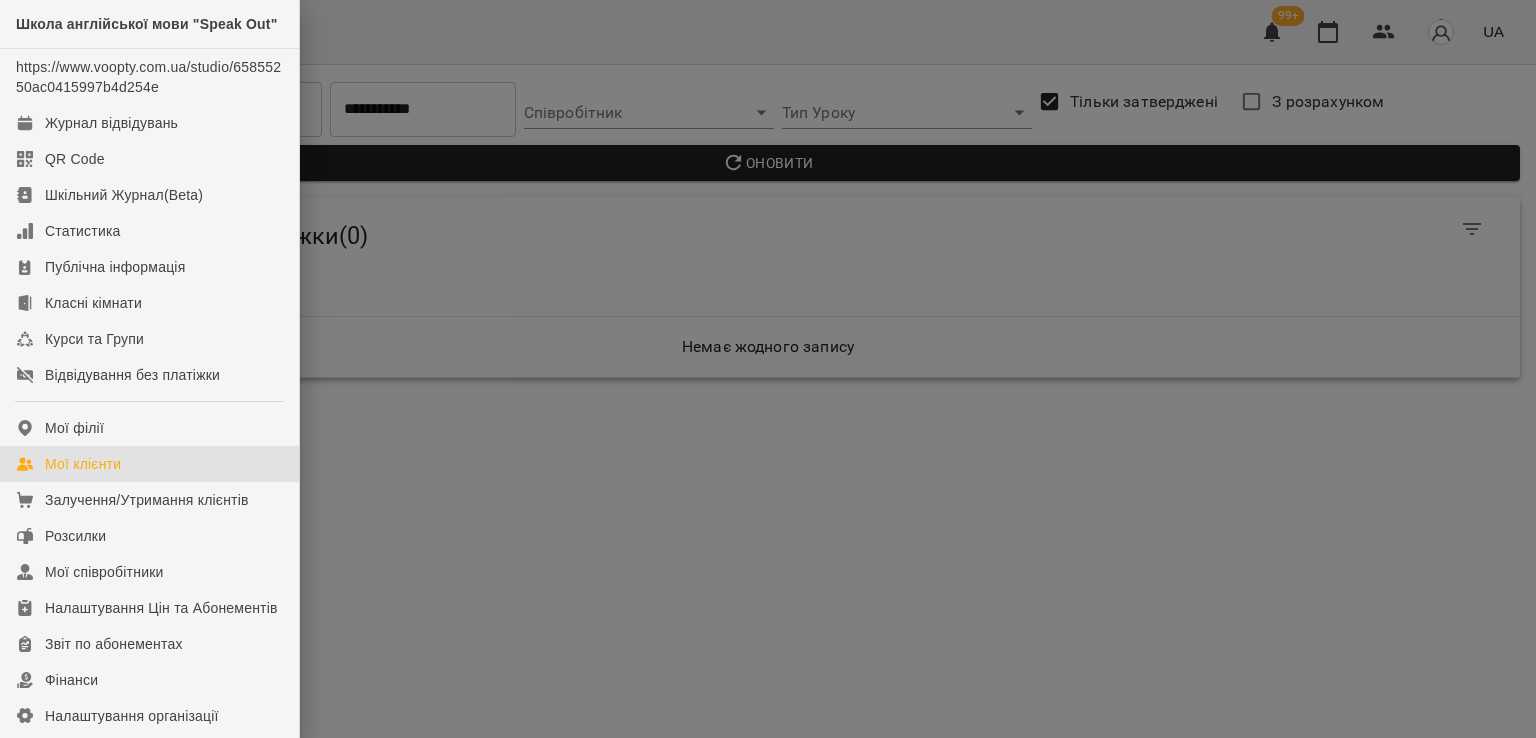 click on "Мої клієнти" at bounding box center [83, 464] 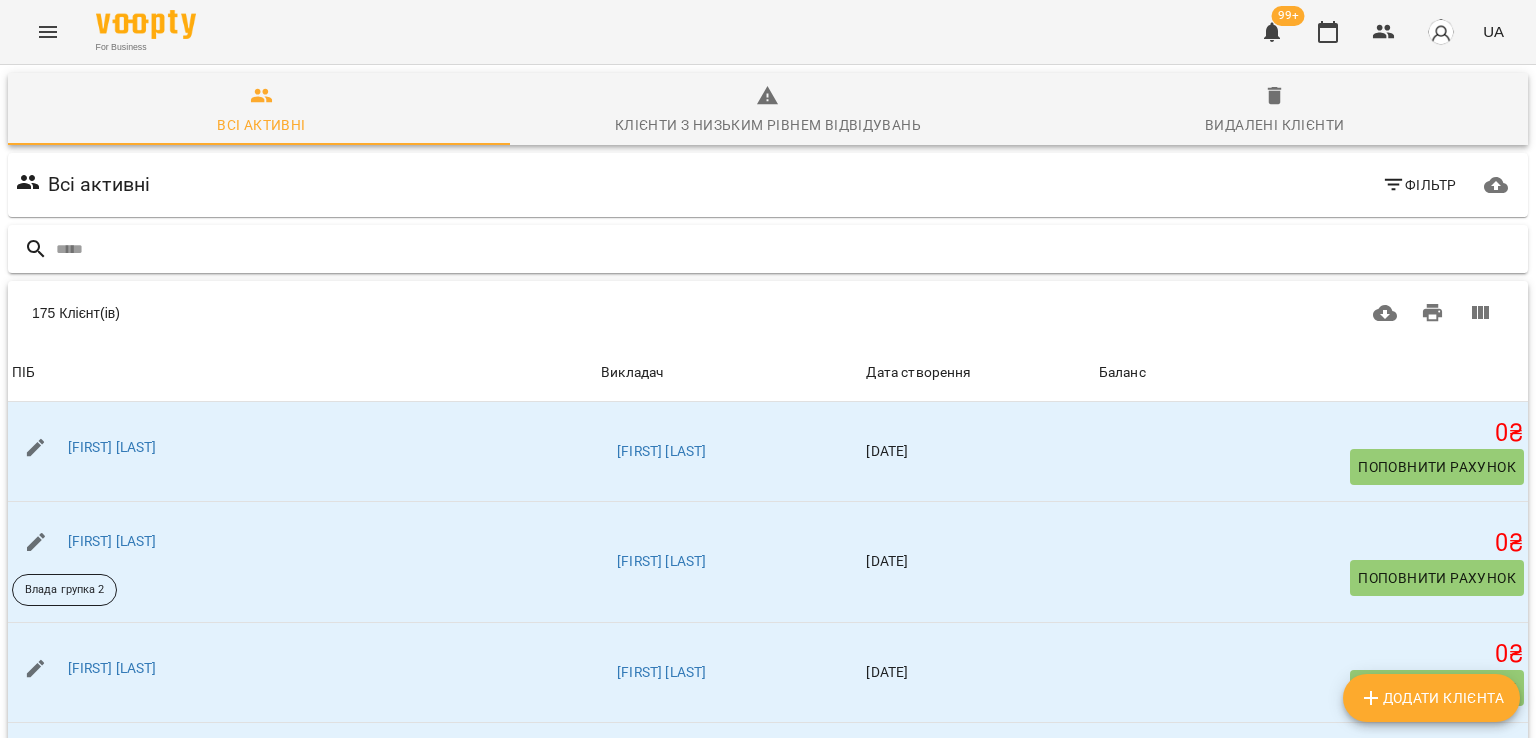 click at bounding box center (768, 249) 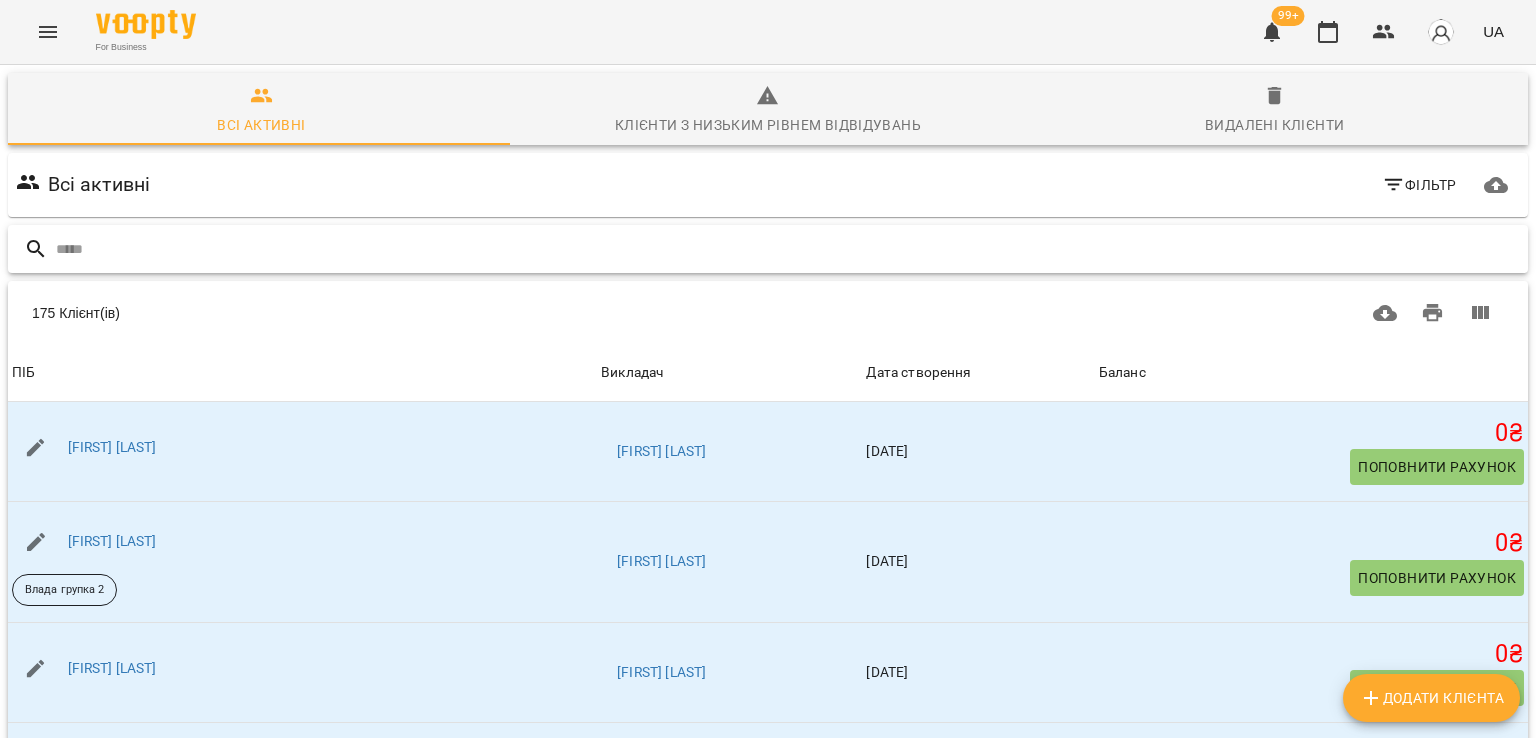 click at bounding box center (788, 249) 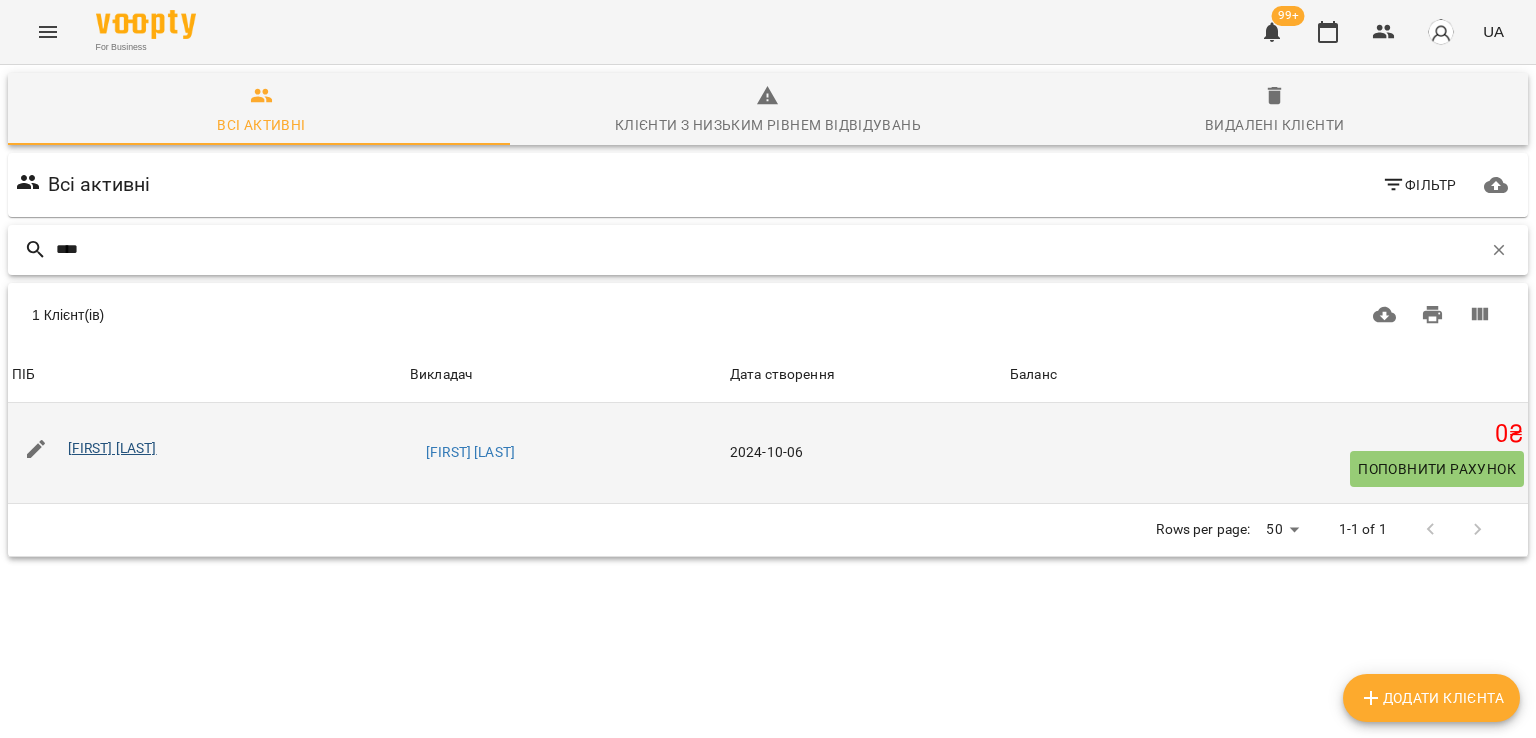 type on "****" 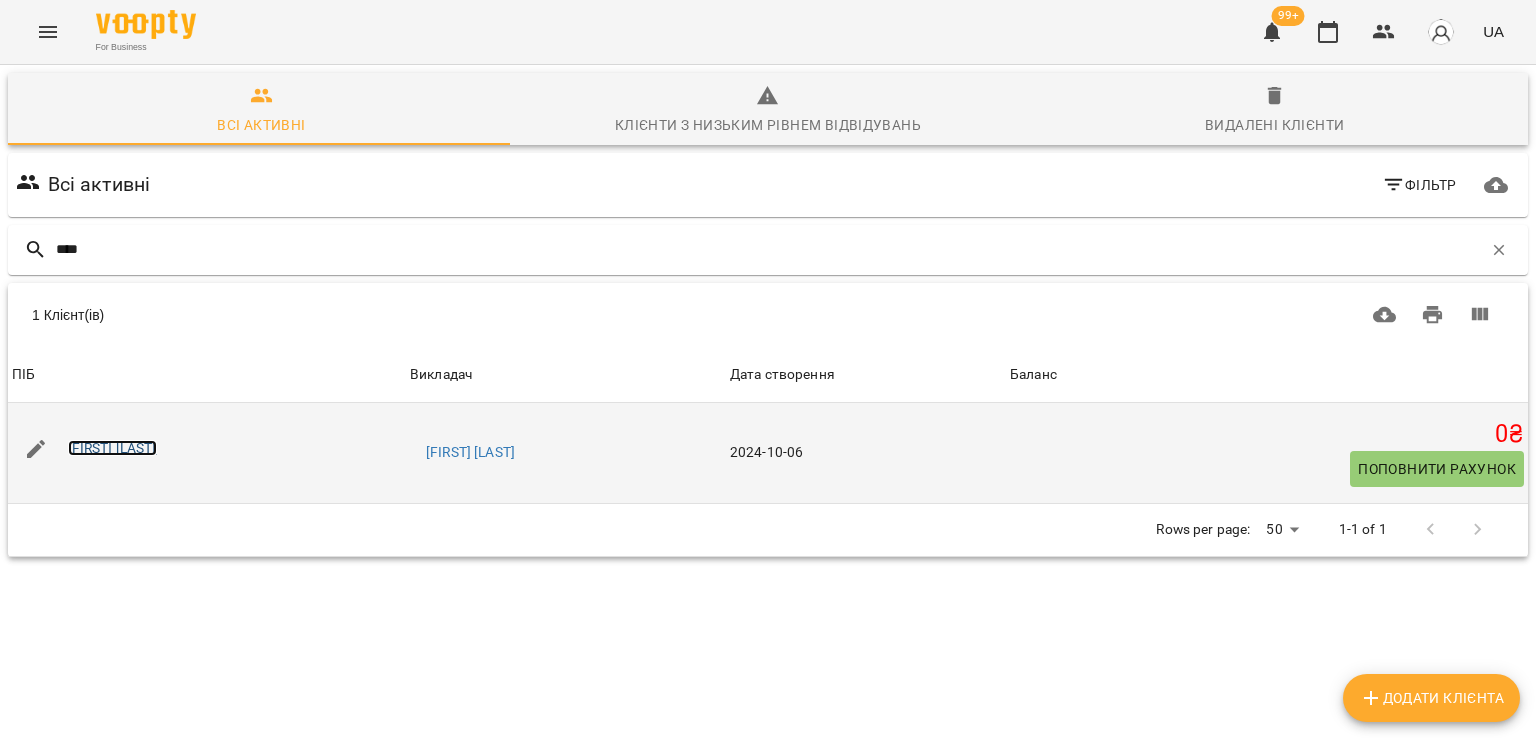 click on "Світлана Заєць" at bounding box center (112, 448) 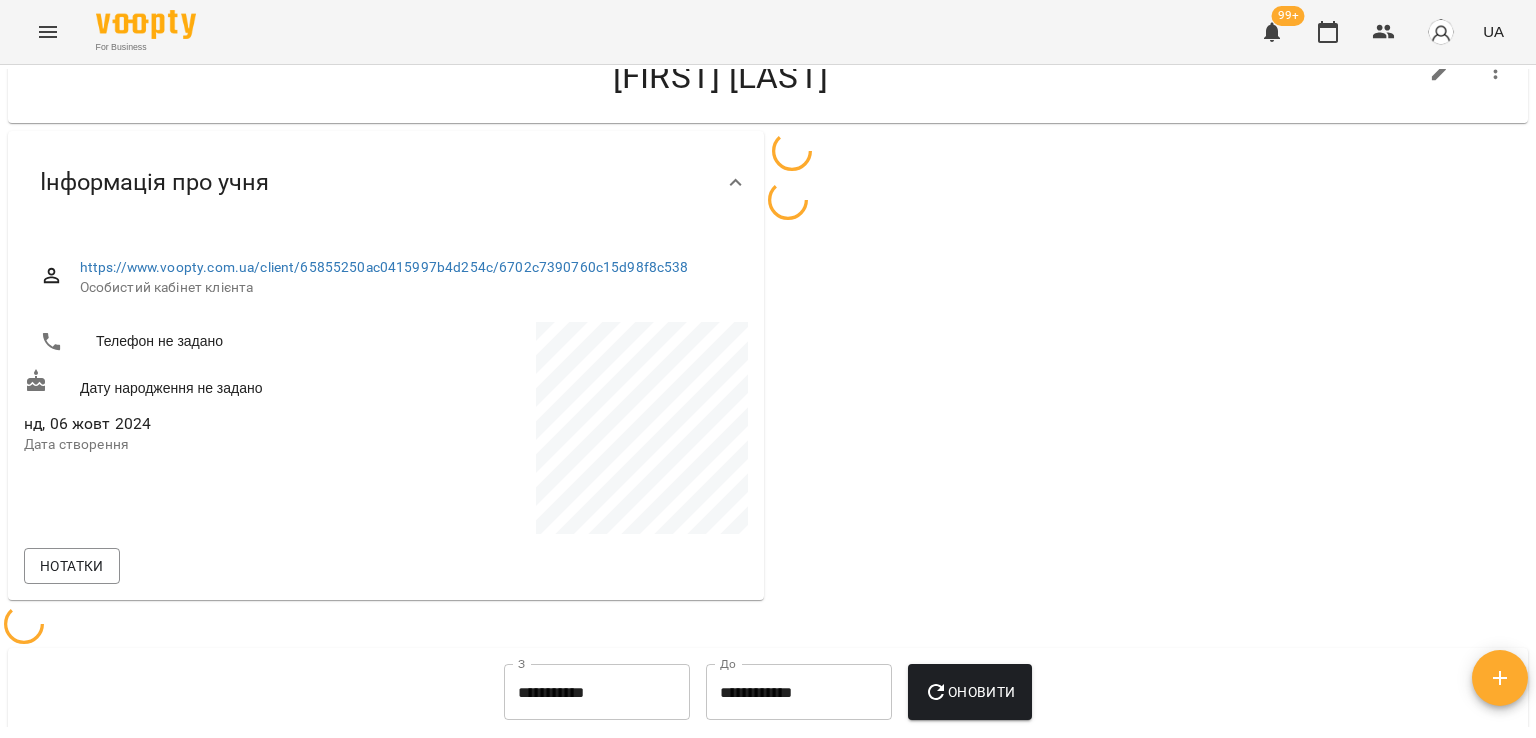 scroll, scrollTop: 100, scrollLeft: 0, axis: vertical 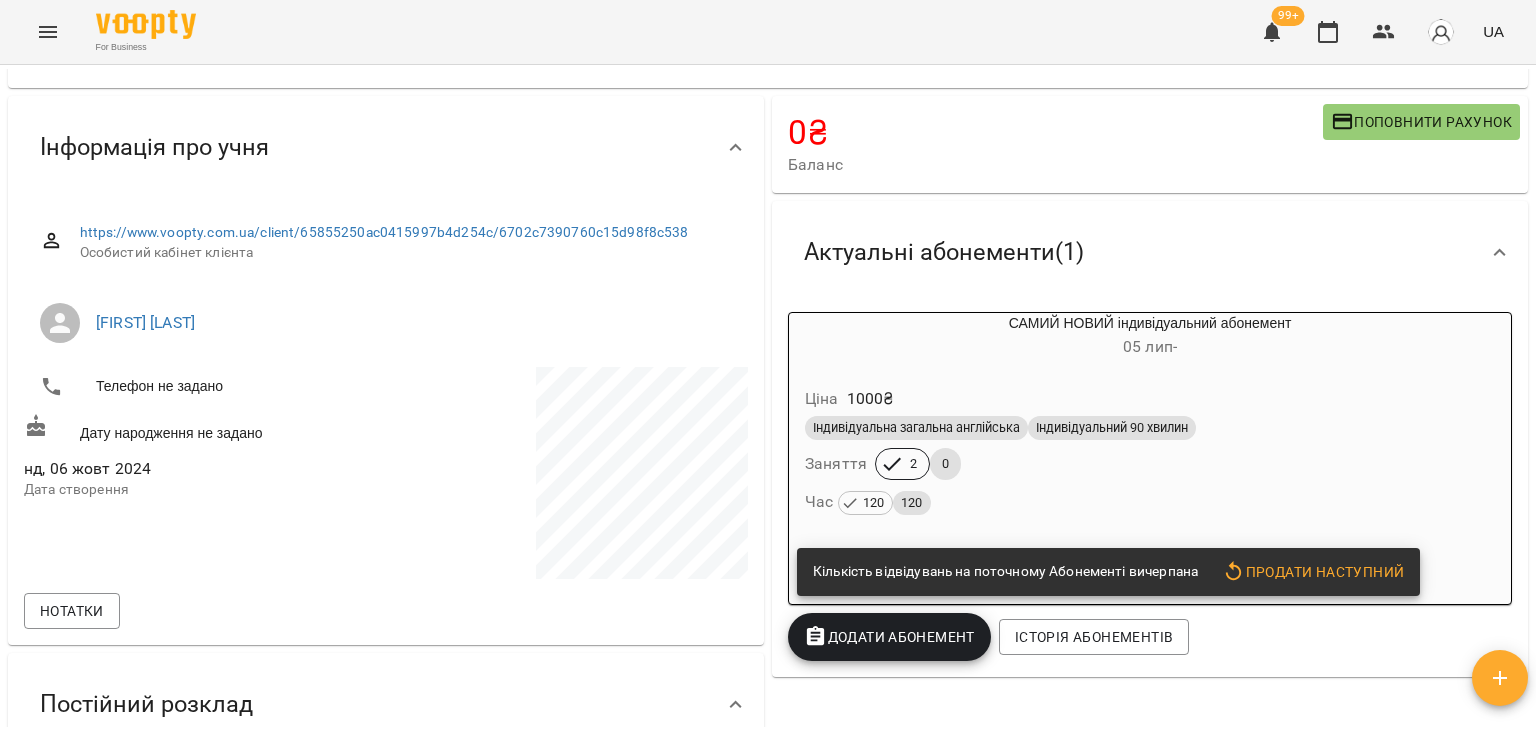 click on "0" at bounding box center (945, 464) 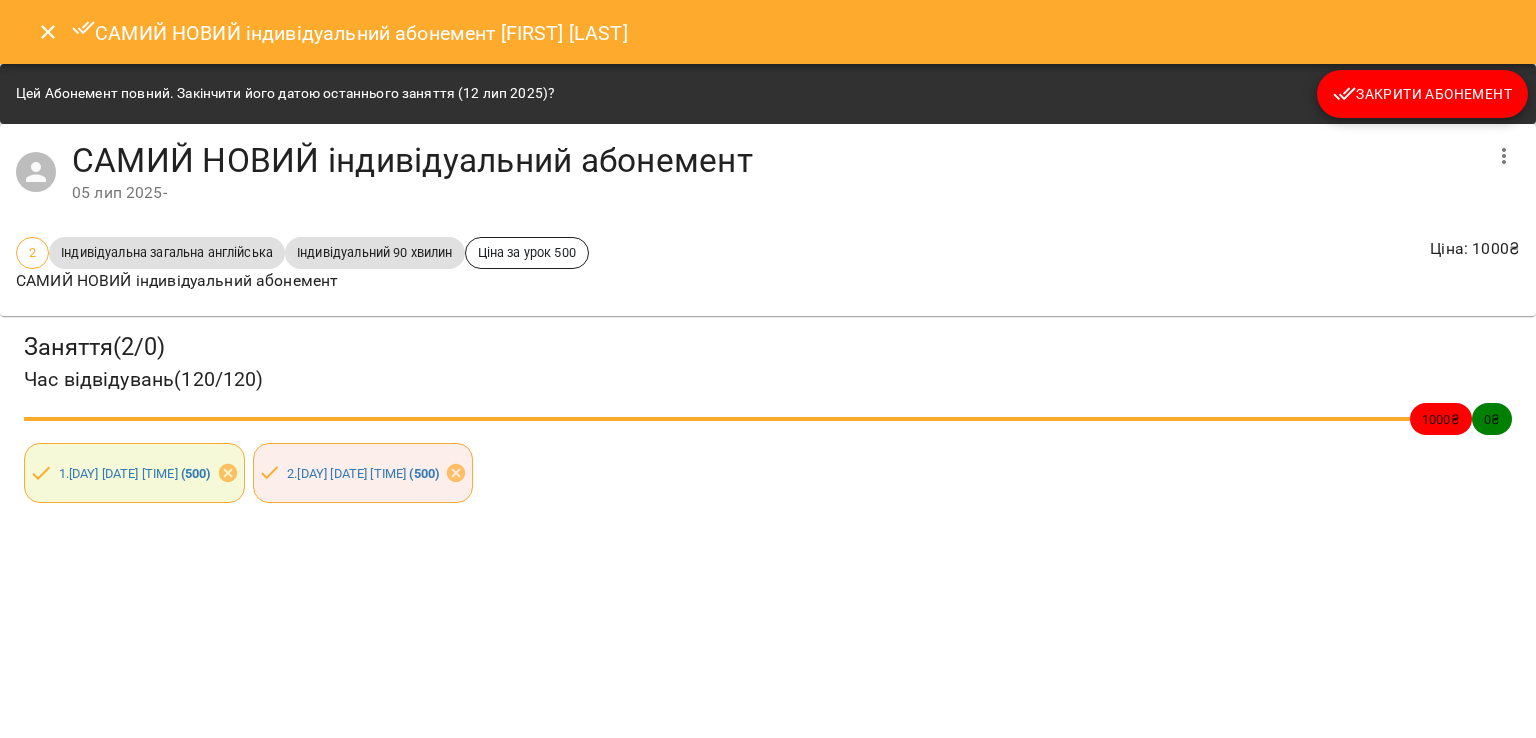 click on "Закрити Абонемент" at bounding box center [1422, 94] 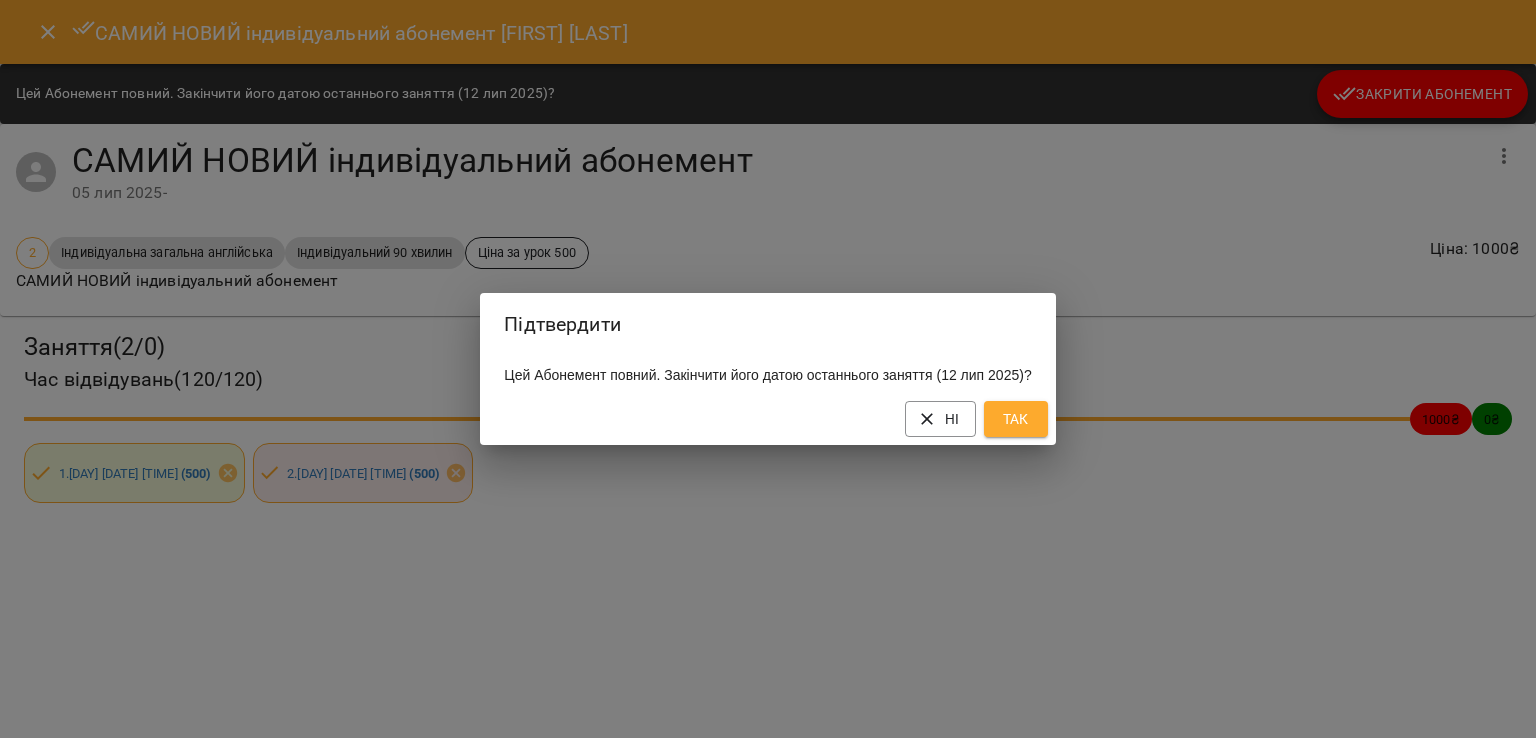 click on "Так" at bounding box center [1016, 419] 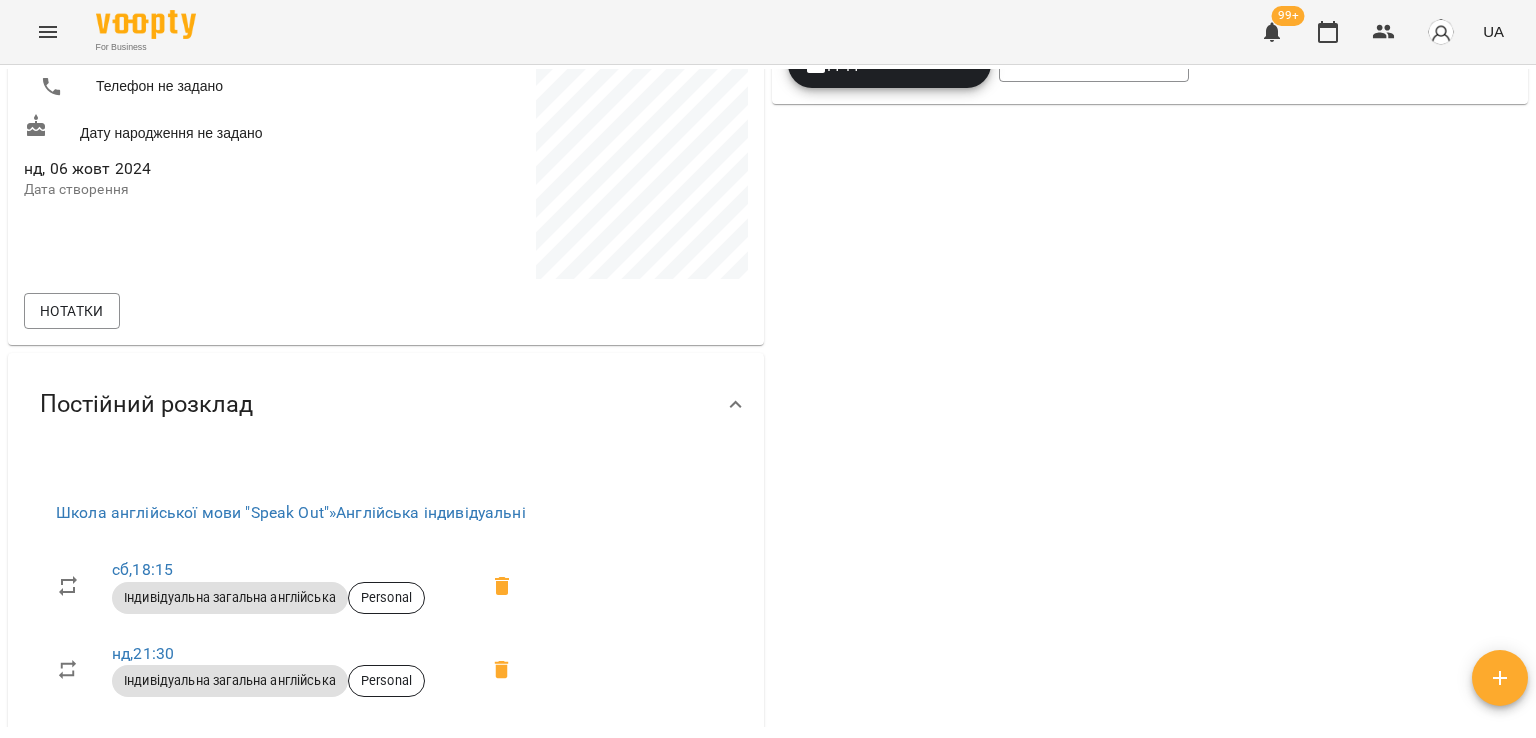 scroll, scrollTop: 154, scrollLeft: 0, axis: vertical 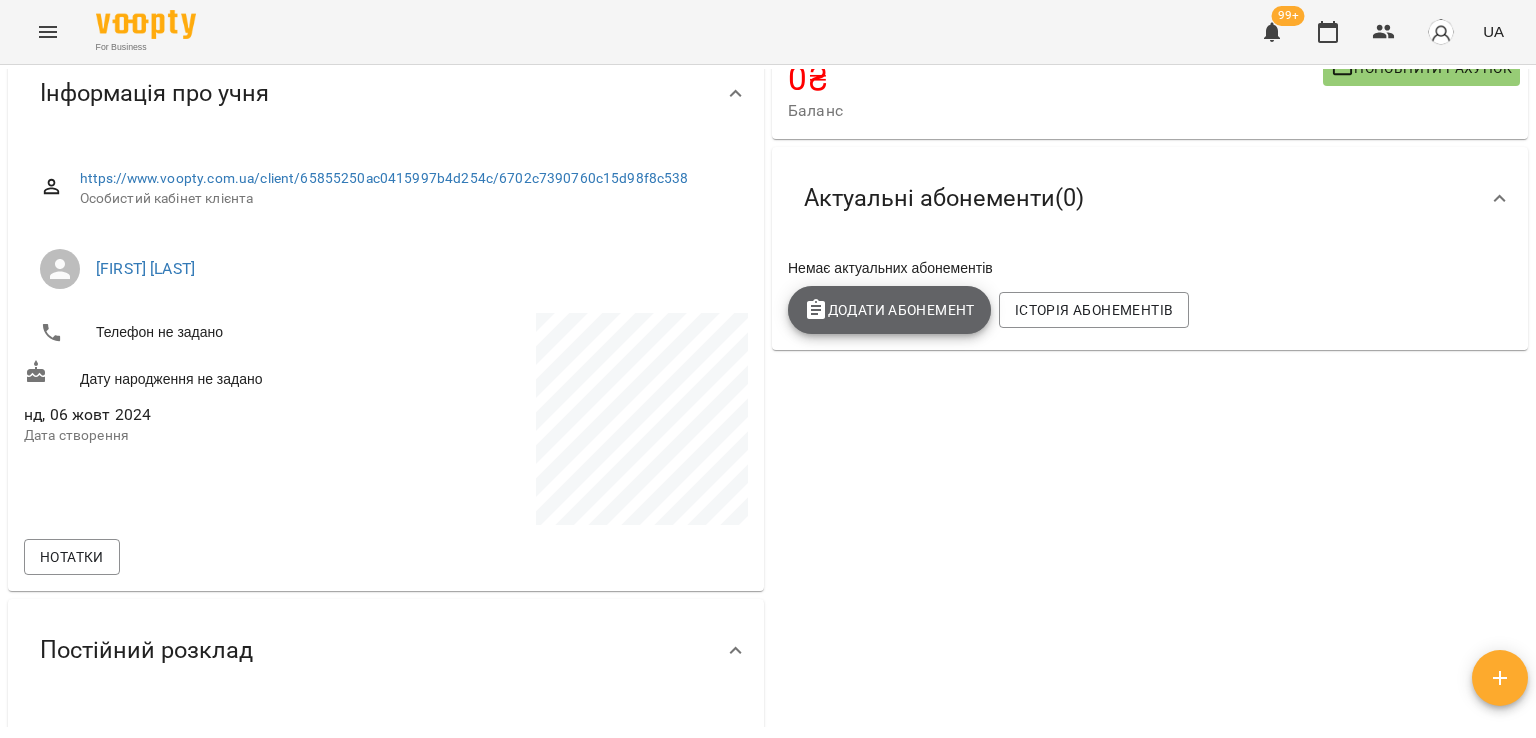 click on "Додати Абонемент" at bounding box center (889, 310) 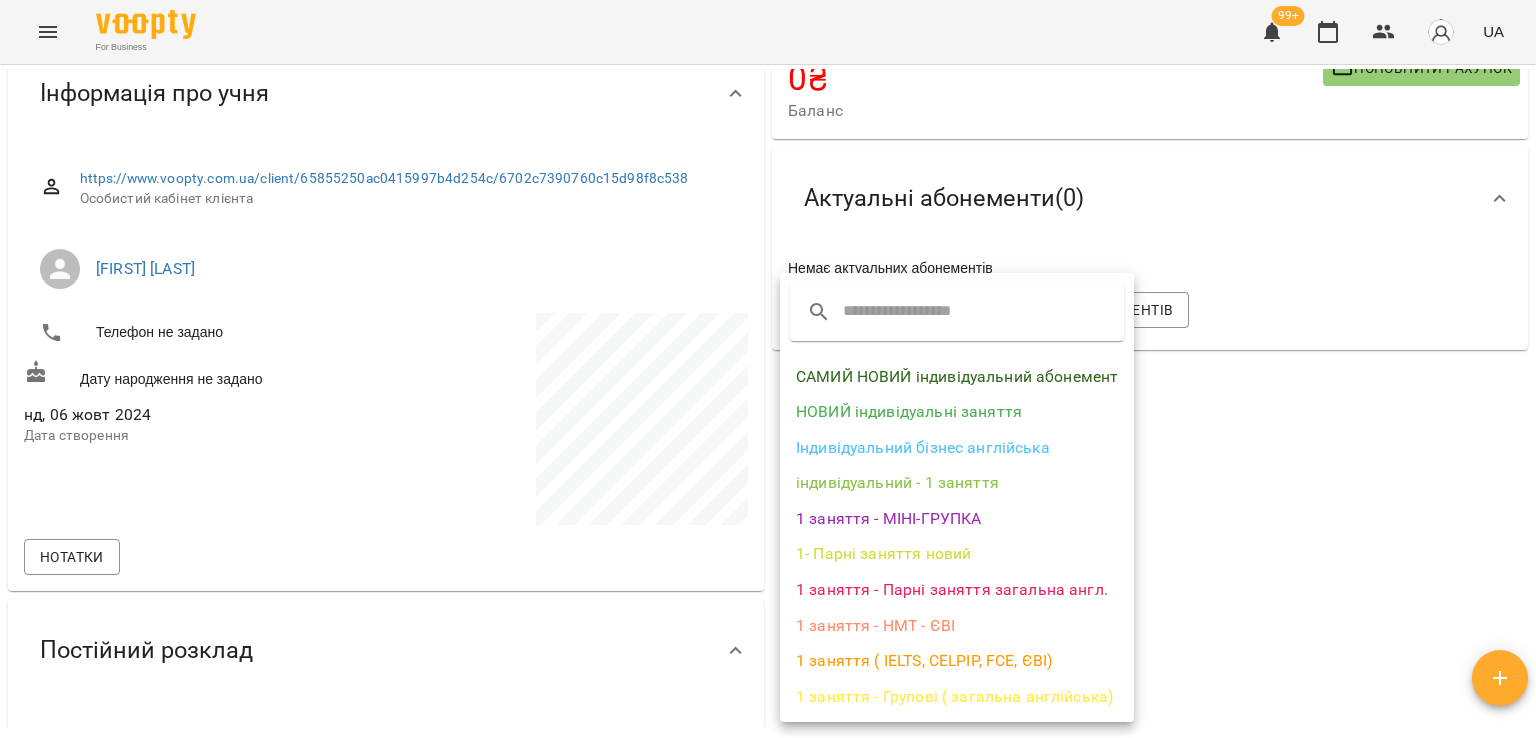 click on "САМИЙ НОВИЙ  індивідуальний абонемент" at bounding box center [957, 377] 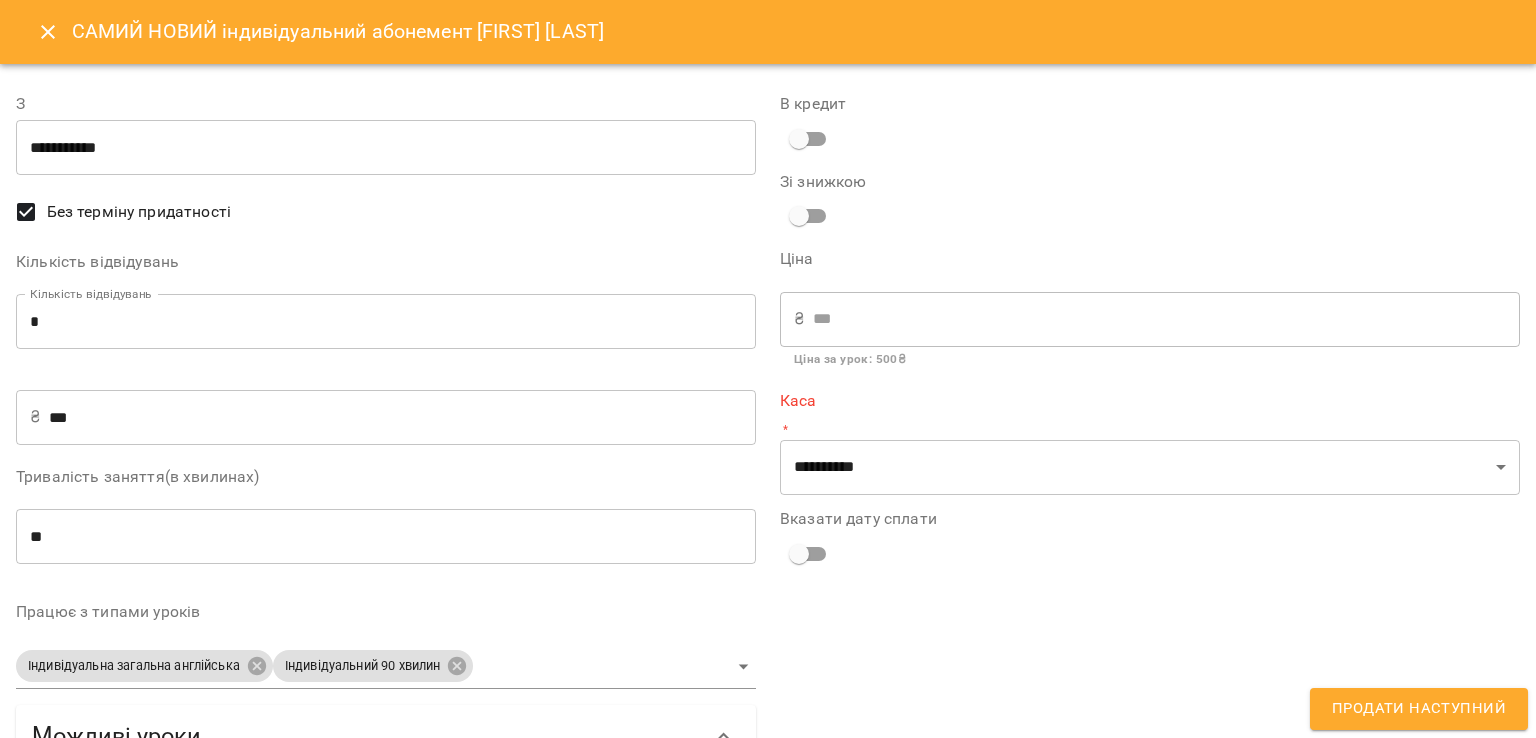 click on "*" at bounding box center [386, 322] 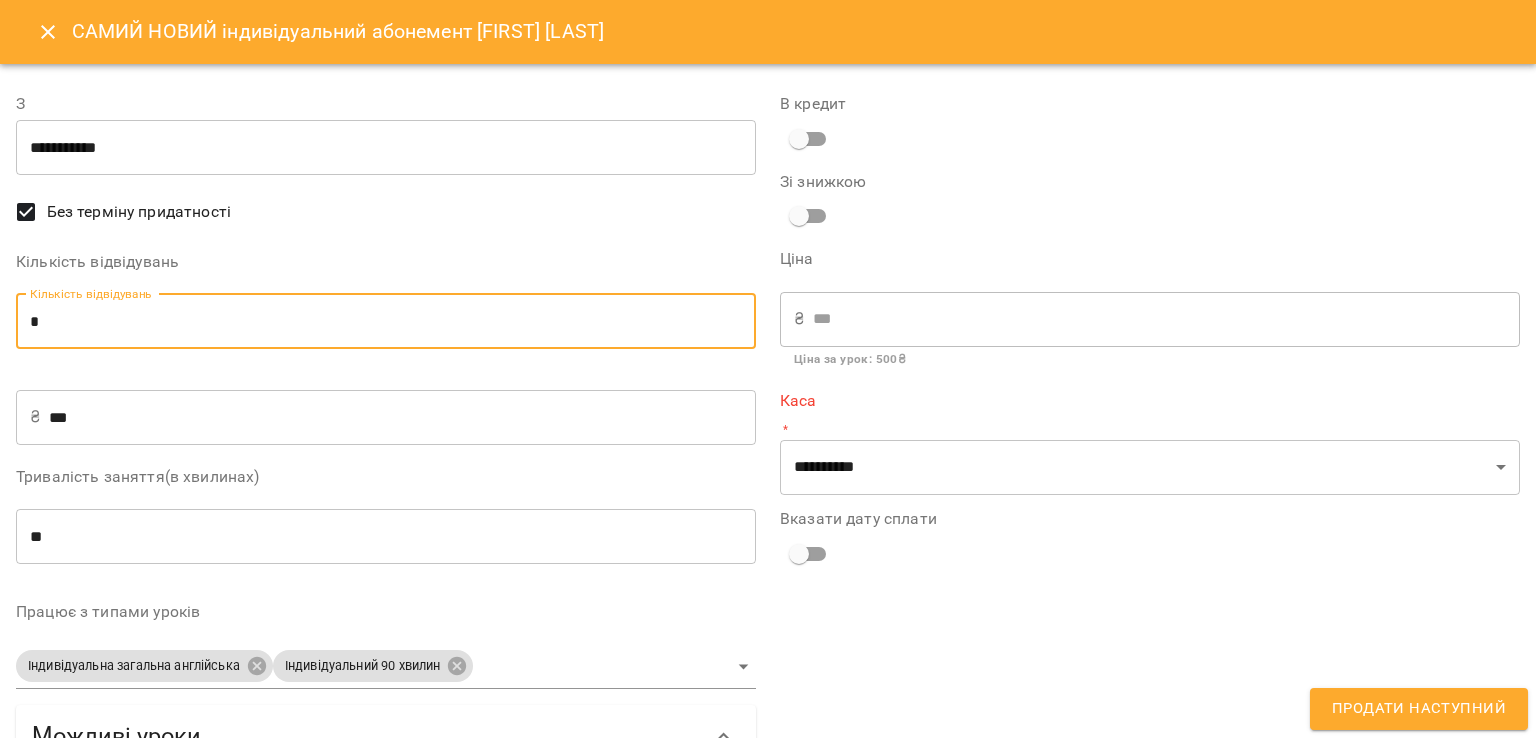 click on "*" at bounding box center (386, 322) 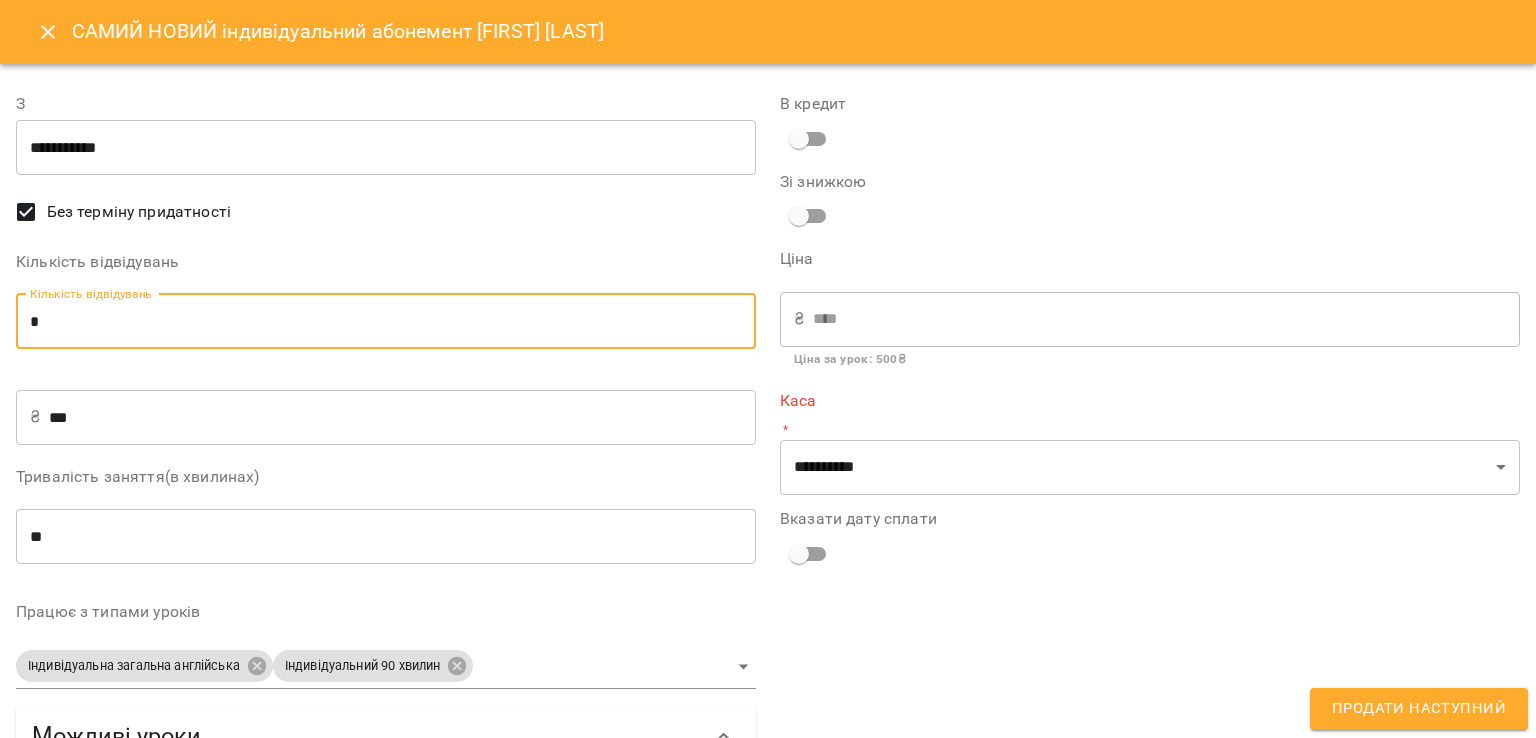 type on "*" 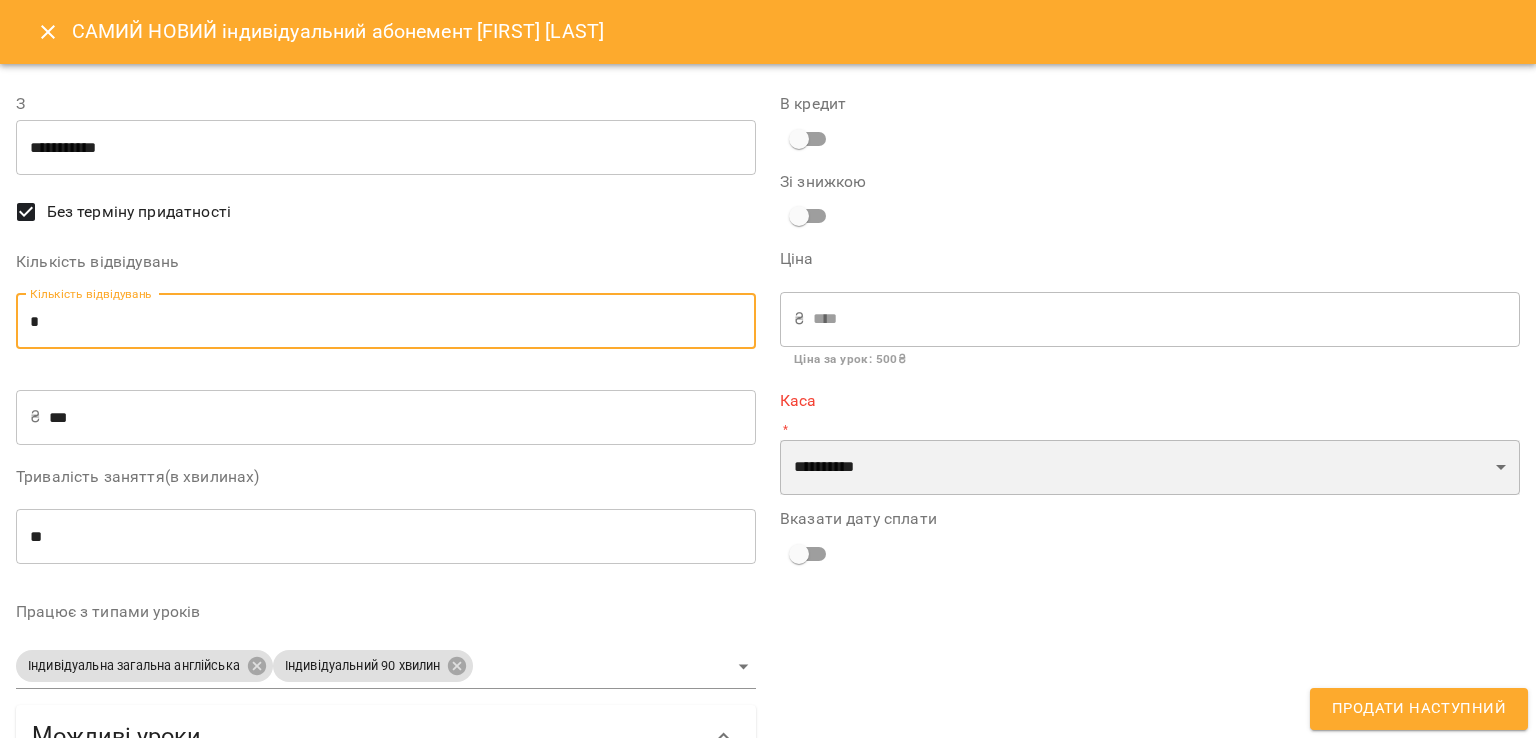 click on "**********" at bounding box center (1150, 468) 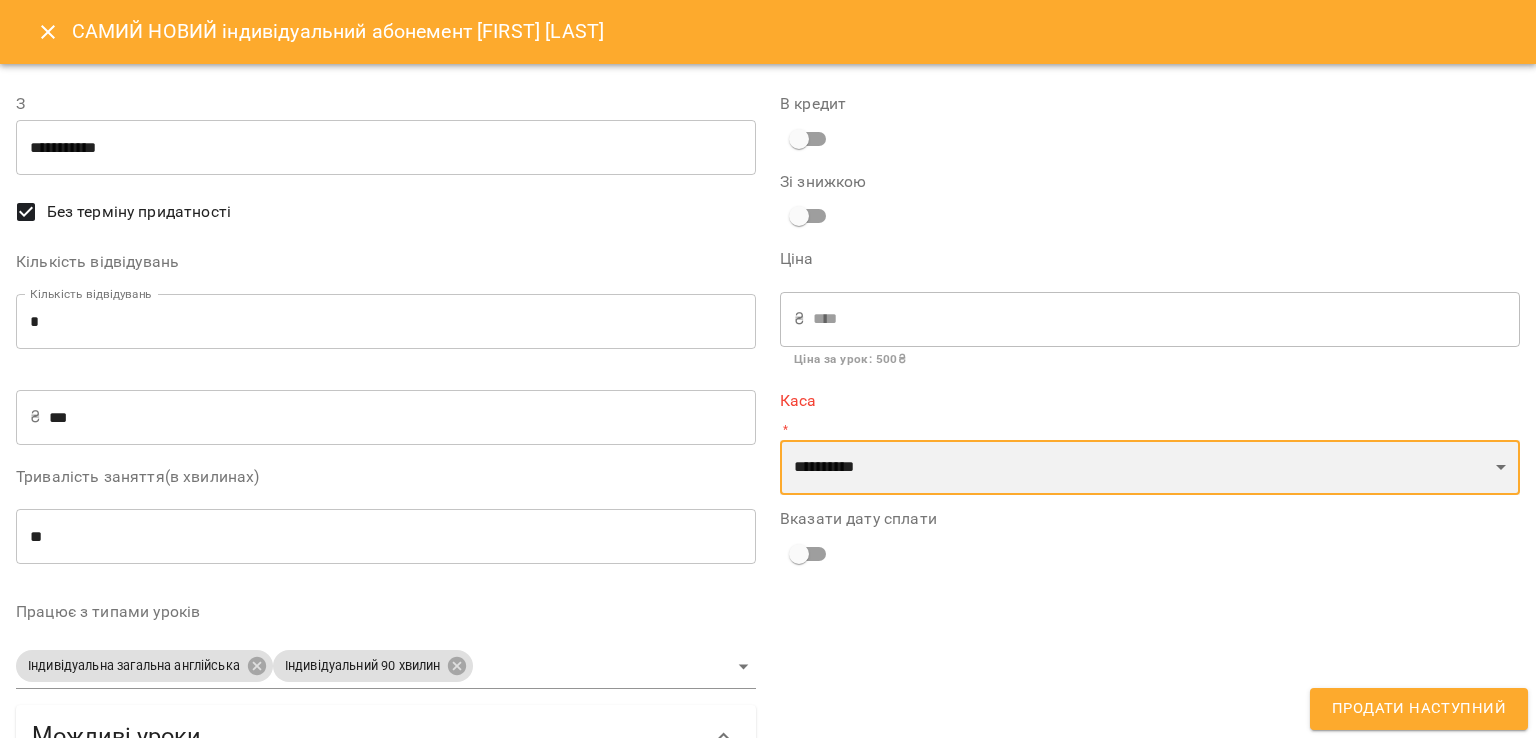 select on "****" 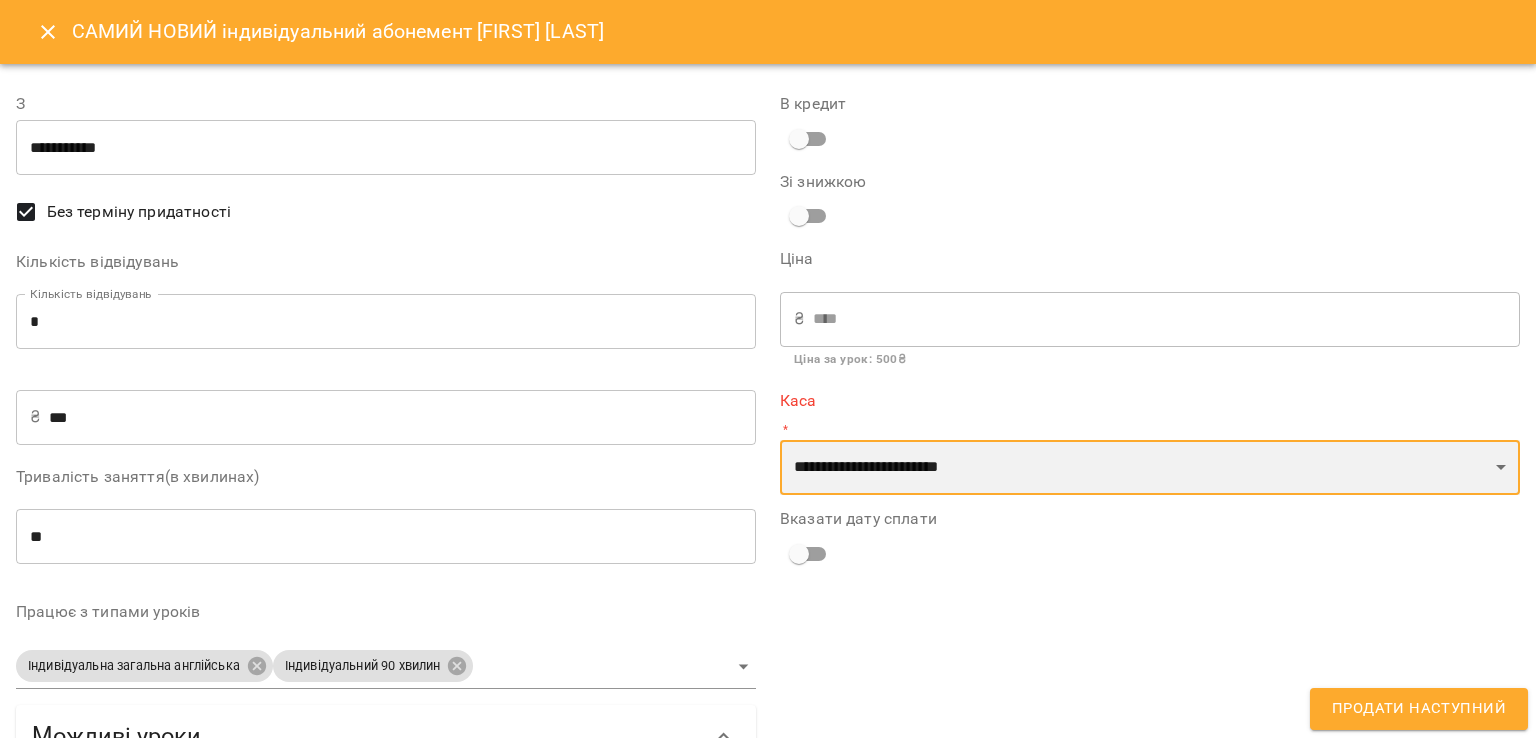 click on "**********" at bounding box center [1150, 468] 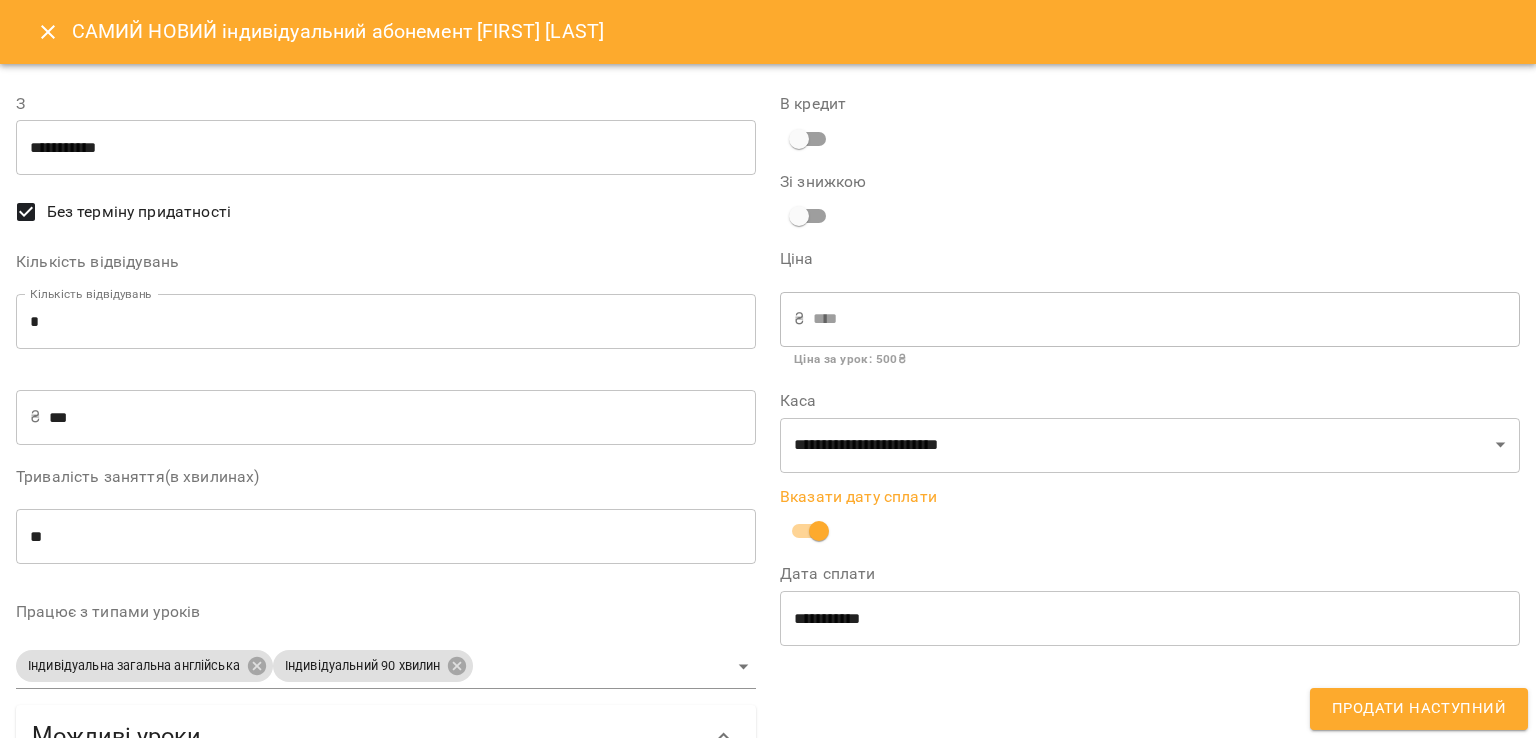 click on "Продати наступний" at bounding box center (1419, 709) 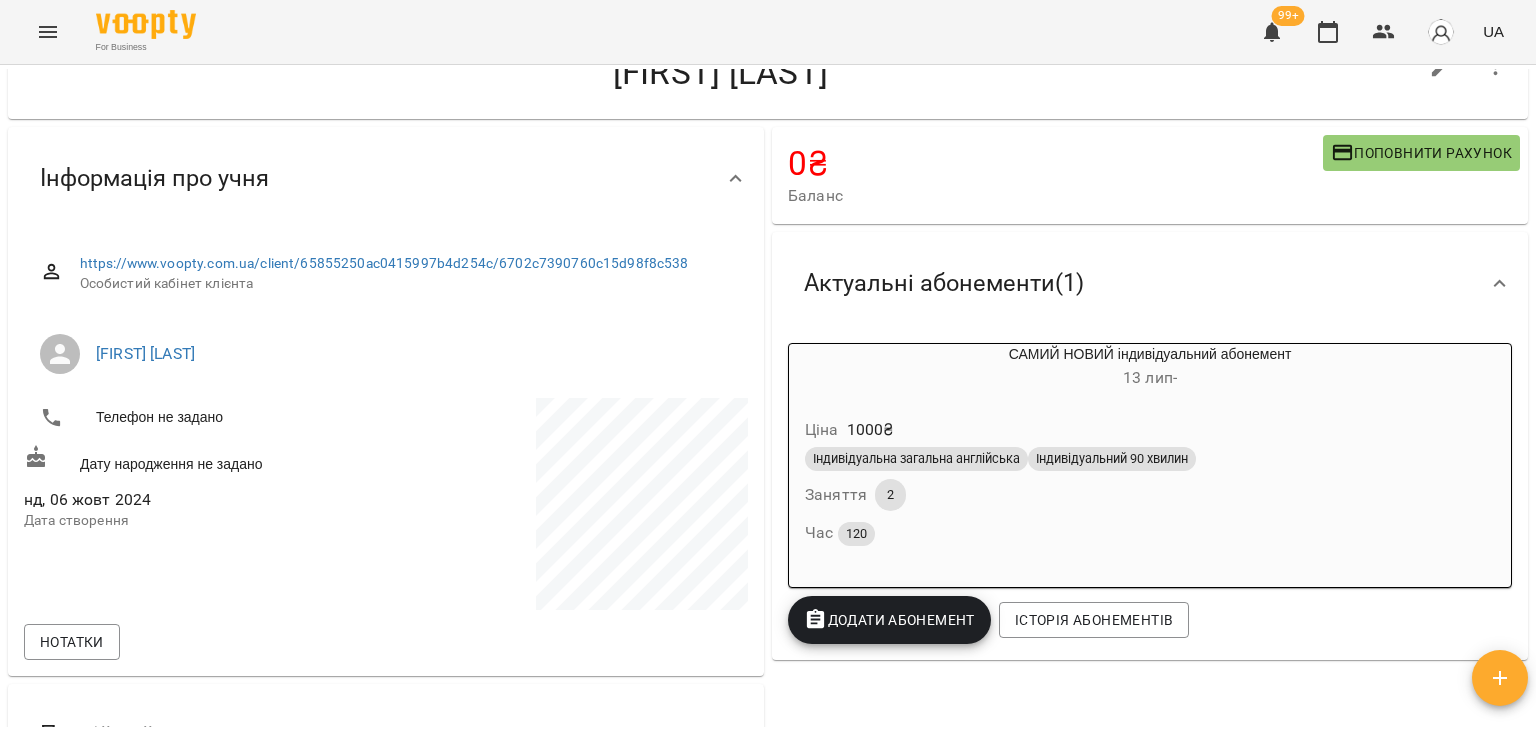 scroll, scrollTop: 0, scrollLeft: 0, axis: both 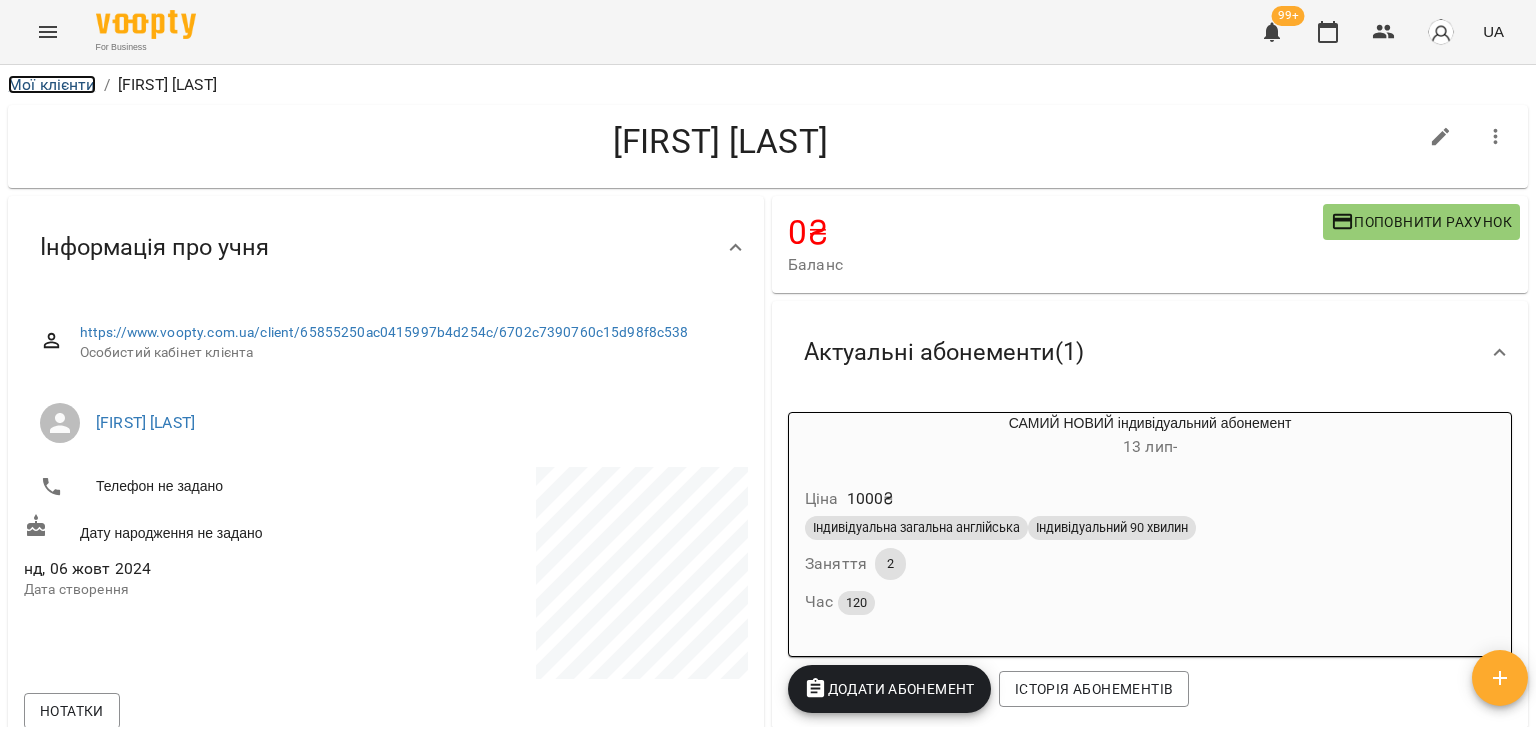 click on "Мої клієнти" at bounding box center [52, 84] 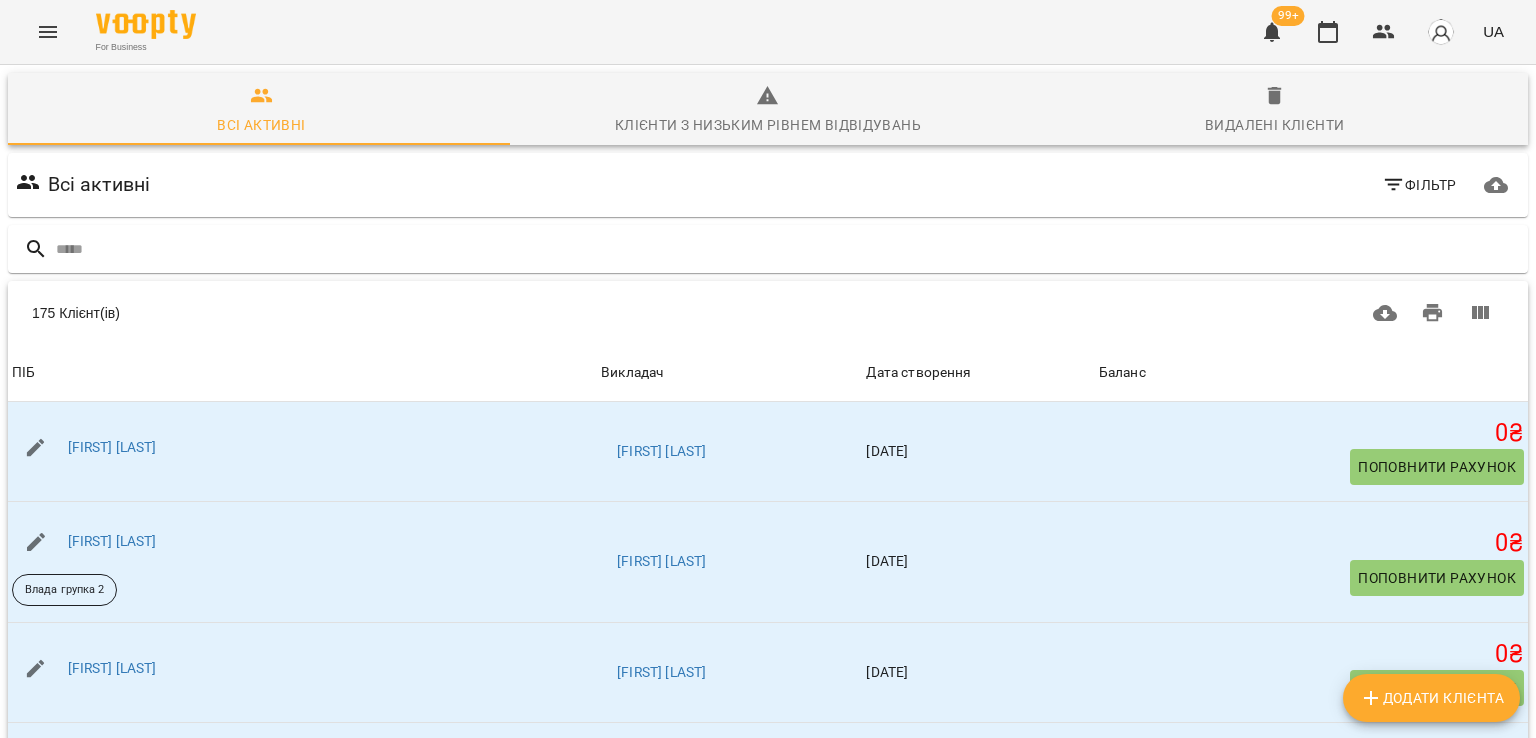 click on "Додати клієнта" at bounding box center (1431, 698) 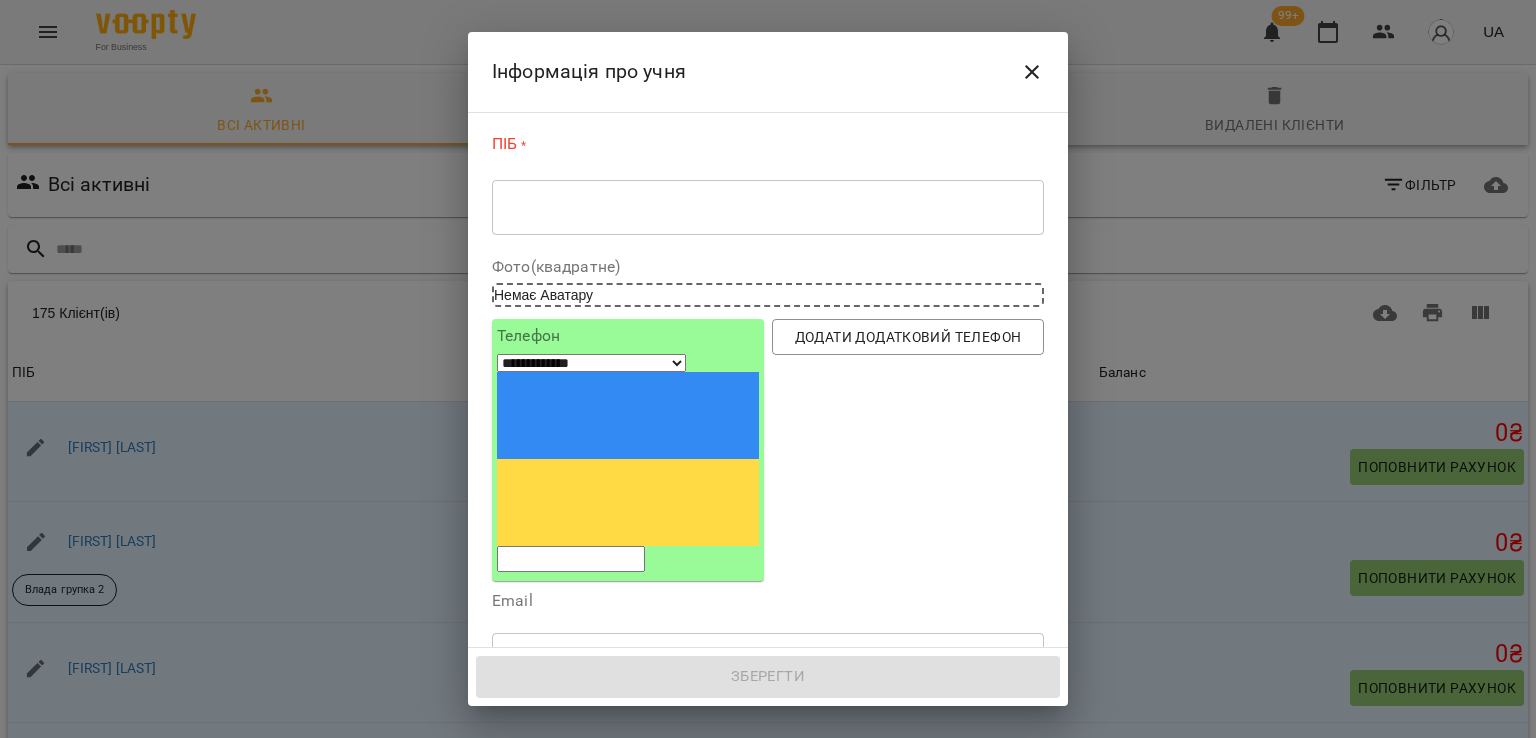 click on "* ​" at bounding box center (768, 207) 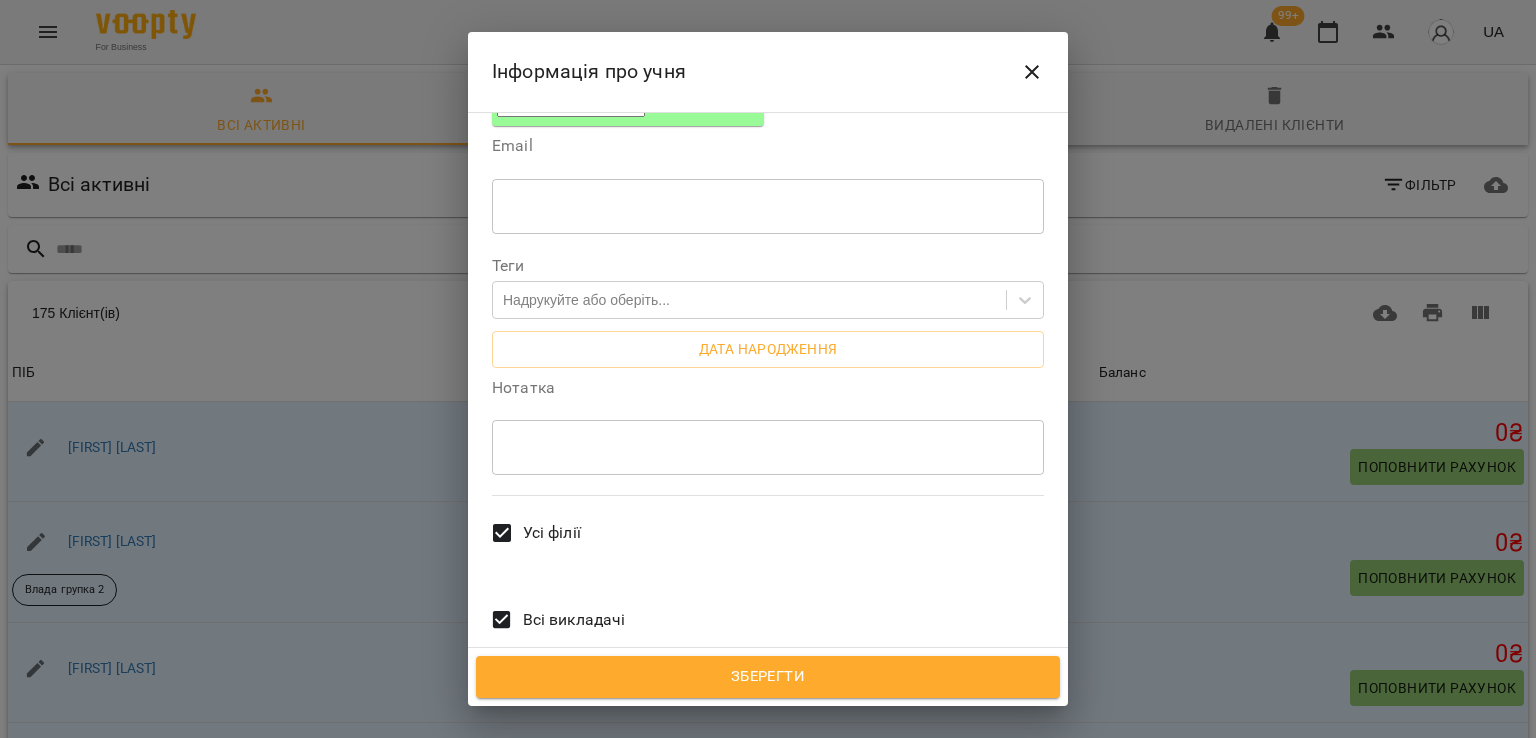 scroll, scrollTop: 472, scrollLeft: 0, axis: vertical 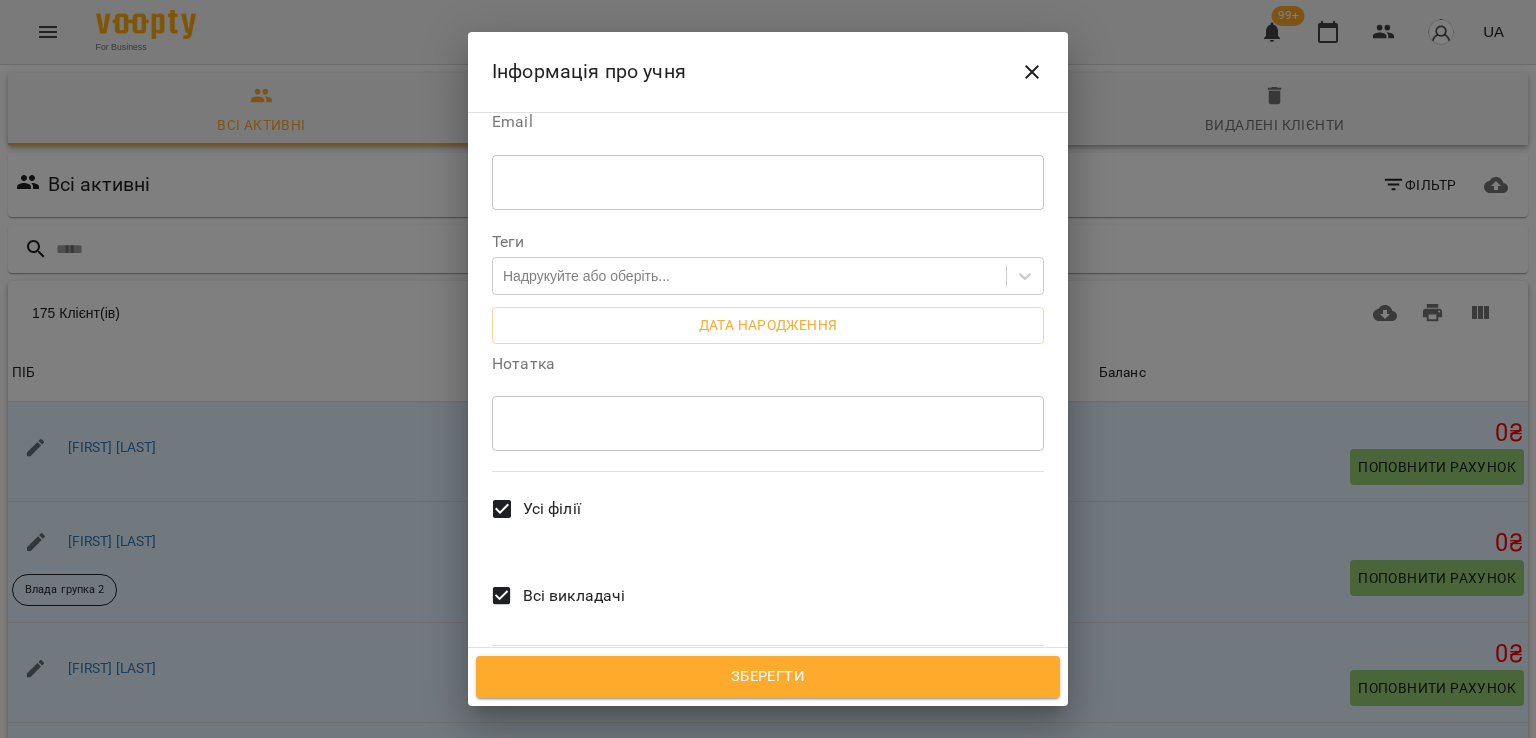 type on "**********" 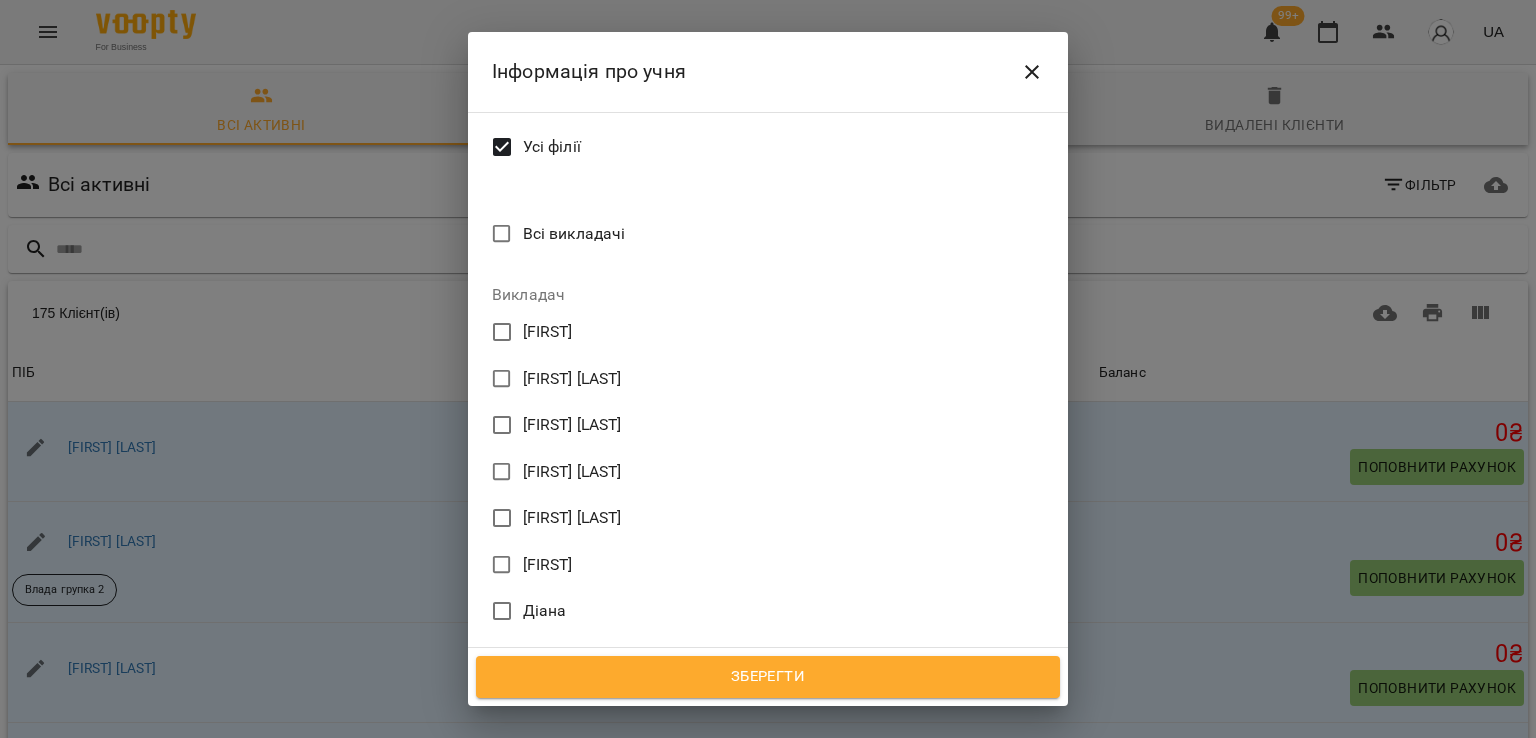 scroll, scrollTop: 872, scrollLeft: 0, axis: vertical 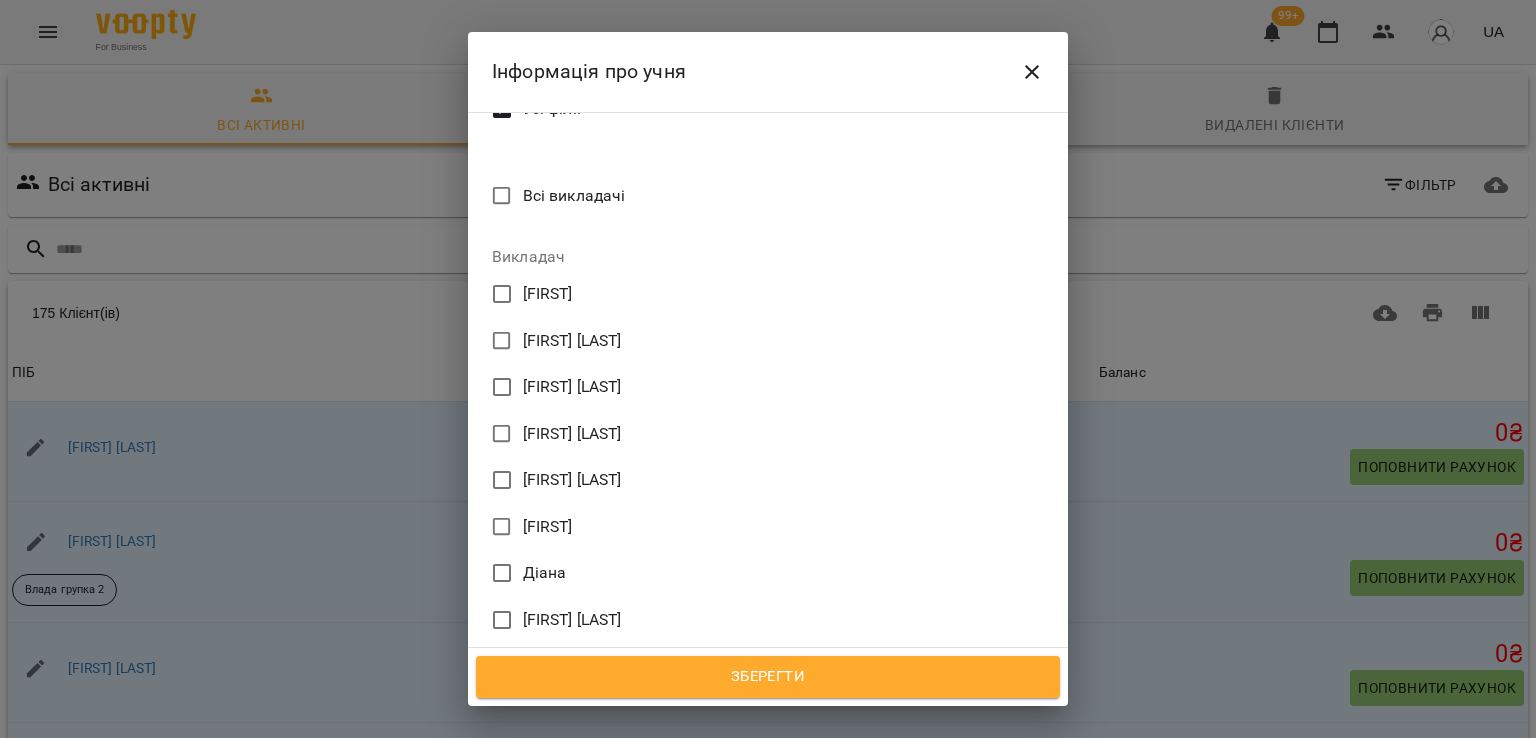 click on "[FIRST] [LAST]" at bounding box center [572, 480] 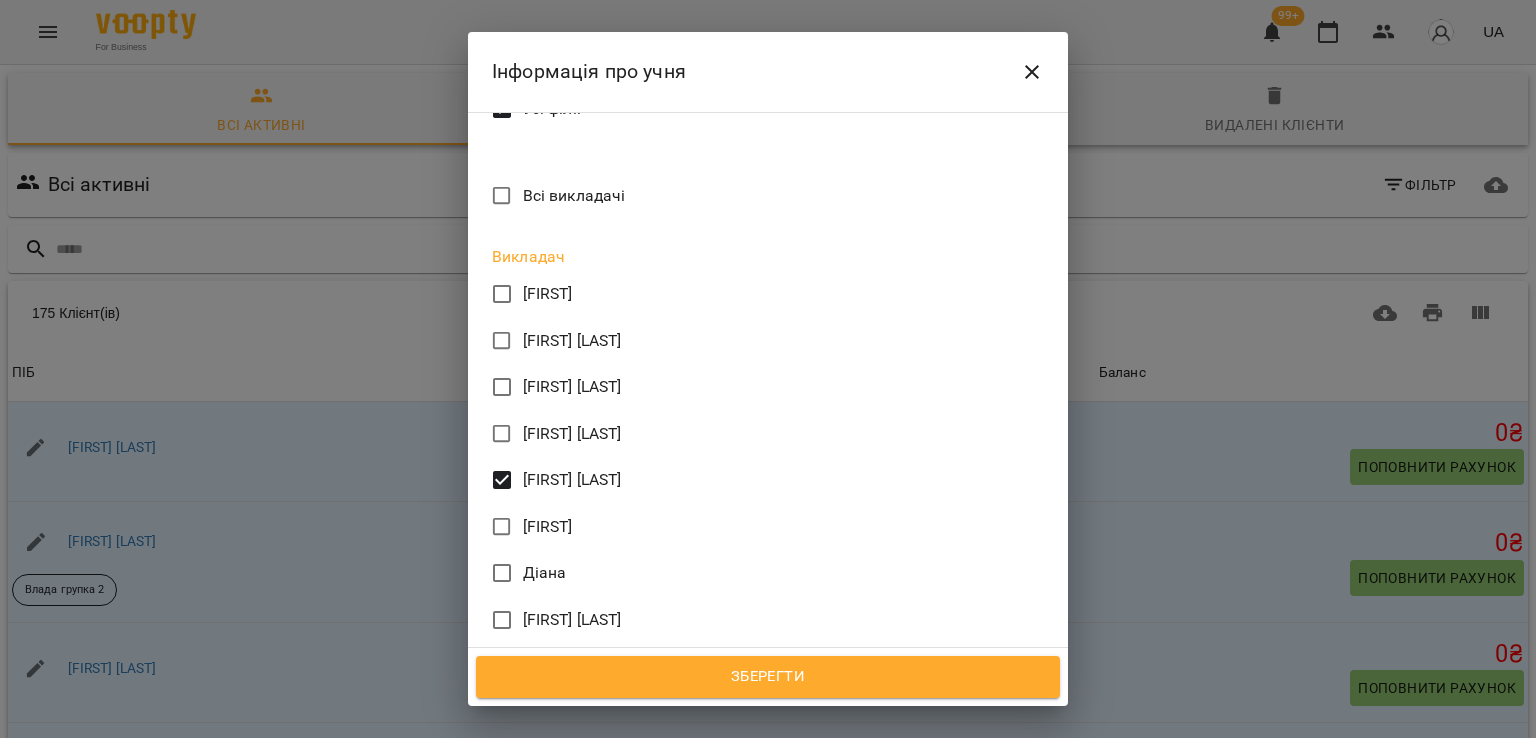 click on "Зберегти" at bounding box center [768, 677] 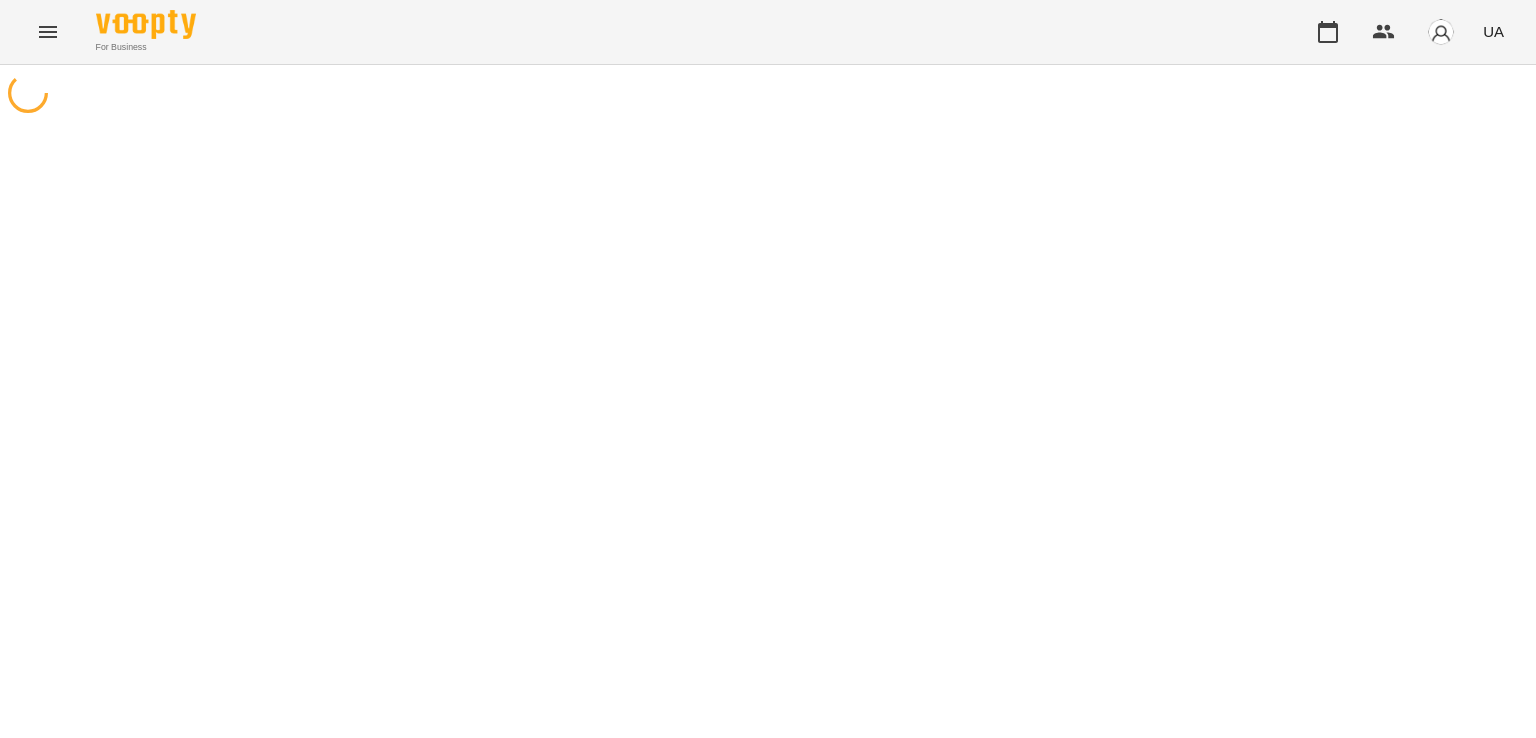 scroll, scrollTop: 0, scrollLeft: 0, axis: both 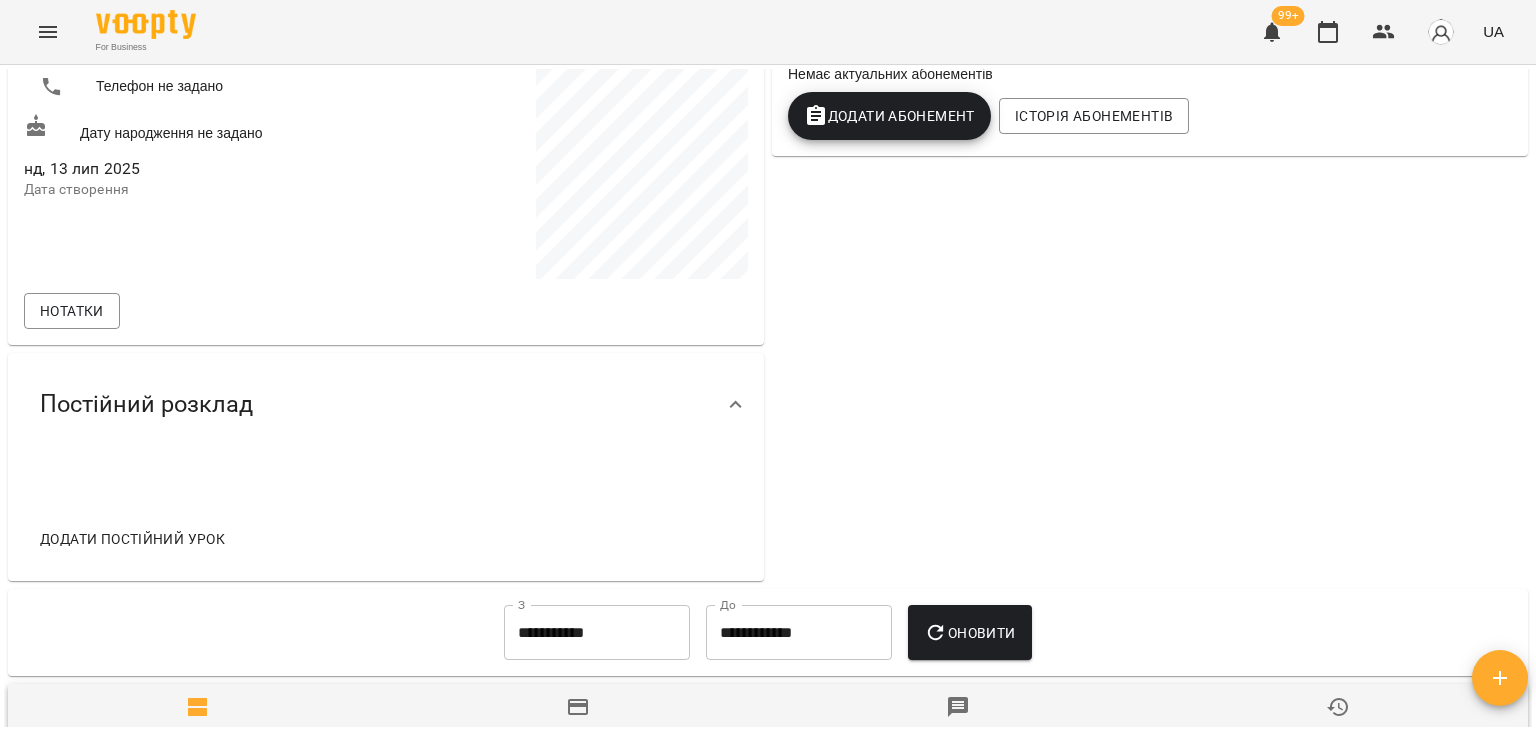 click on "Додати Абонемент" at bounding box center [889, 116] 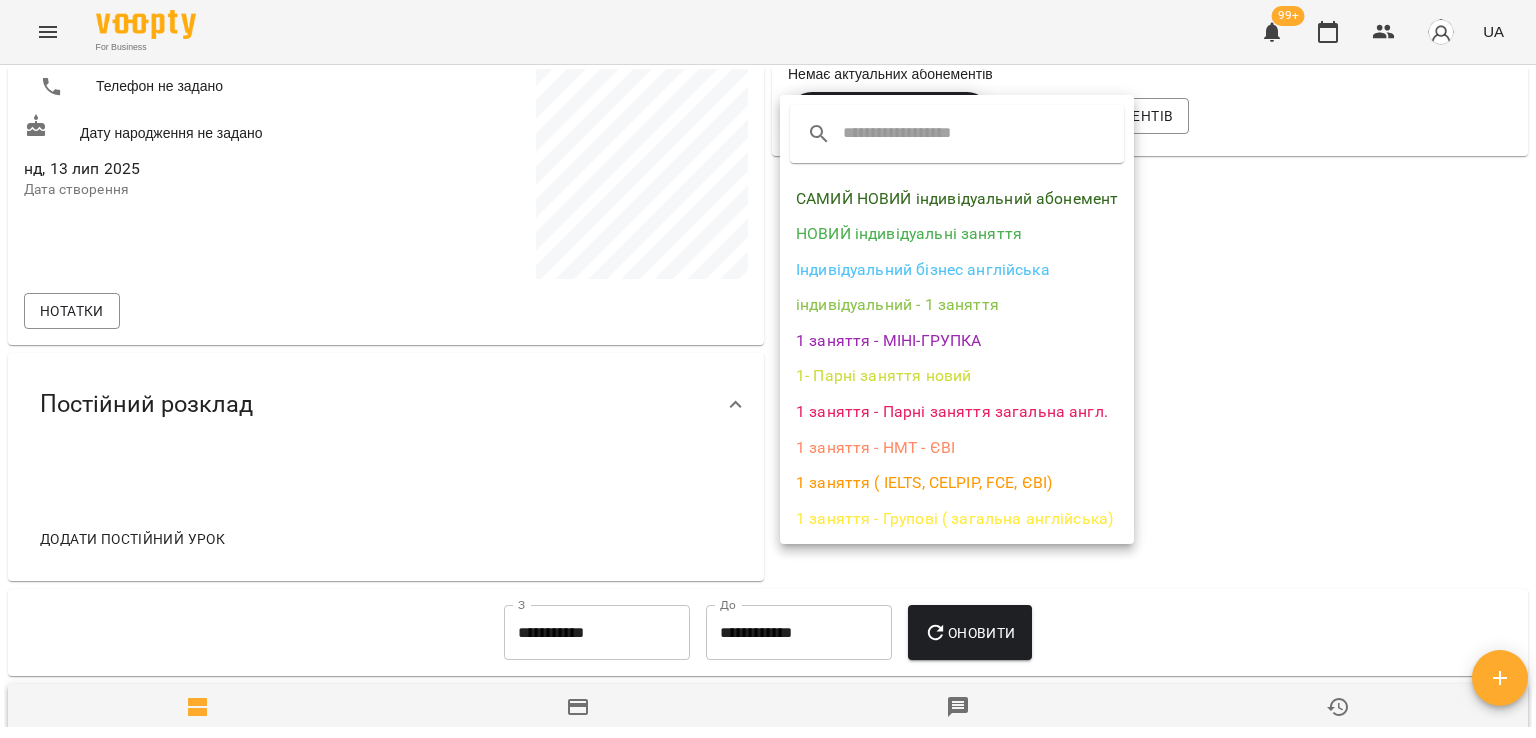 click on "1 заняття ( IELTS, CELPIP, FCE, ЄВІ)" at bounding box center [957, 483] 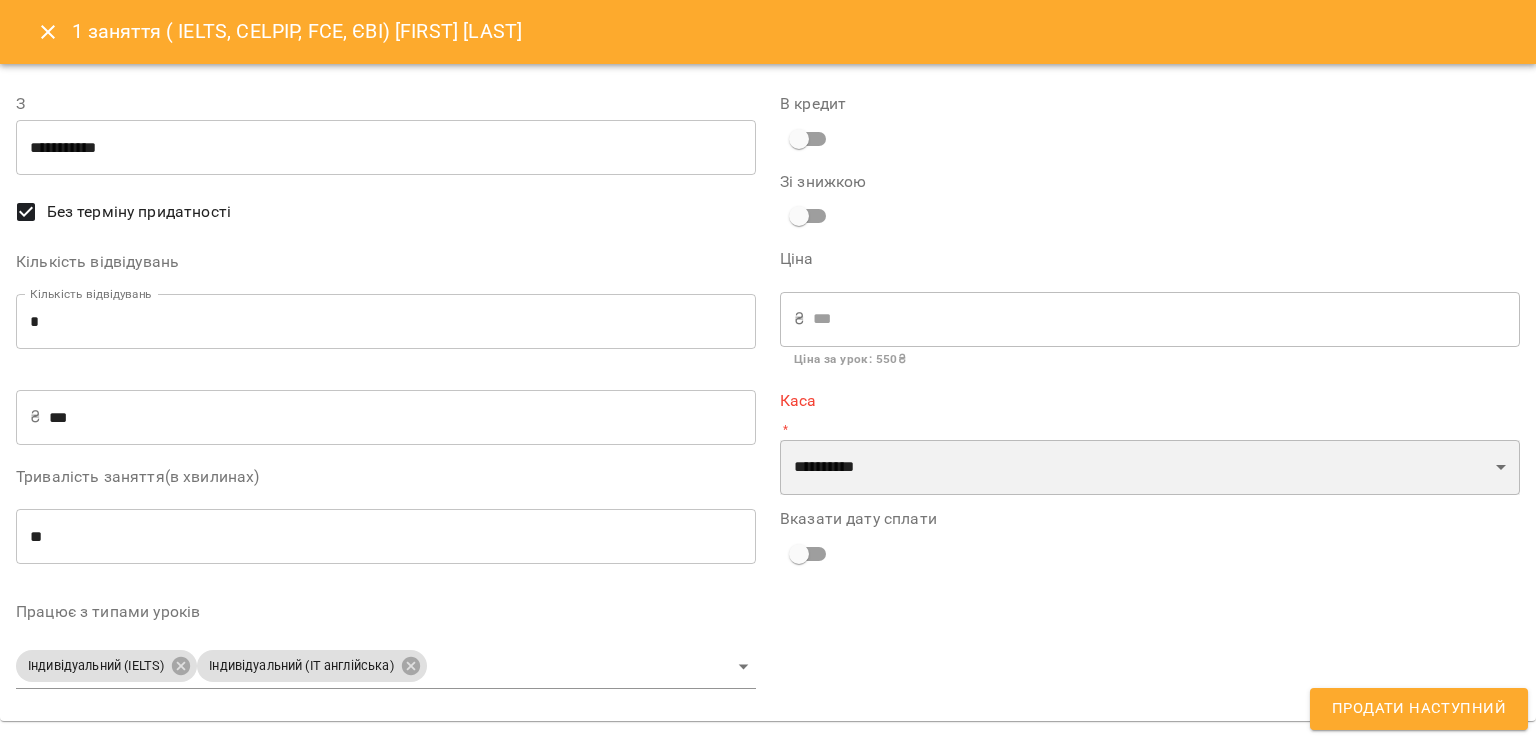 click on "**********" at bounding box center [1150, 468] 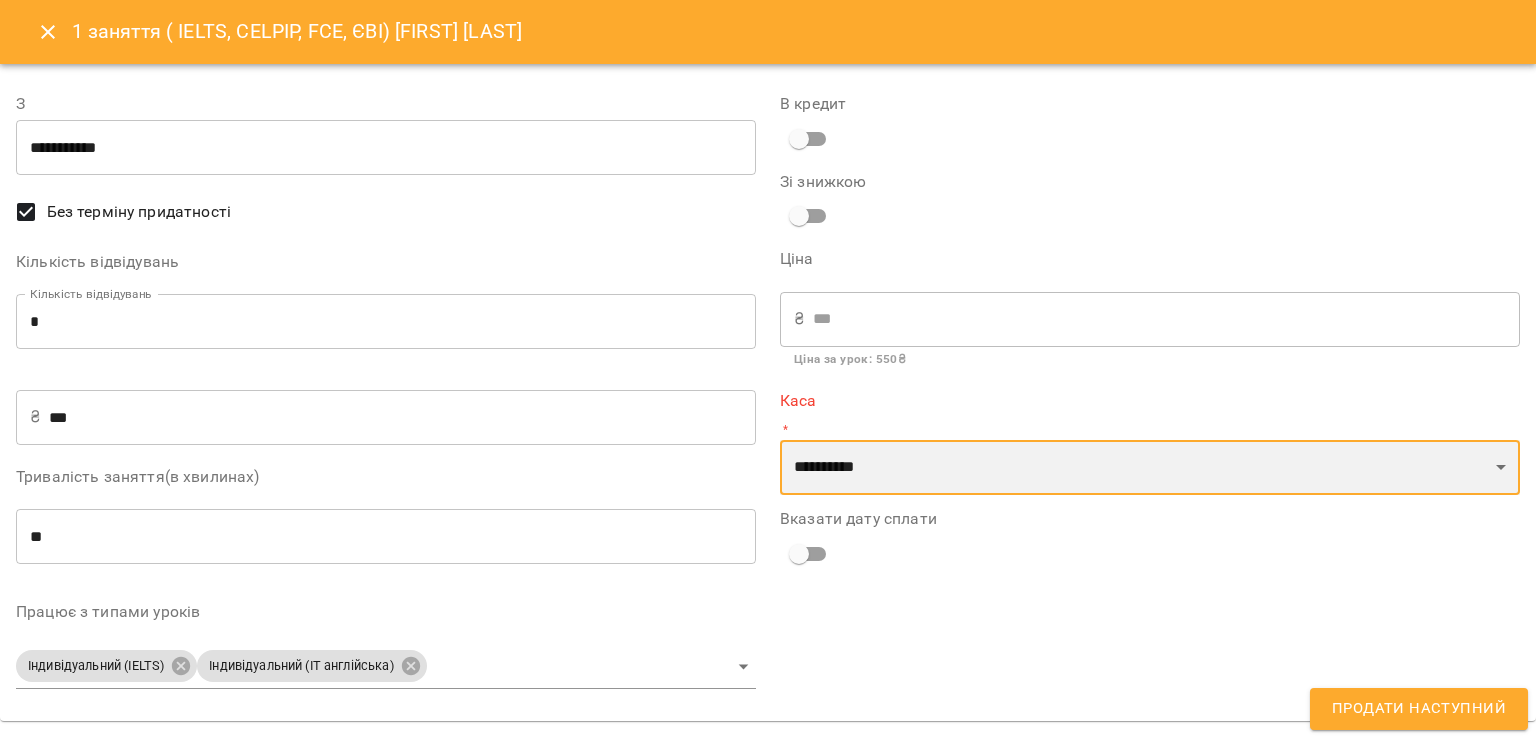 select on "****" 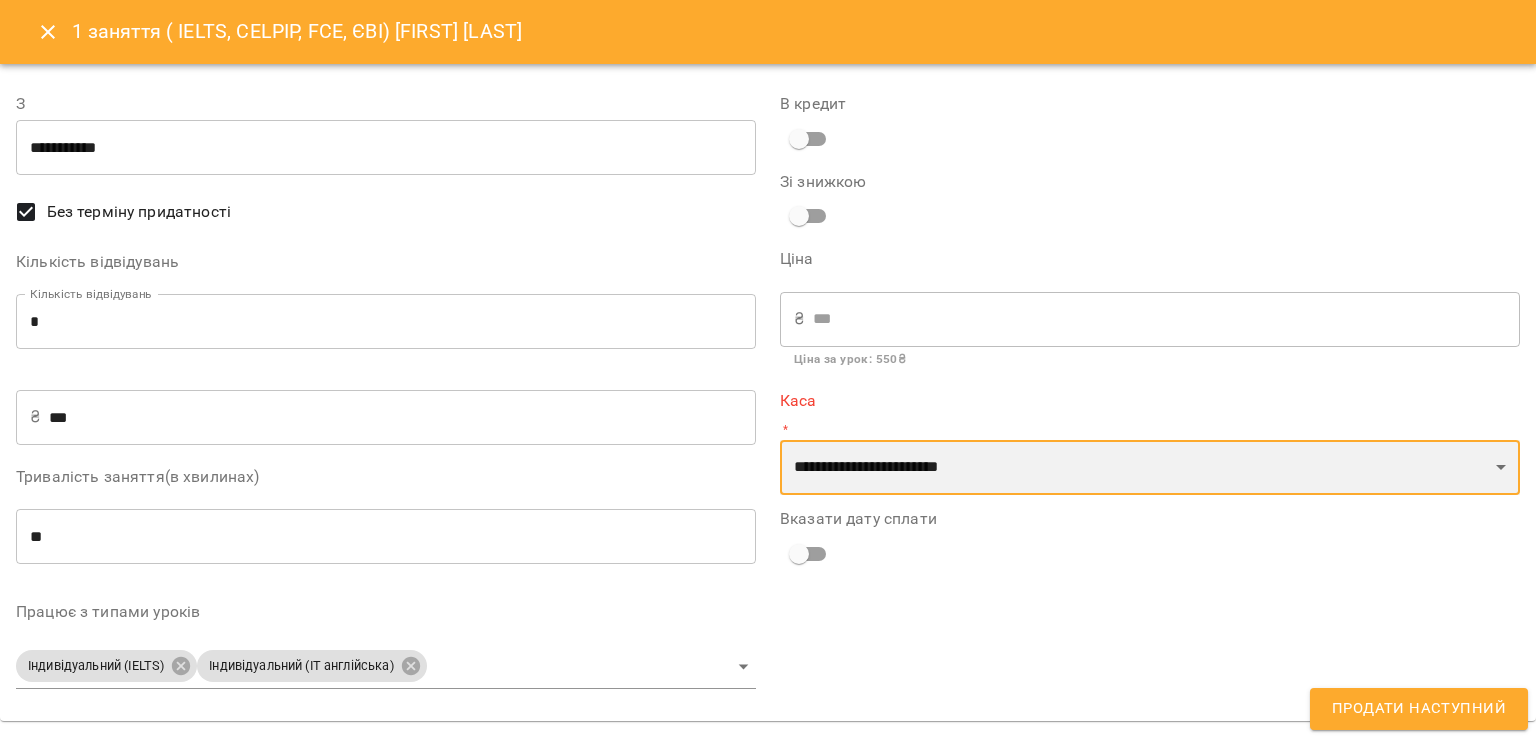 click on "**********" at bounding box center (1150, 468) 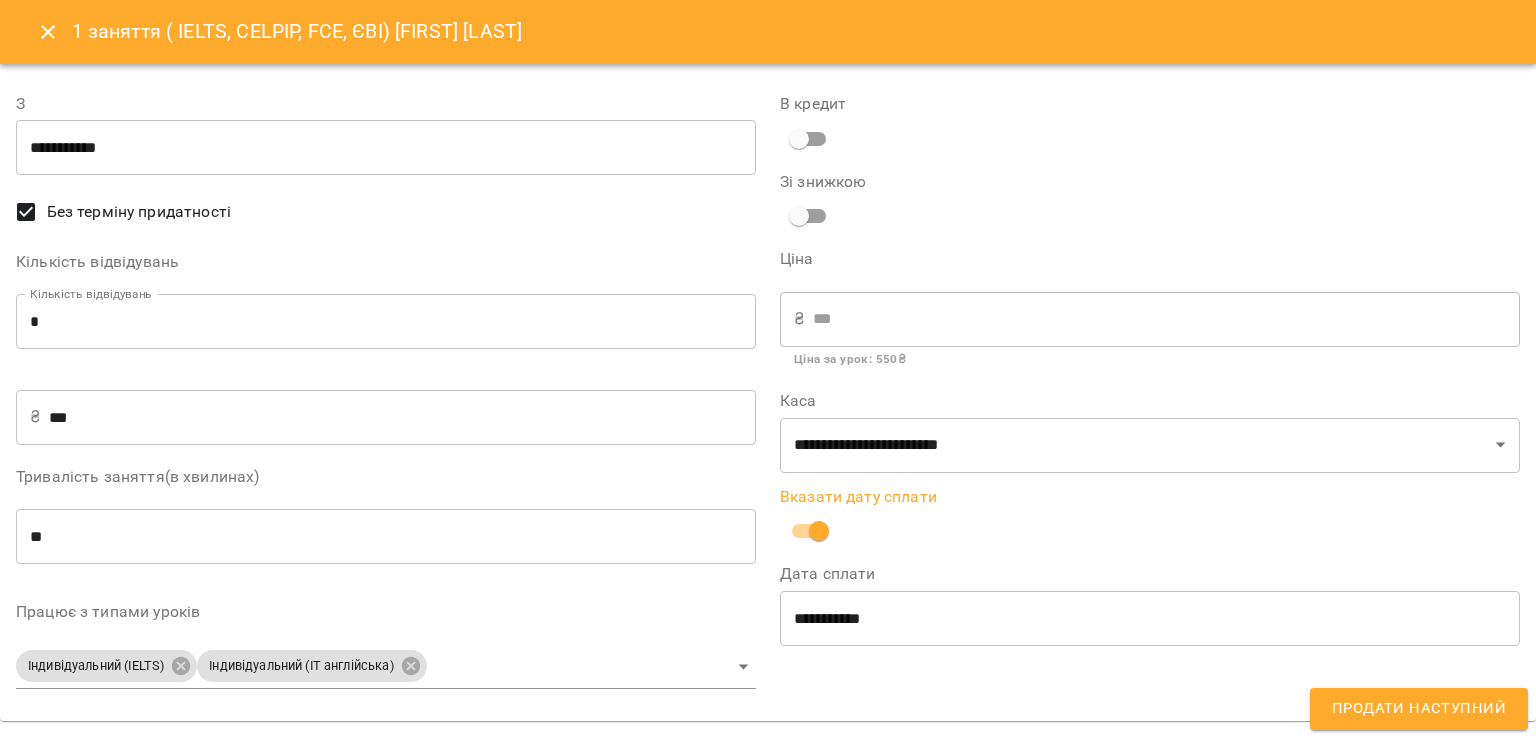 click on "Продати наступний" at bounding box center [1419, 709] 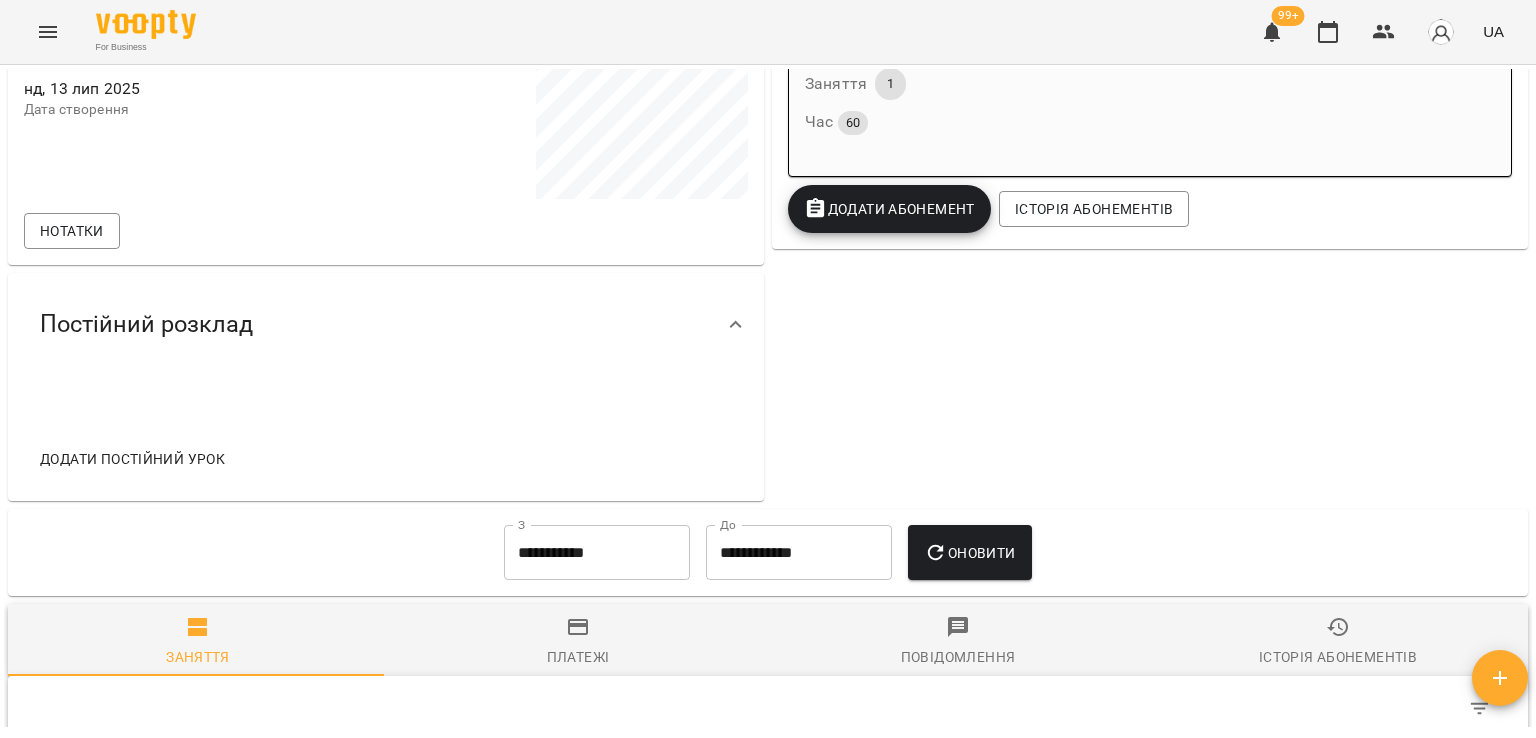 scroll, scrollTop: 554, scrollLeft: 0, axis: vertical 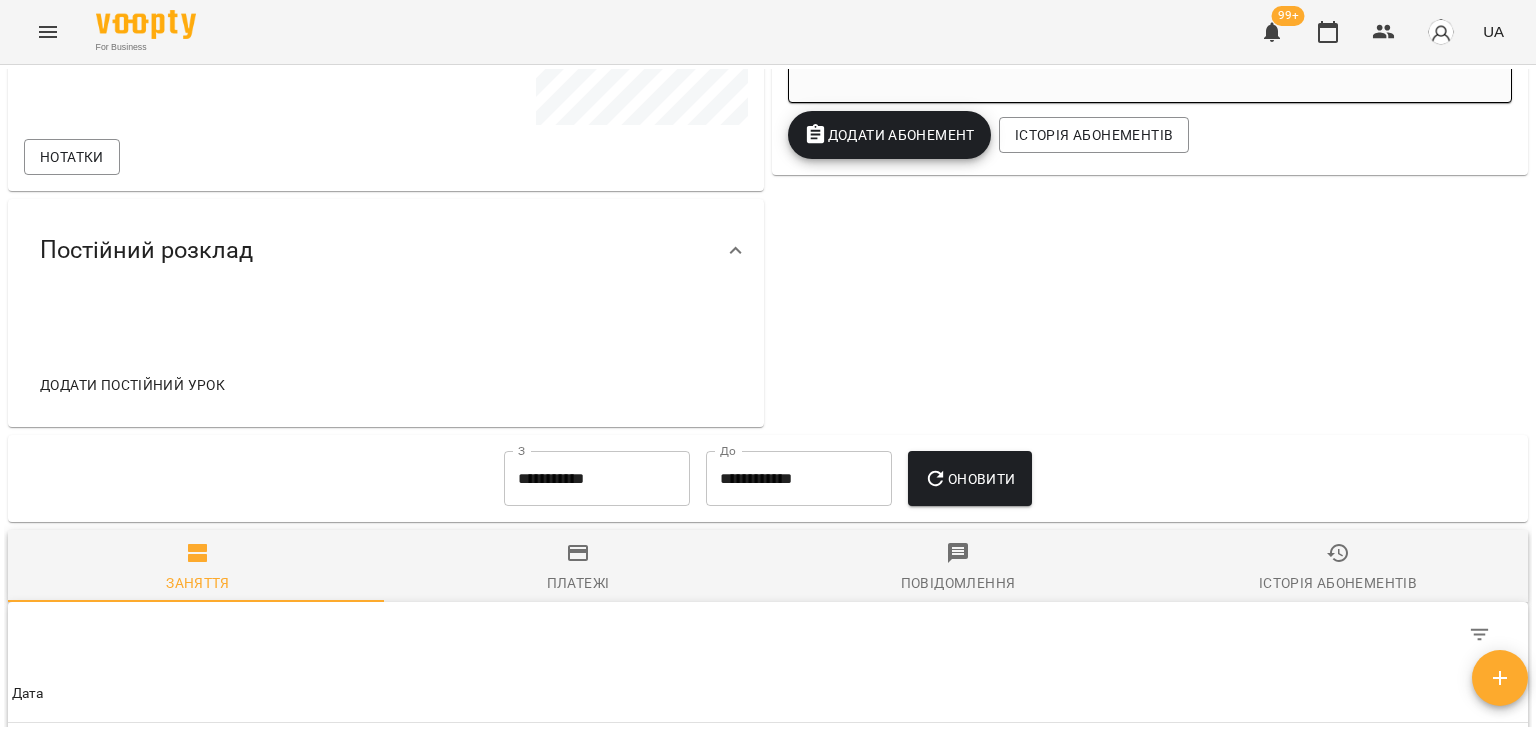 click on "Додати постійний урок" at bounding box center [132, 385] 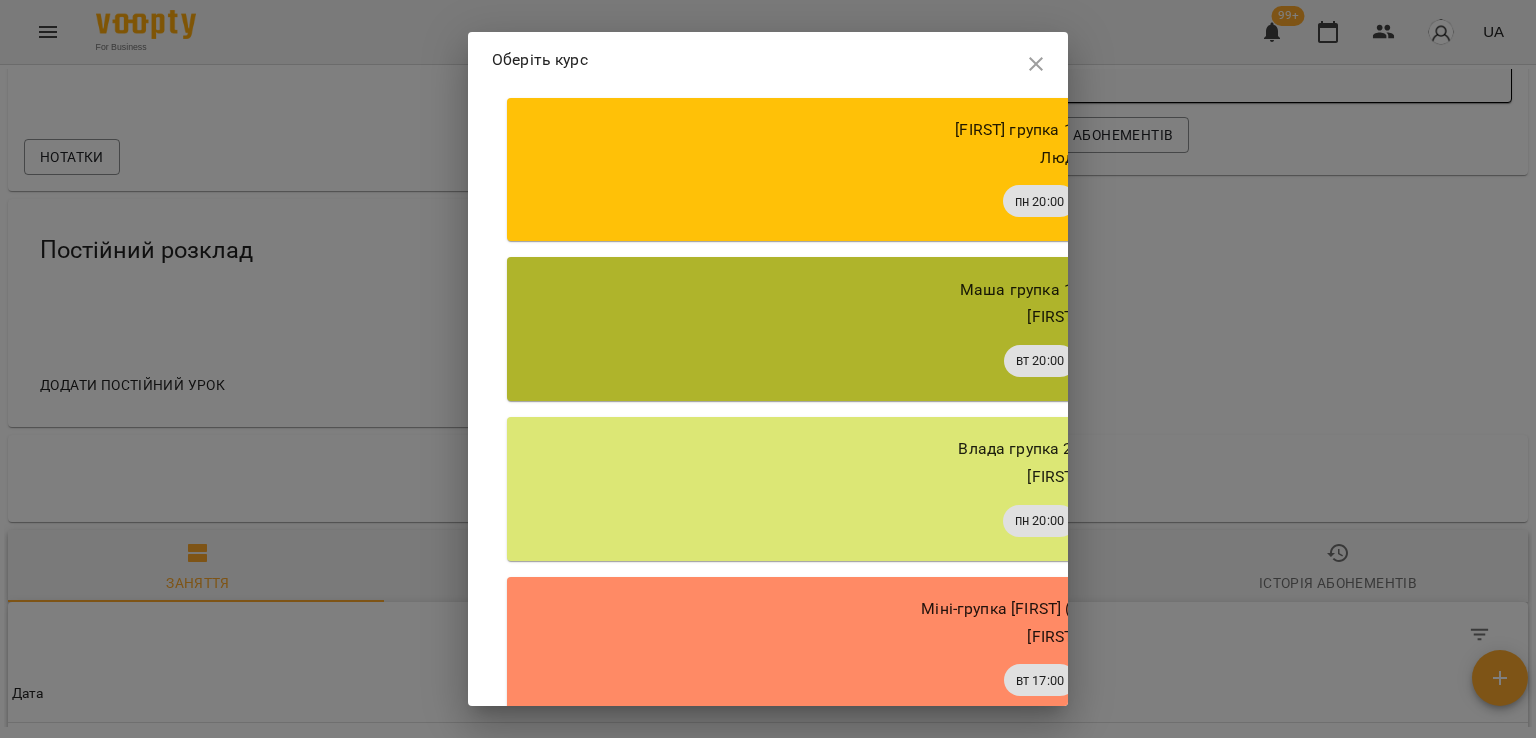 scroll, scrollTop: 1030, scrollLeft: 0, axis: vertical 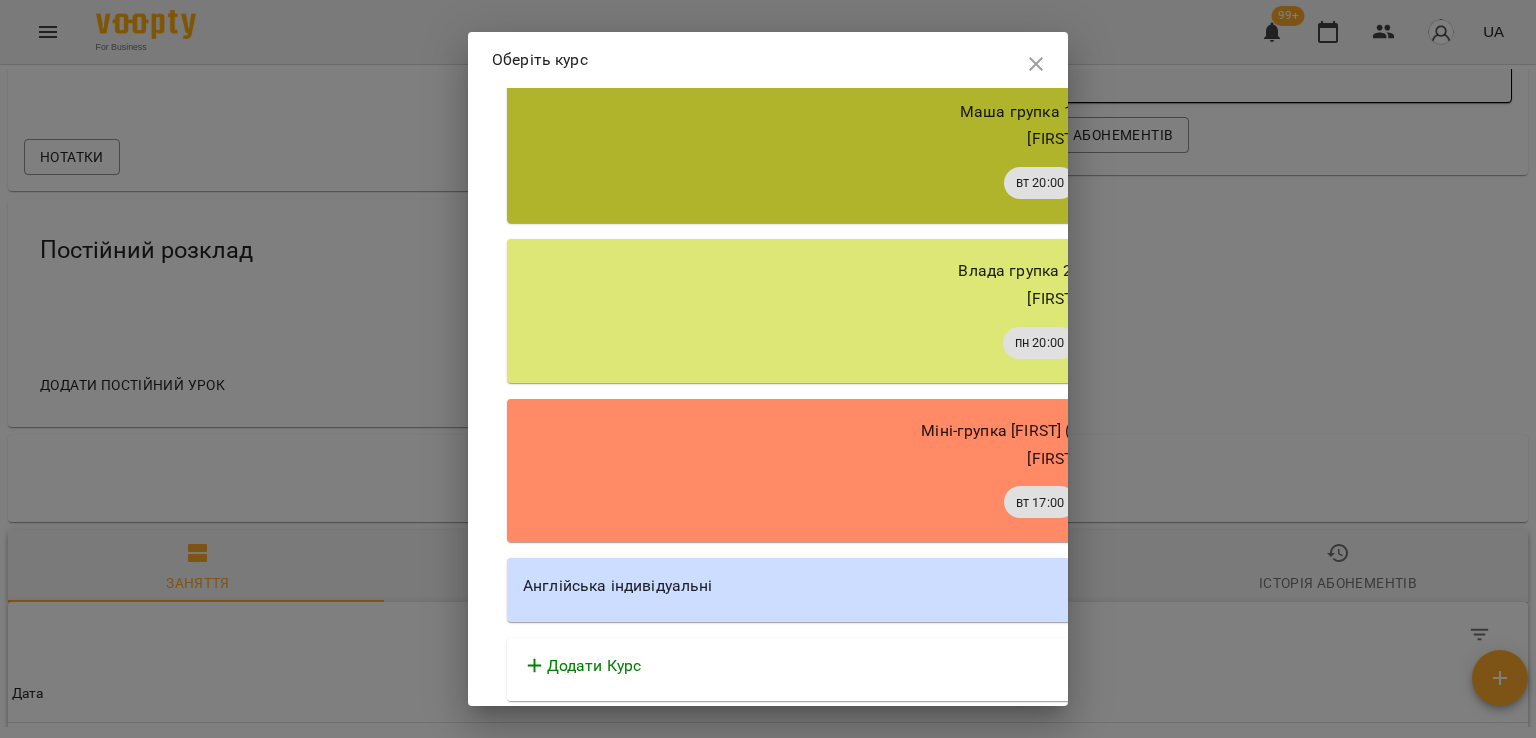 click on "Англійська індивідуальні" at bounding box center [1077, 586] 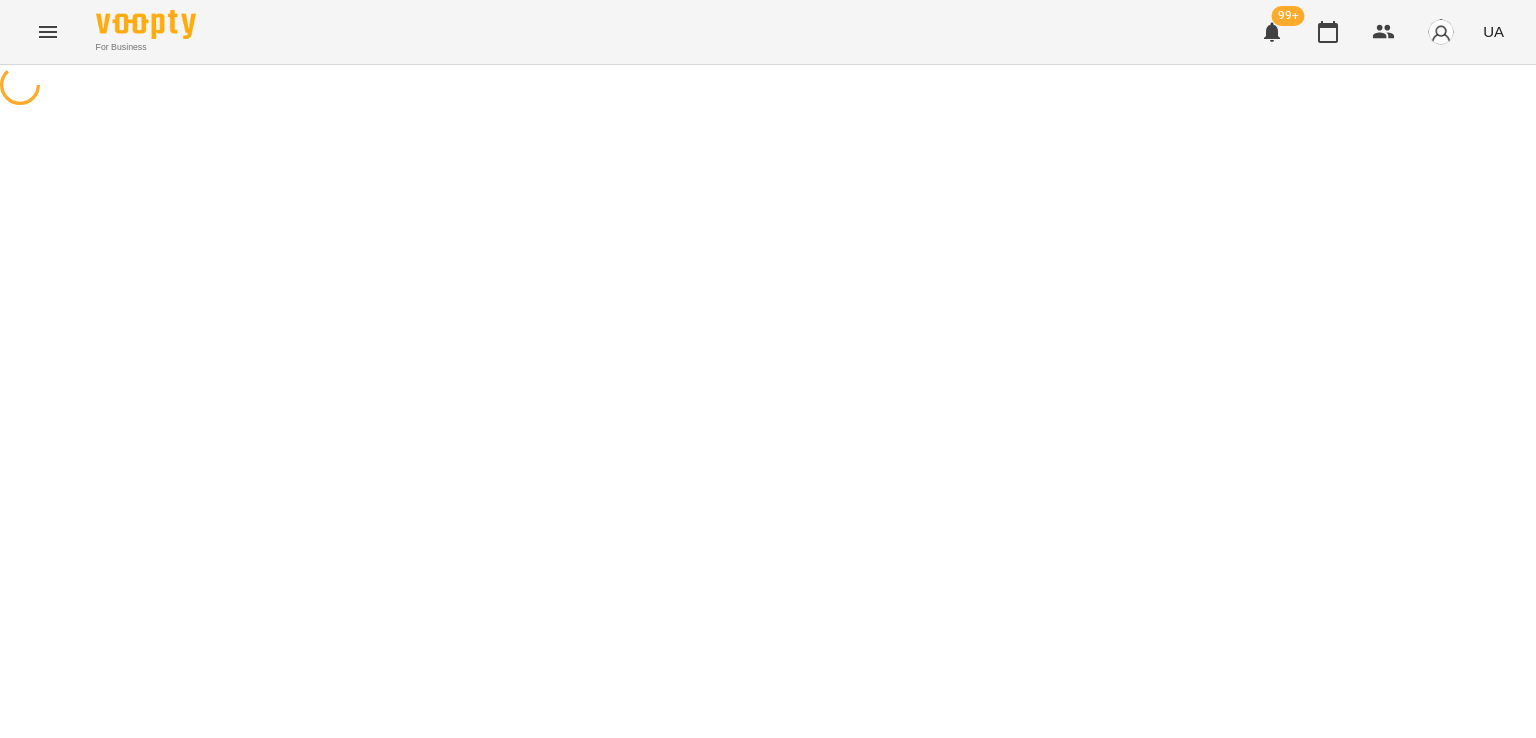 select on "********" 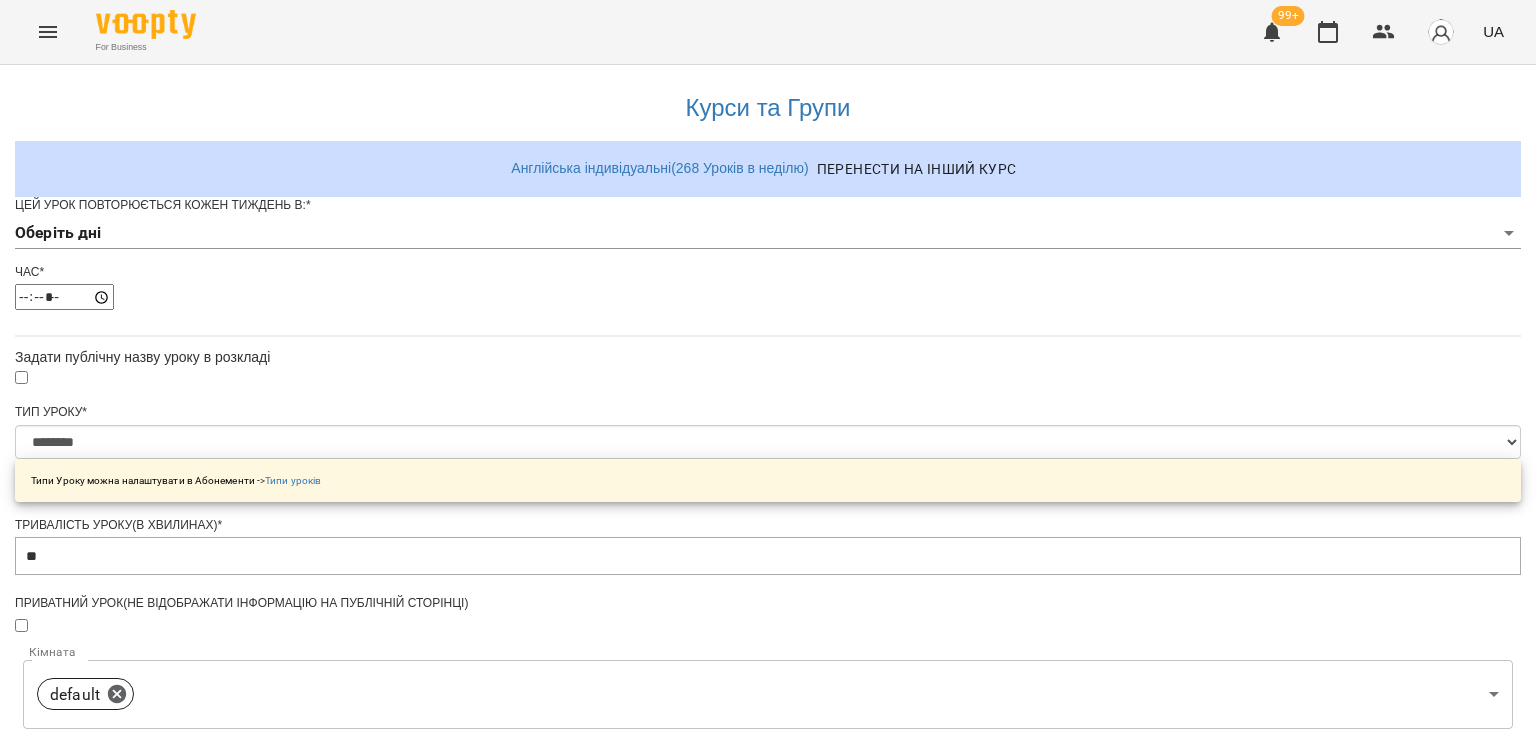 click on "**********" at bounding box center [768, 638] 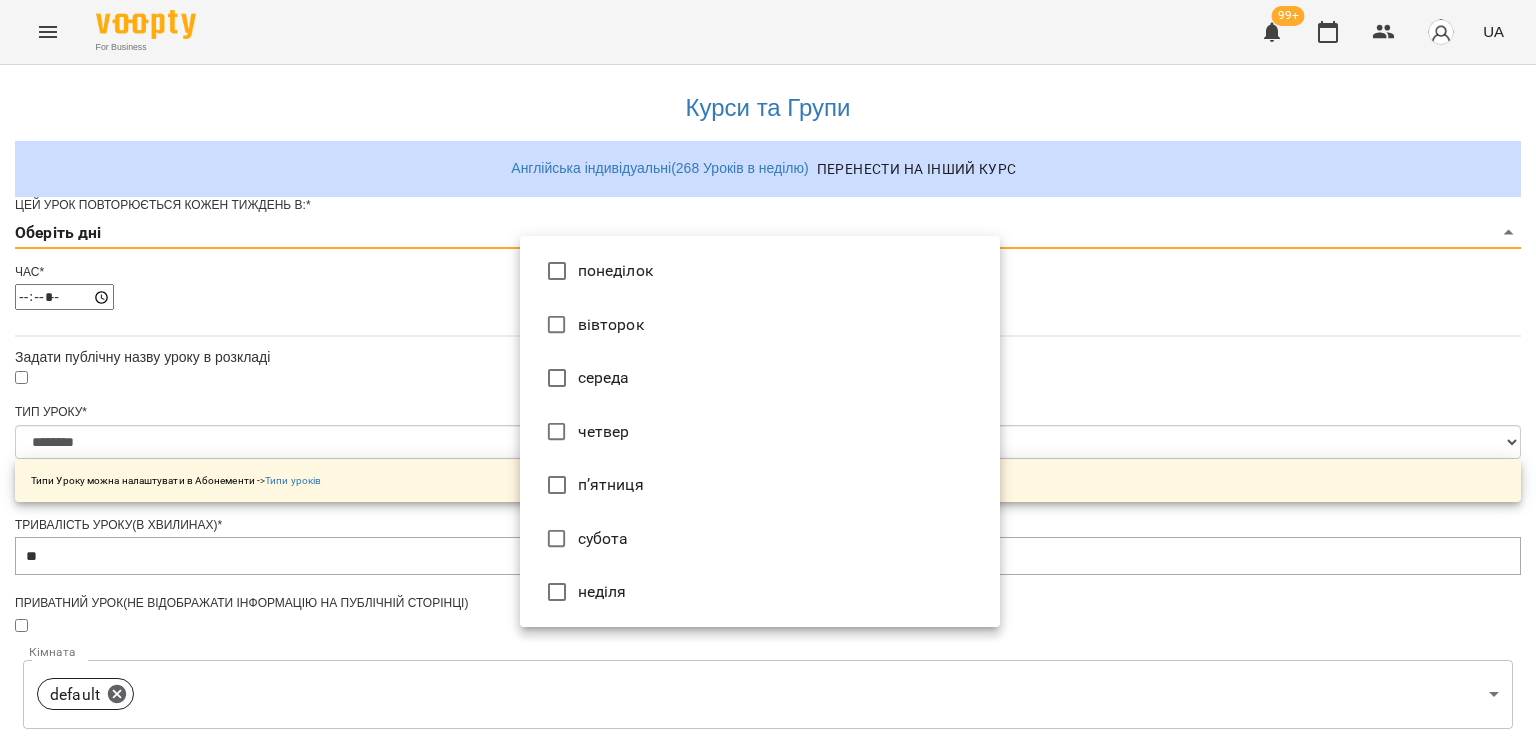 click on "п’ятниця" at bounding box center (760, 485) 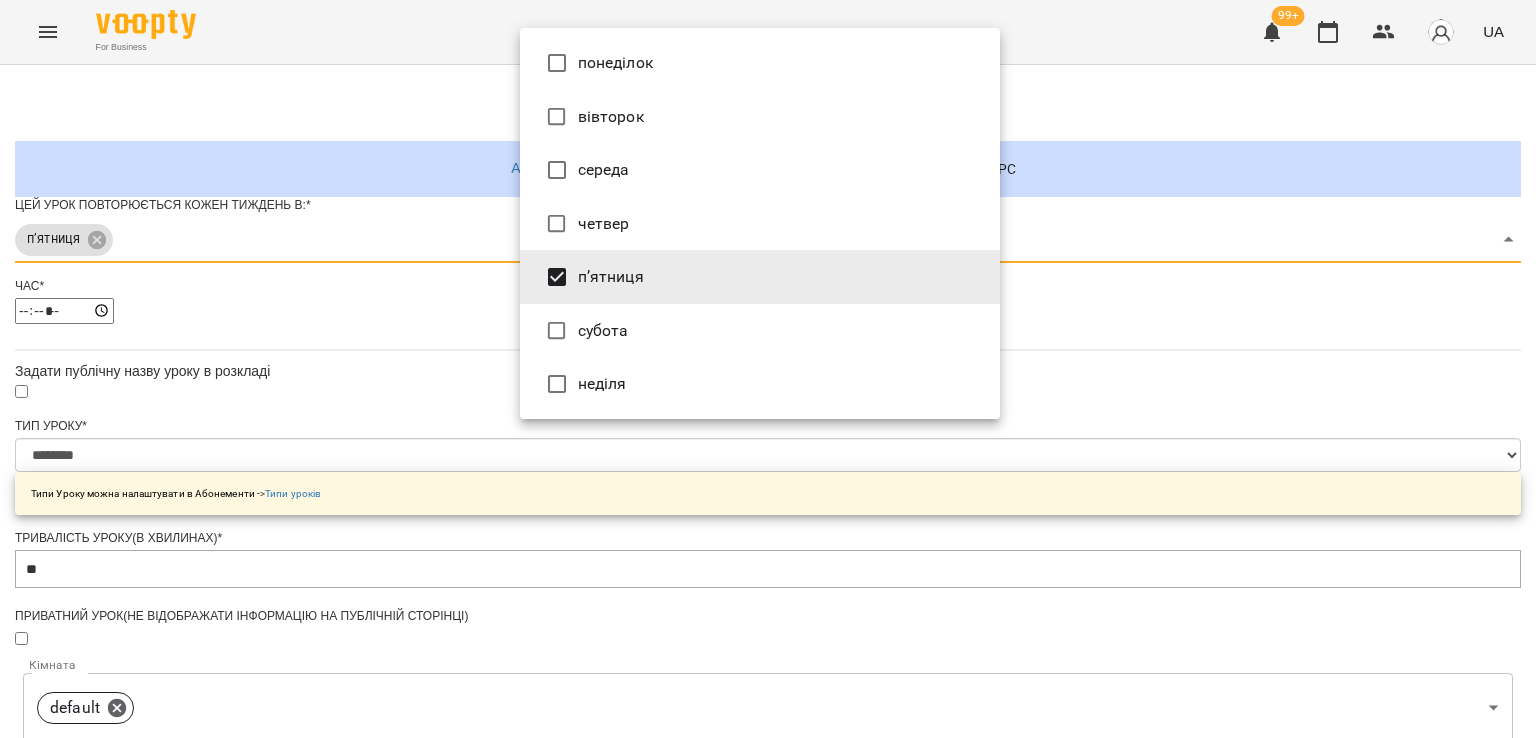 click at bounding box center (768, 369) 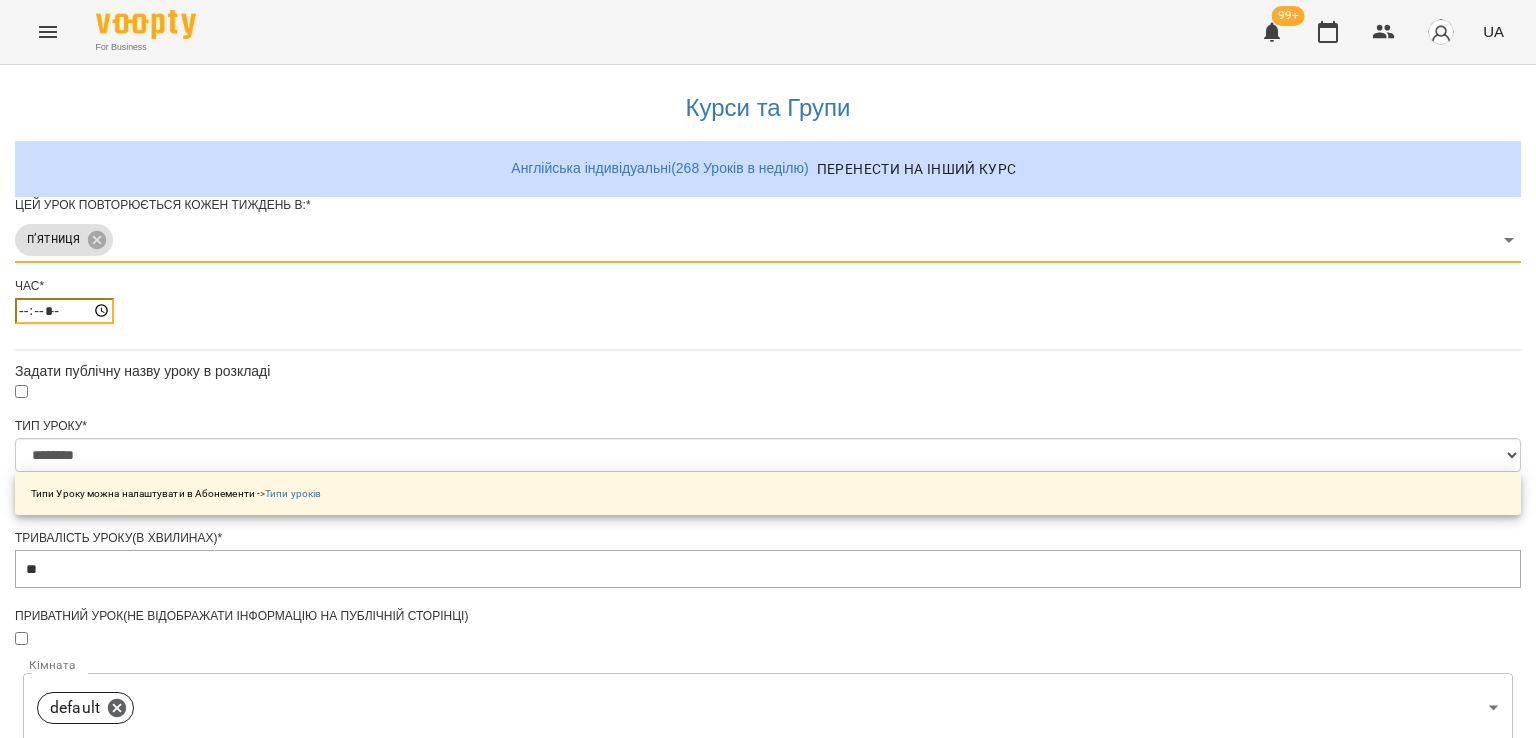 click on "*****" at bounding box center [64, 311] 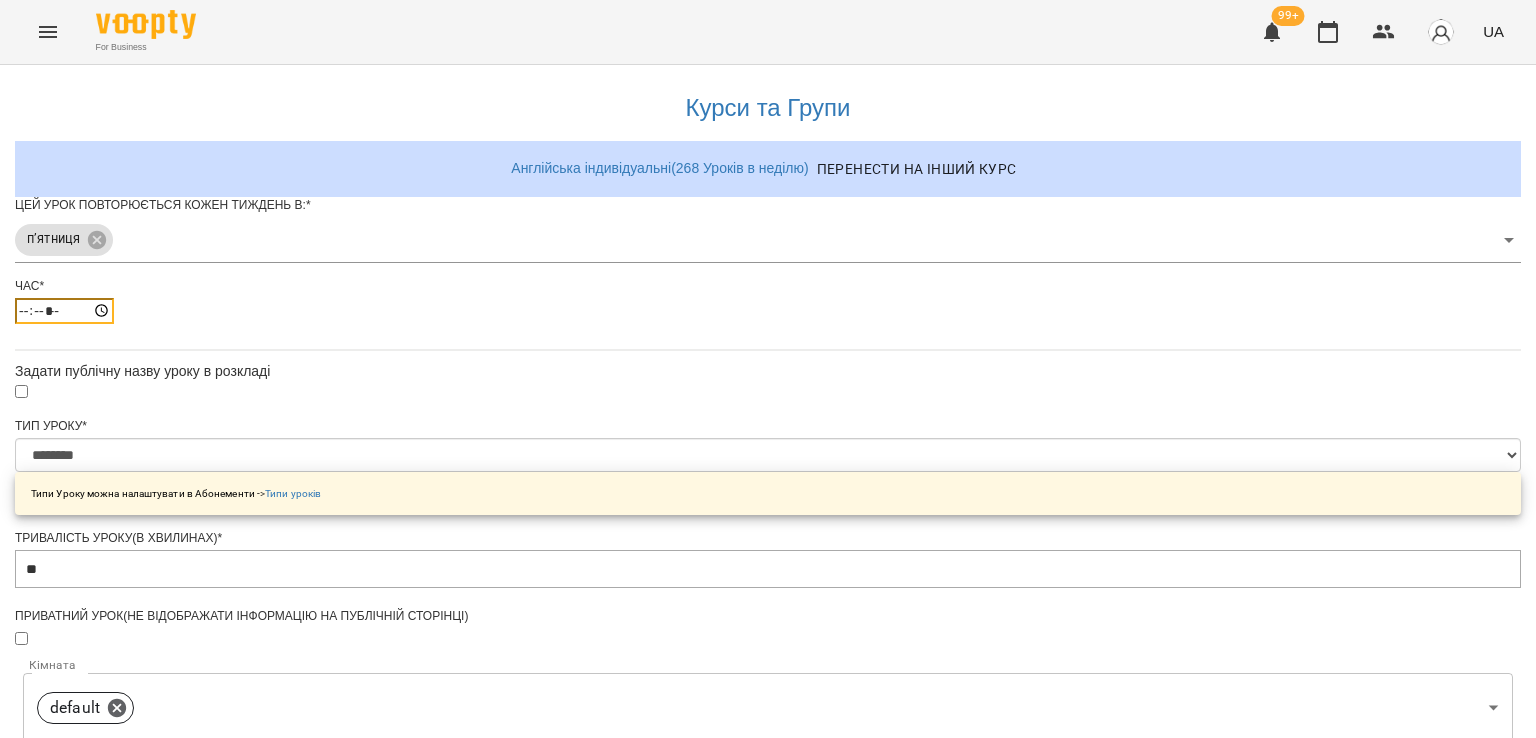 type on "*****" 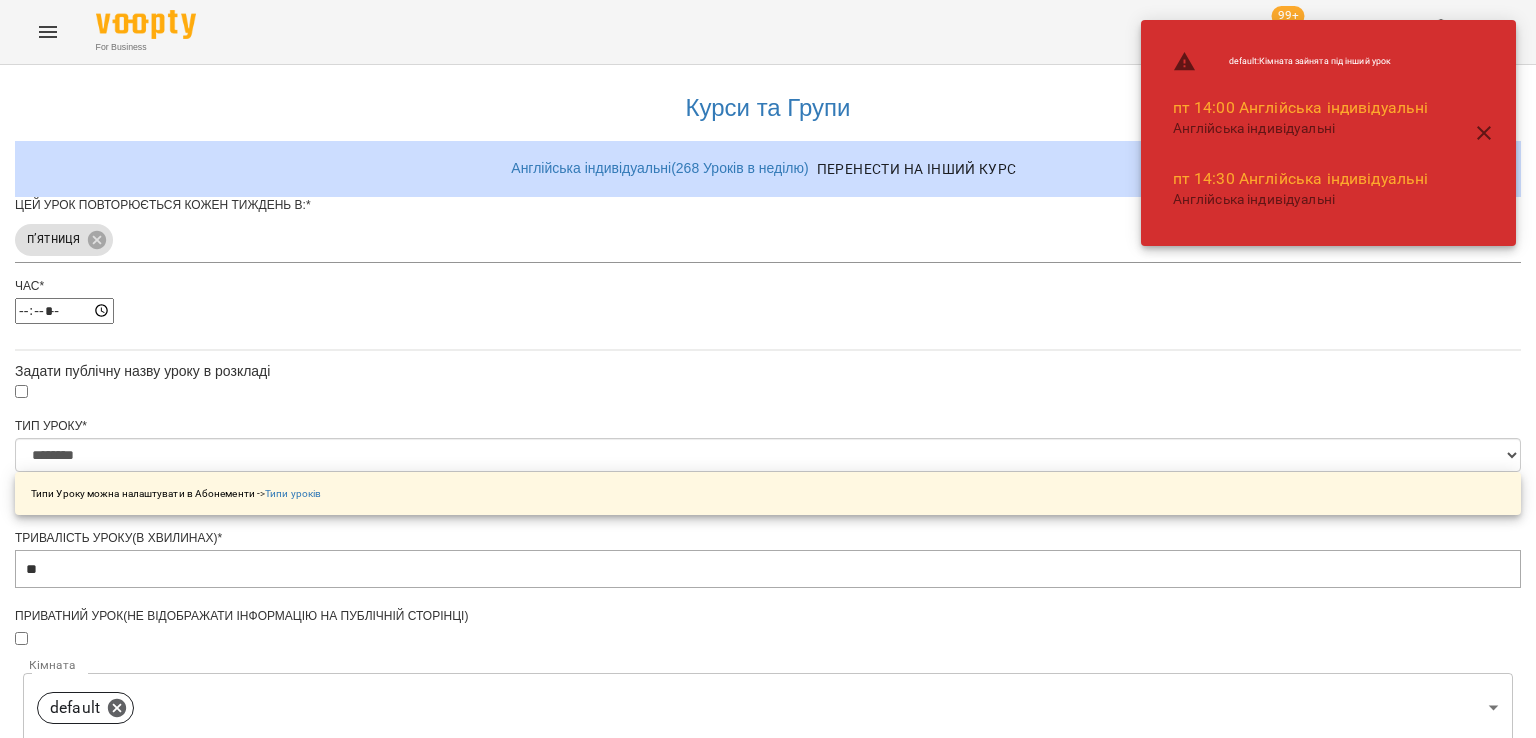 click on "**********" at bounding box center [768, 745] 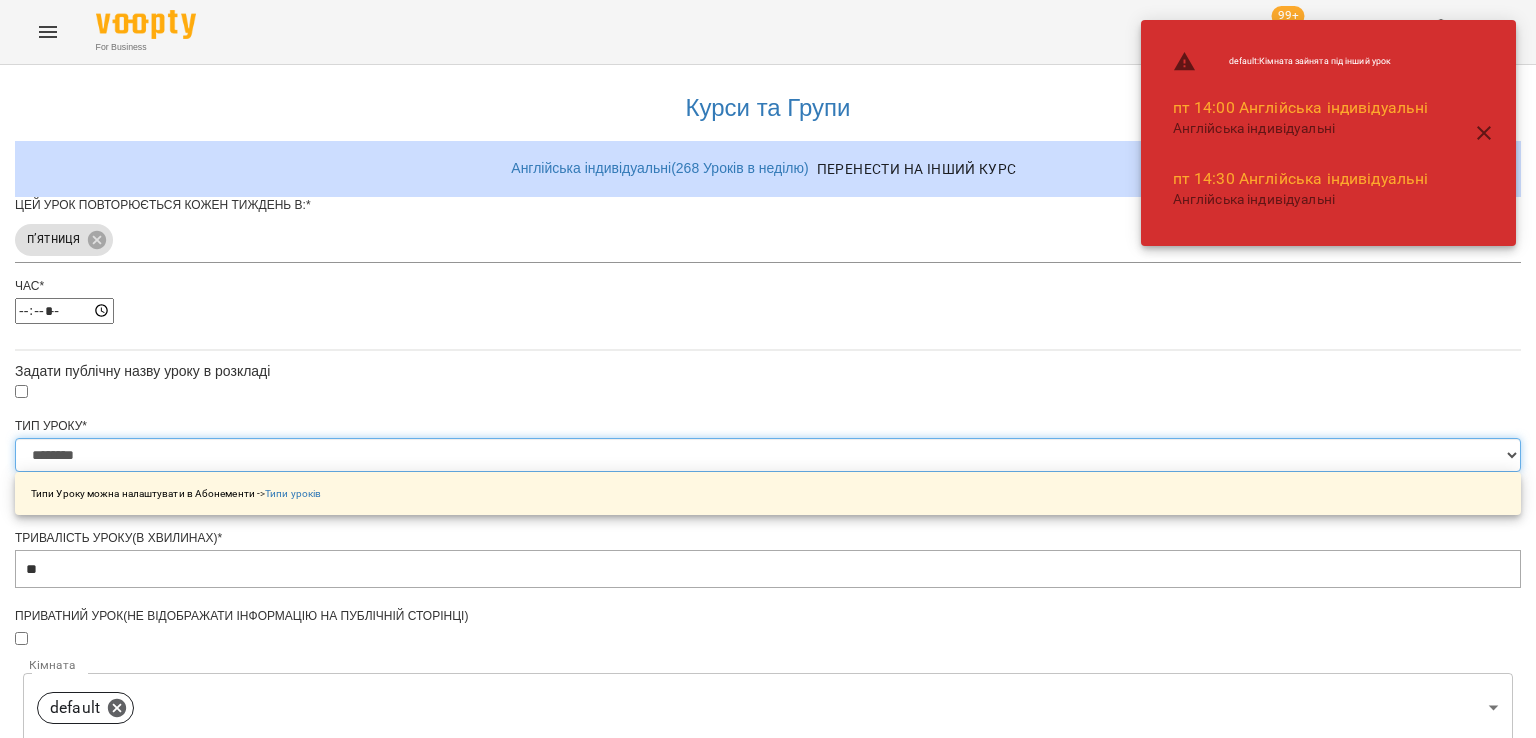 click on "**********" at bounding box center [768, 455] 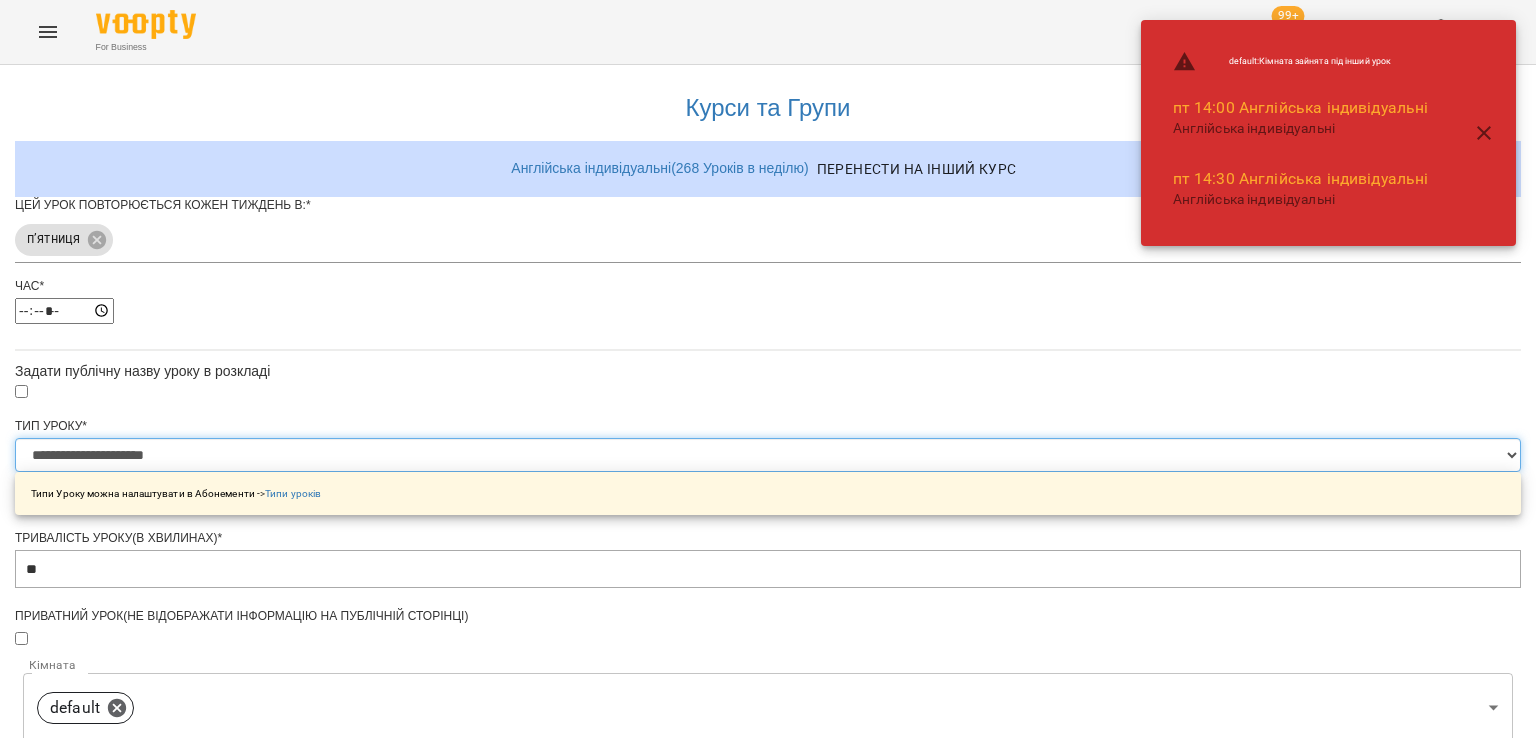 click on "**********" at bounding box center [768, 455] 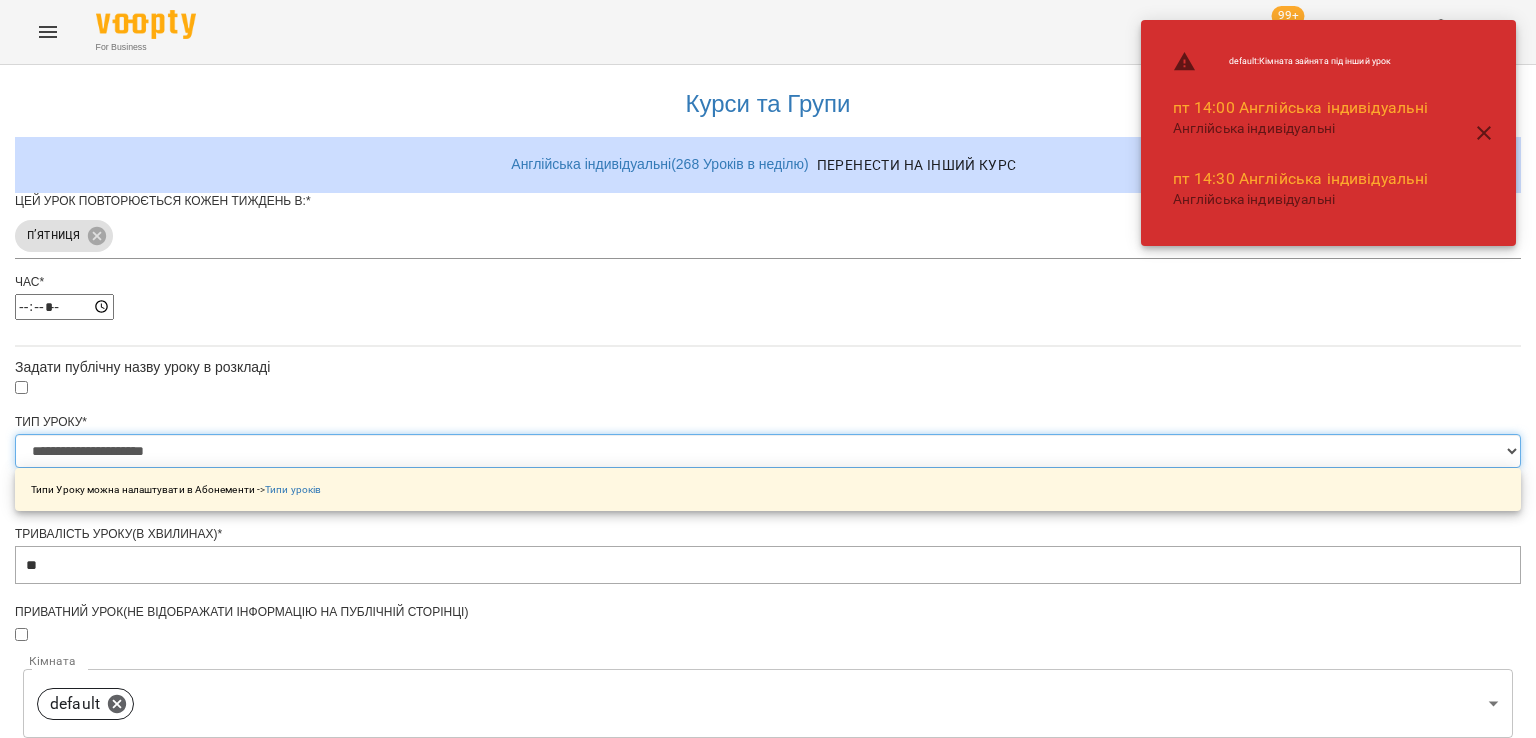 scroll, scrollTop: 400, scrollLeft: 0, axis: vertical 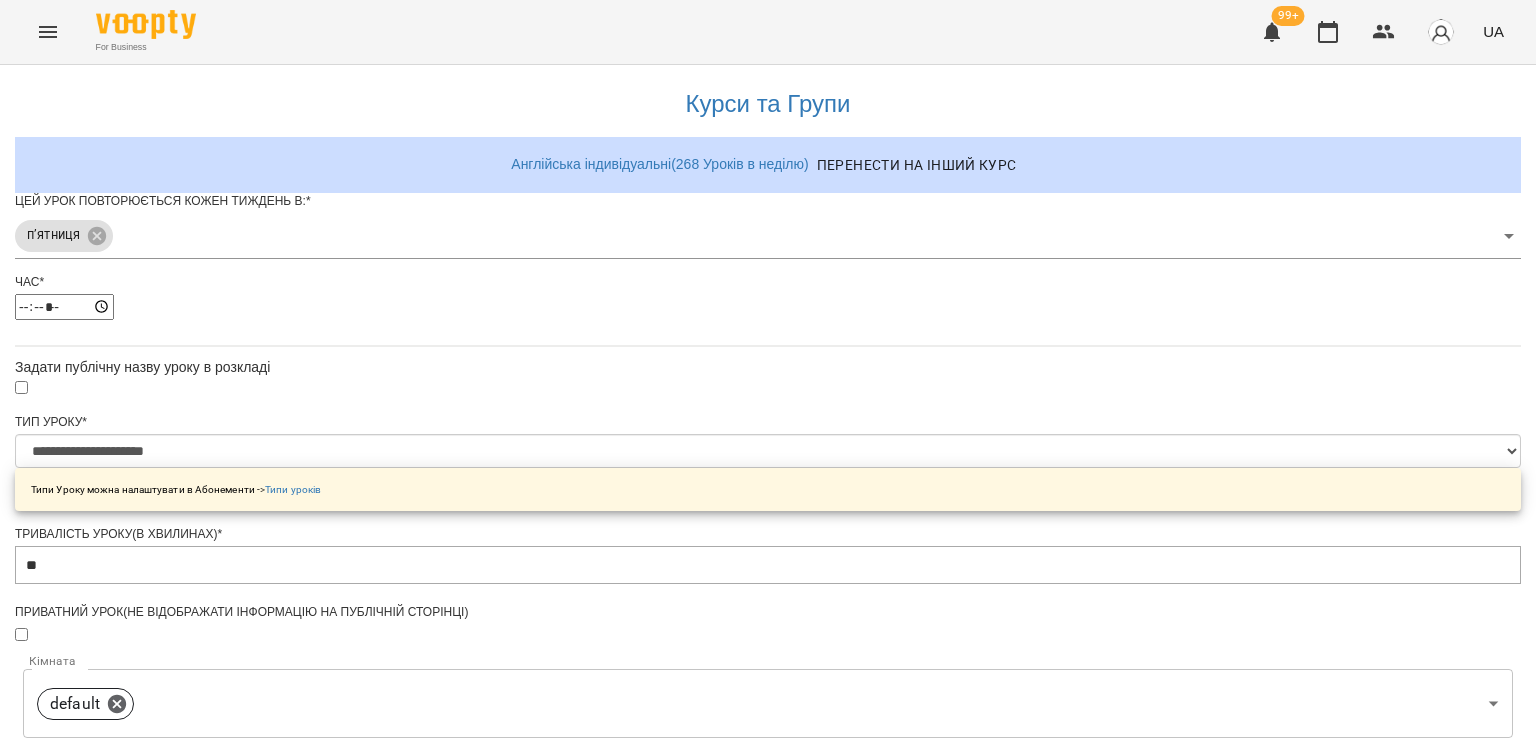 click on "**********" at bounding box center [768, 644] 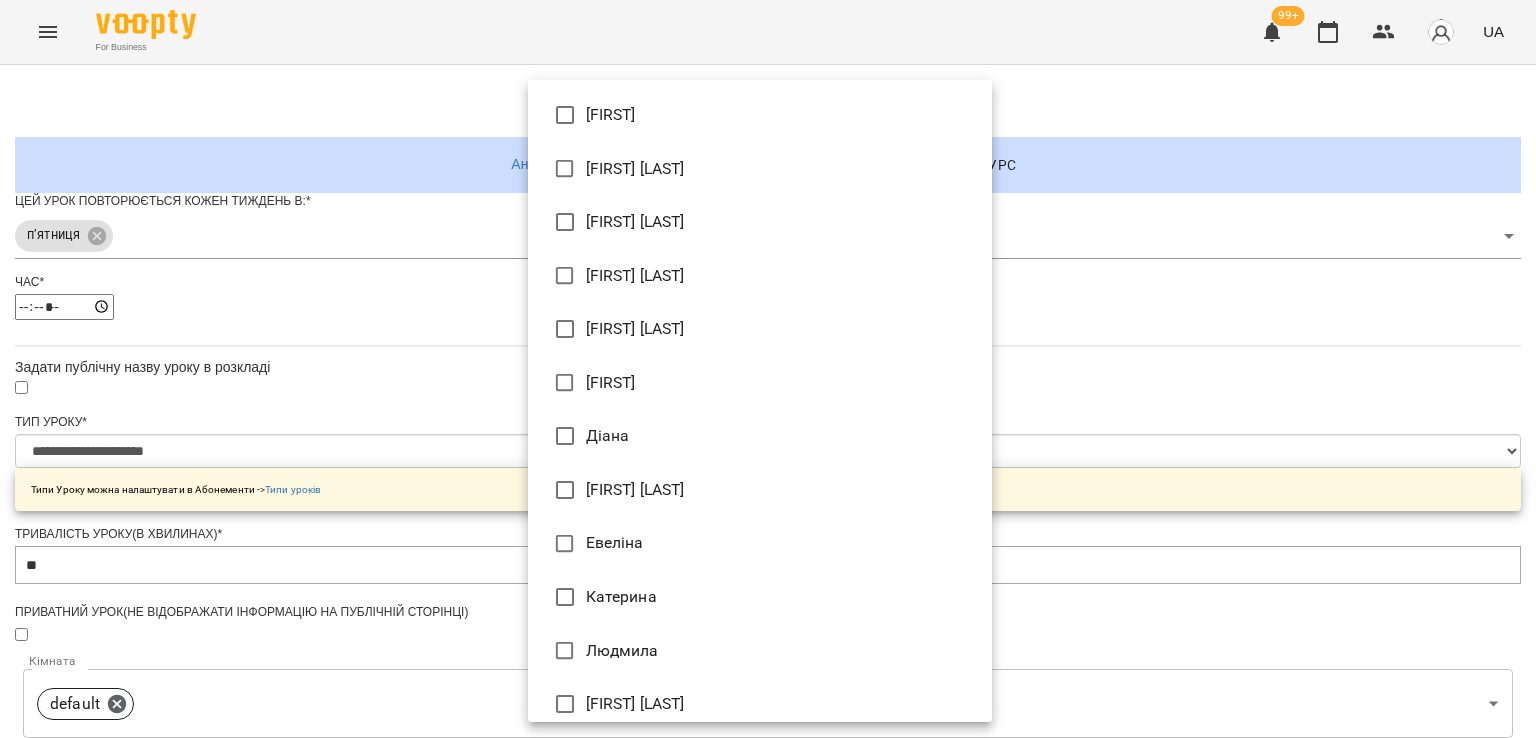 click on "[FIRST] [LAST]" at bounding box center [760, 329] 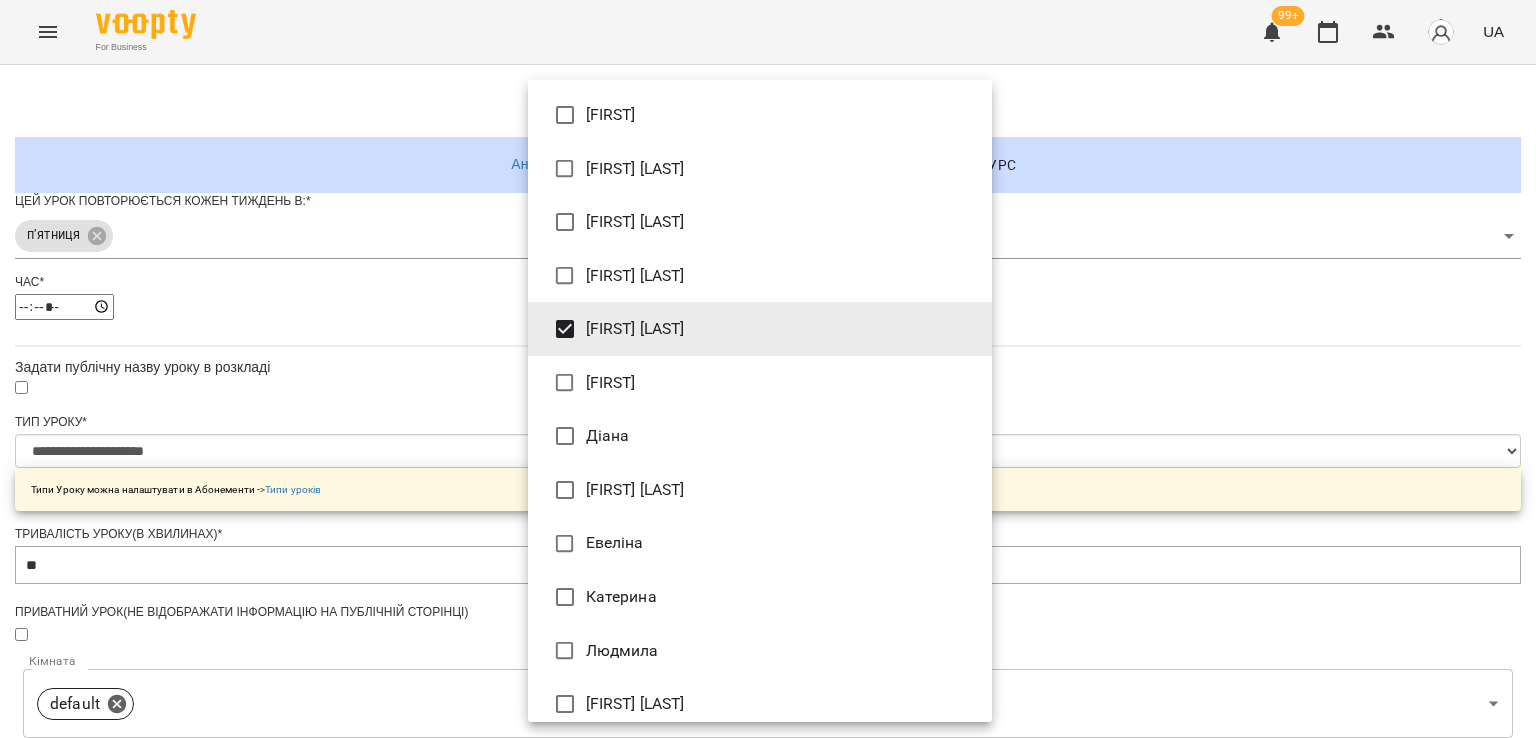 type on "**********" 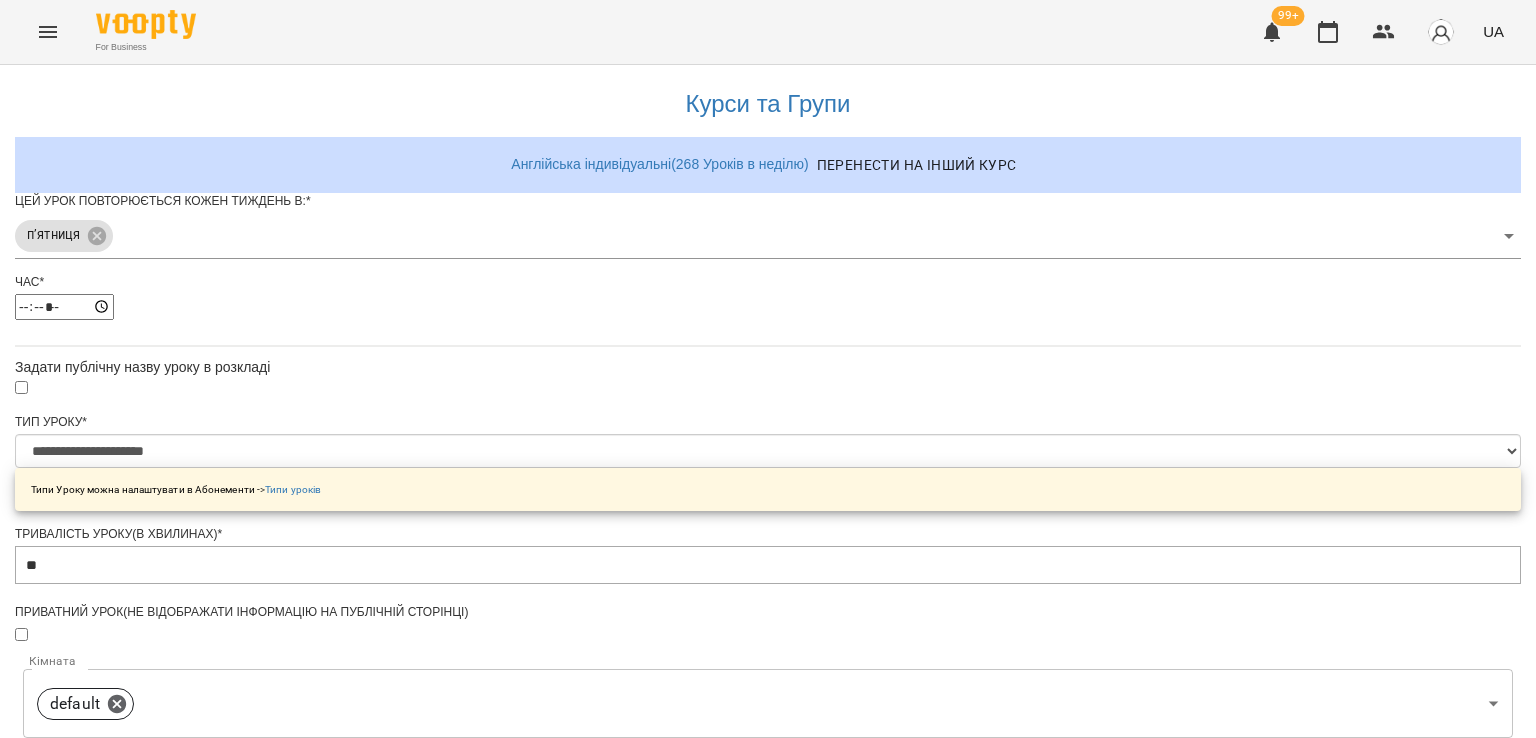 scroll, scrollTop: 703, scrollLeft: 0, axis: vertical 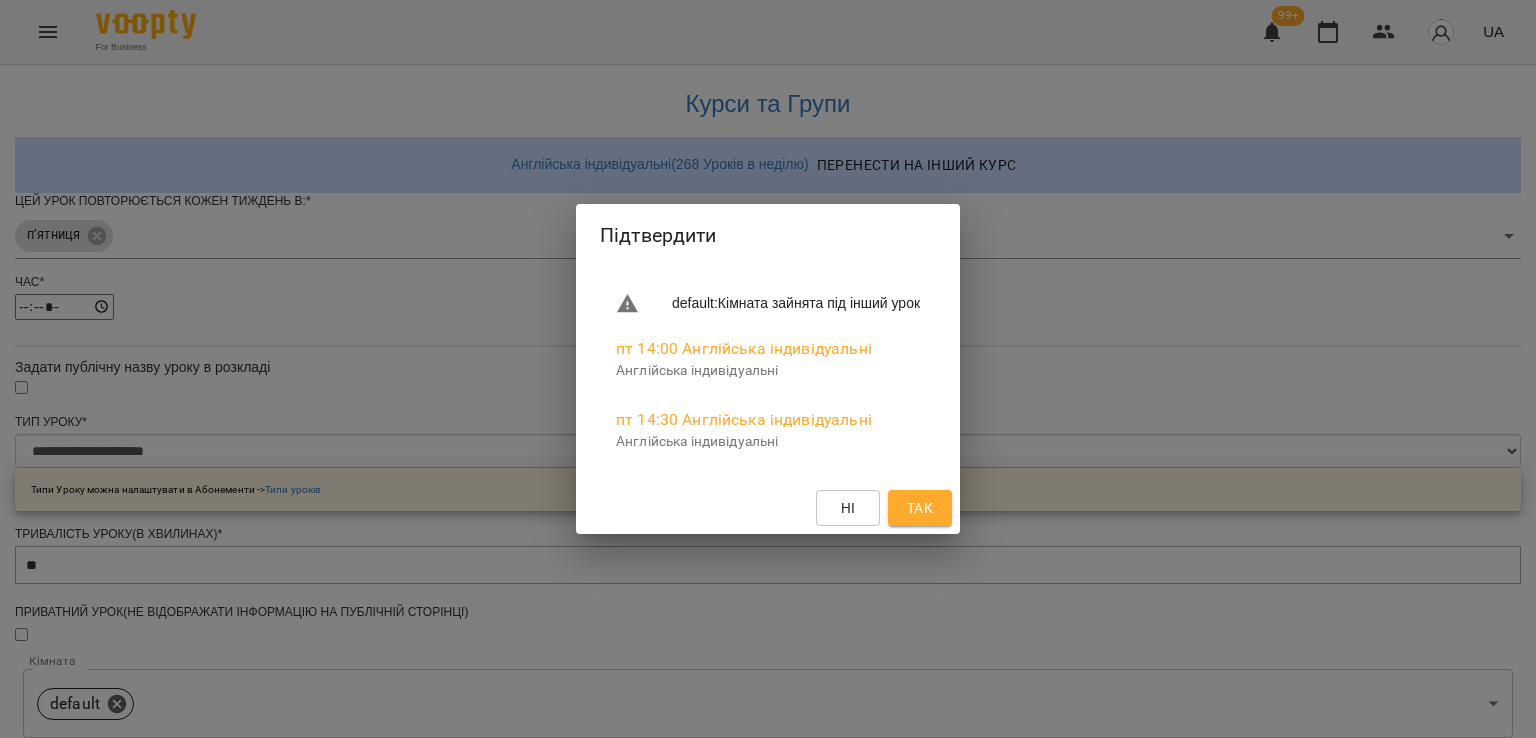 click on "Так" at bounding box center [920, 508] 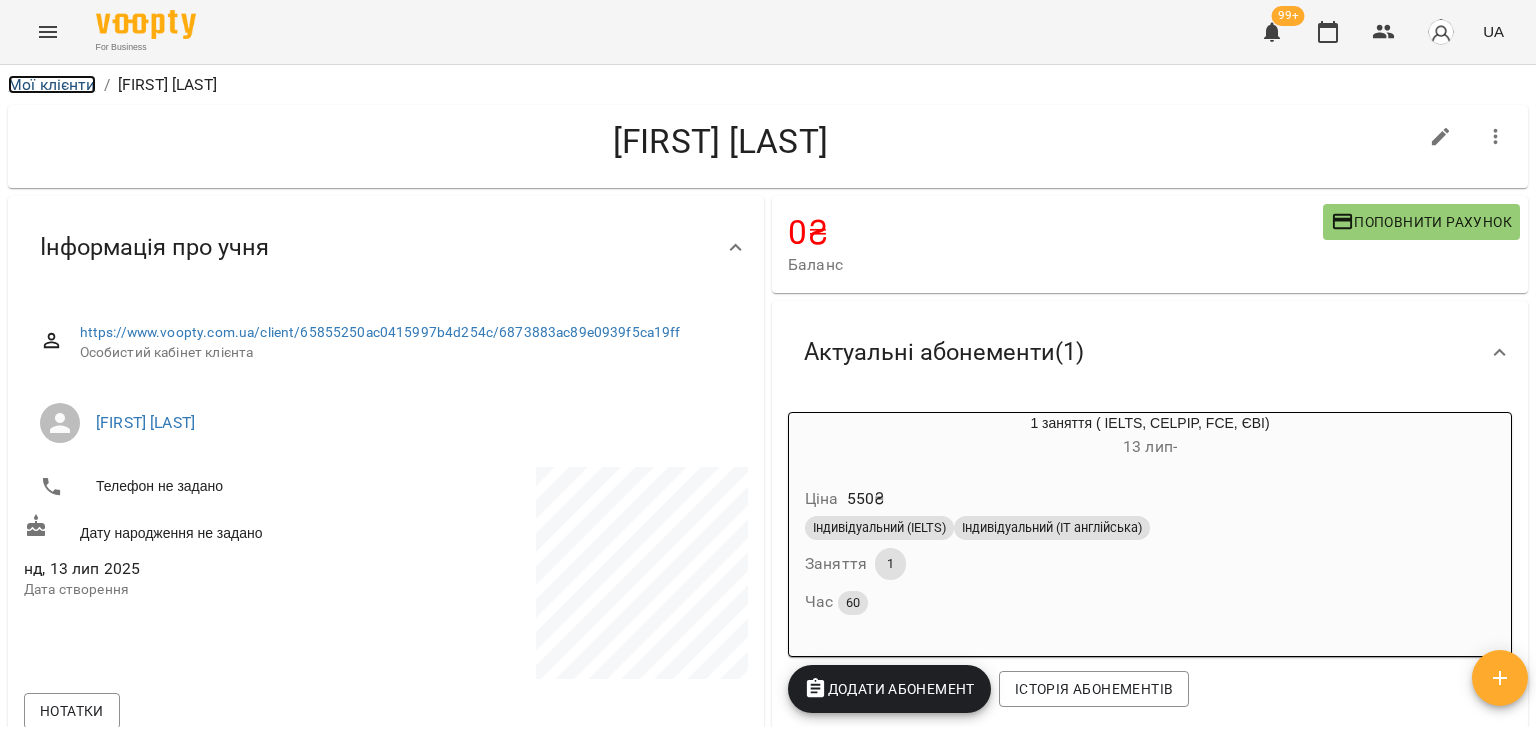 click on "Мої клієнти" at bounding box center [52, 84] 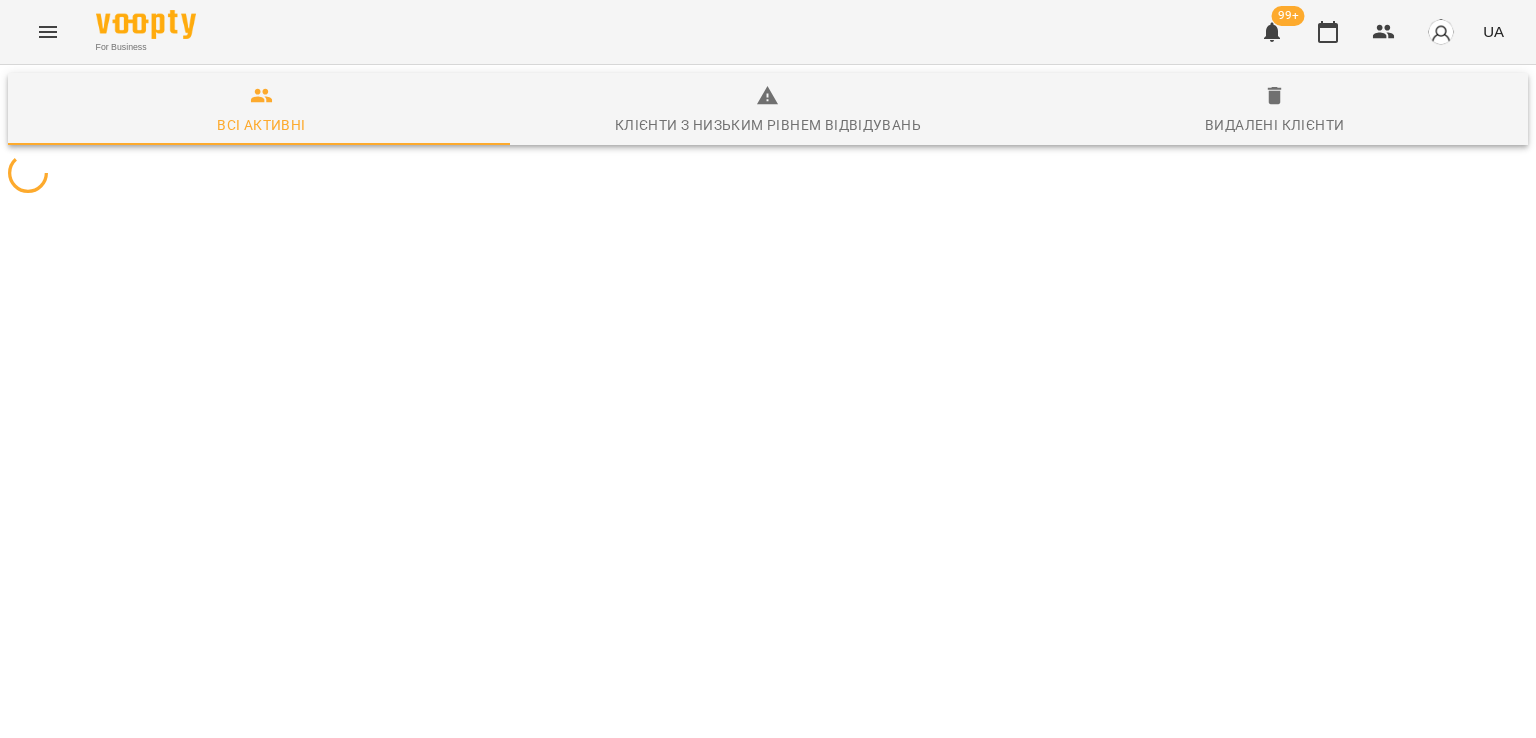 scroll, scrollTop: 0, scrollLeft: 0, axis: both 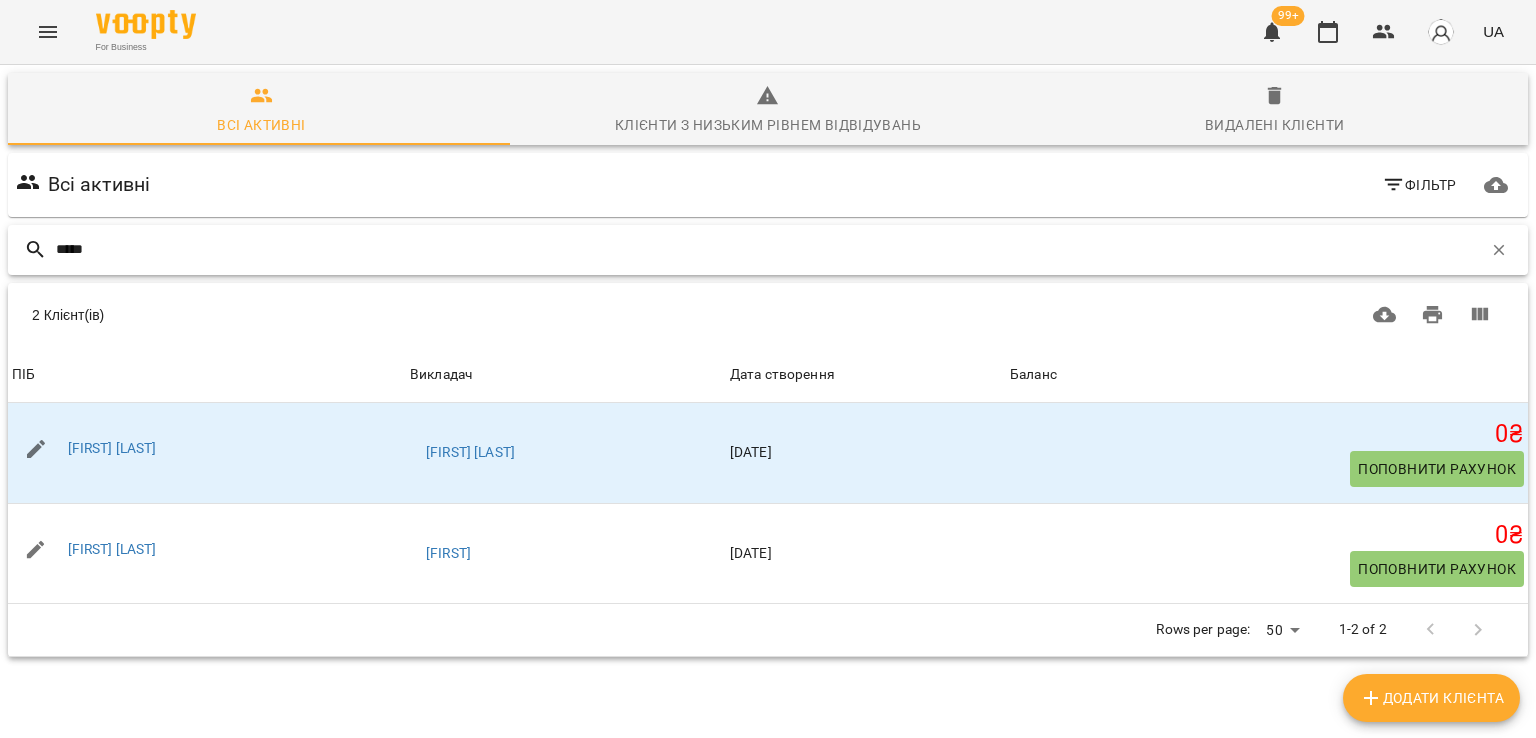 click on "*****" at bounding box center [769, 249] 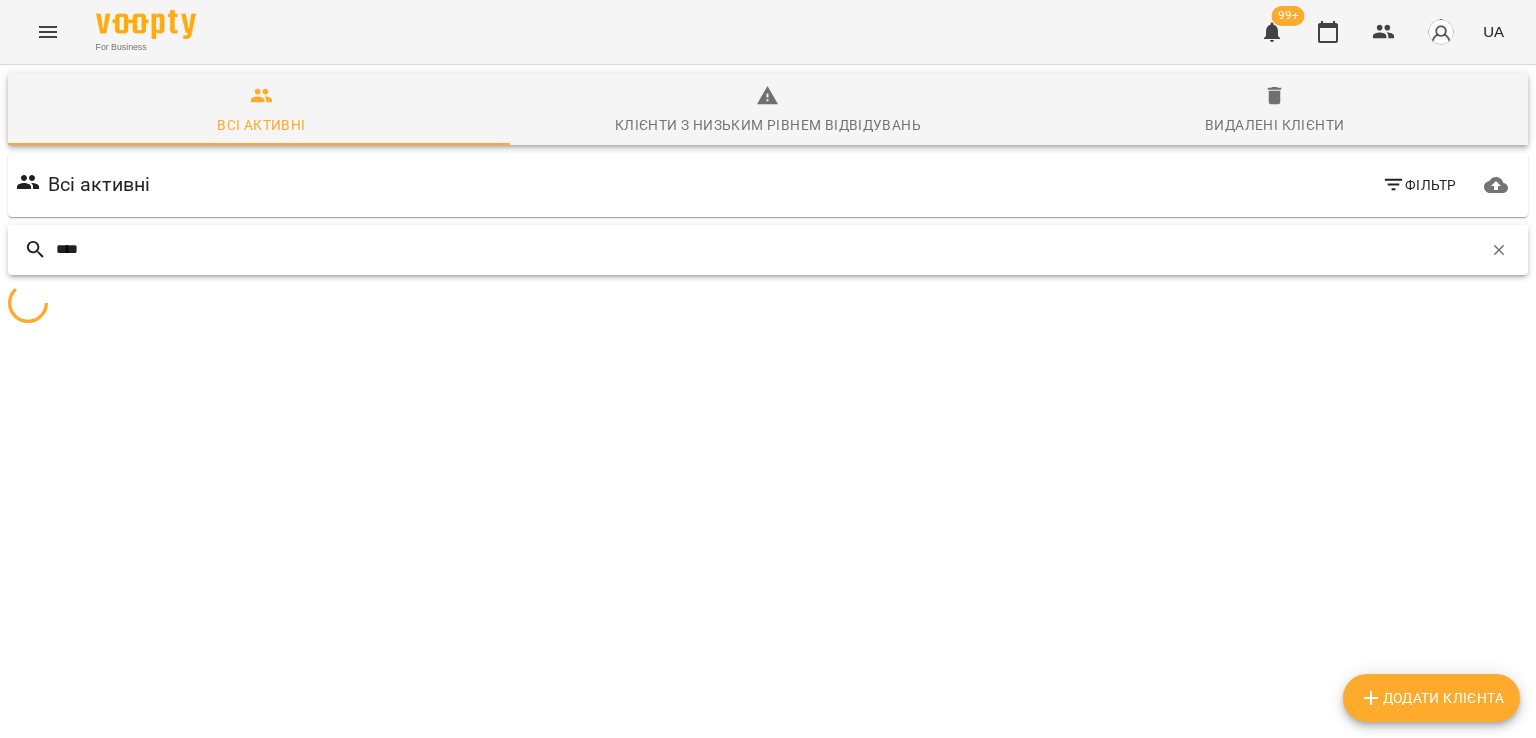 type on "*****" 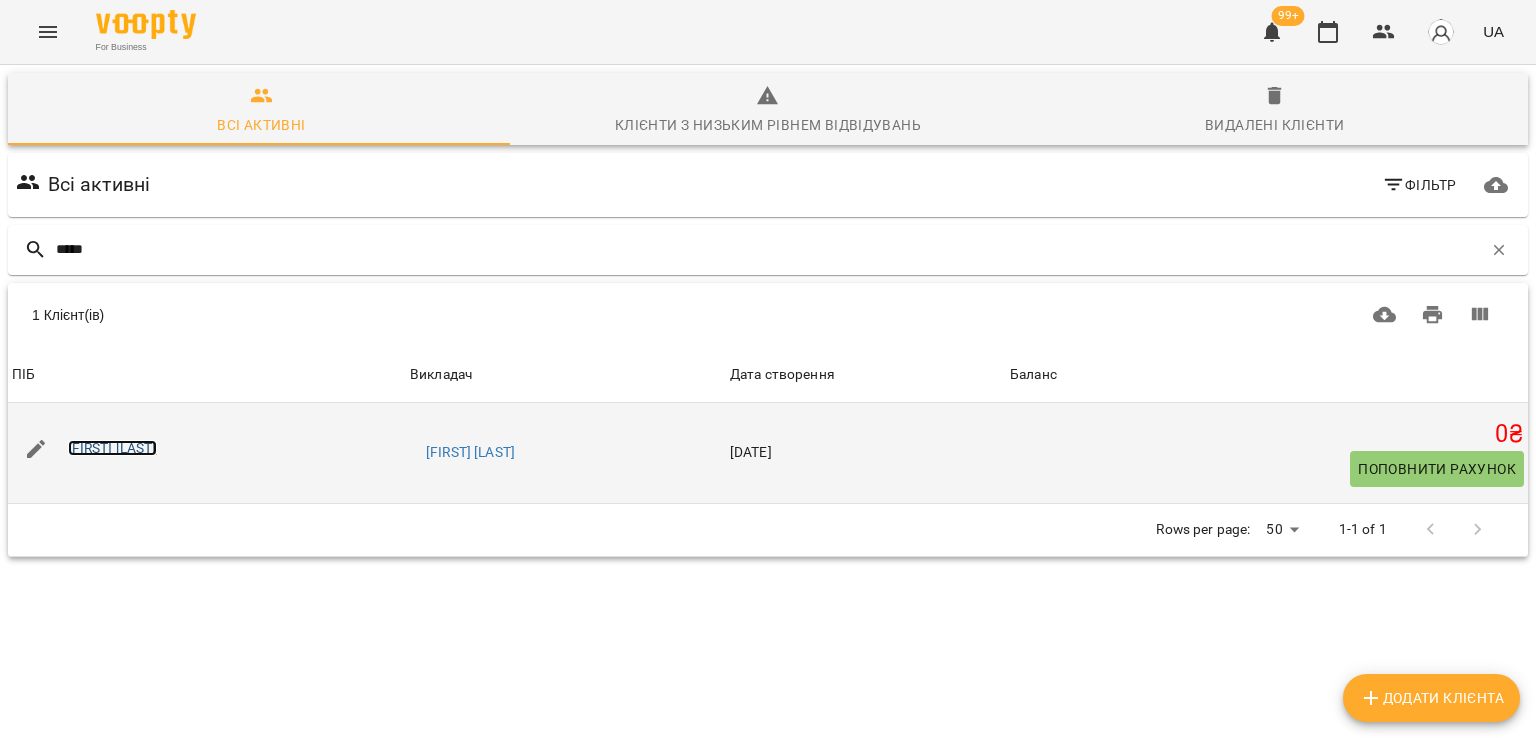 click on "Ірина Журавчак" at bounding box center [112, 448] 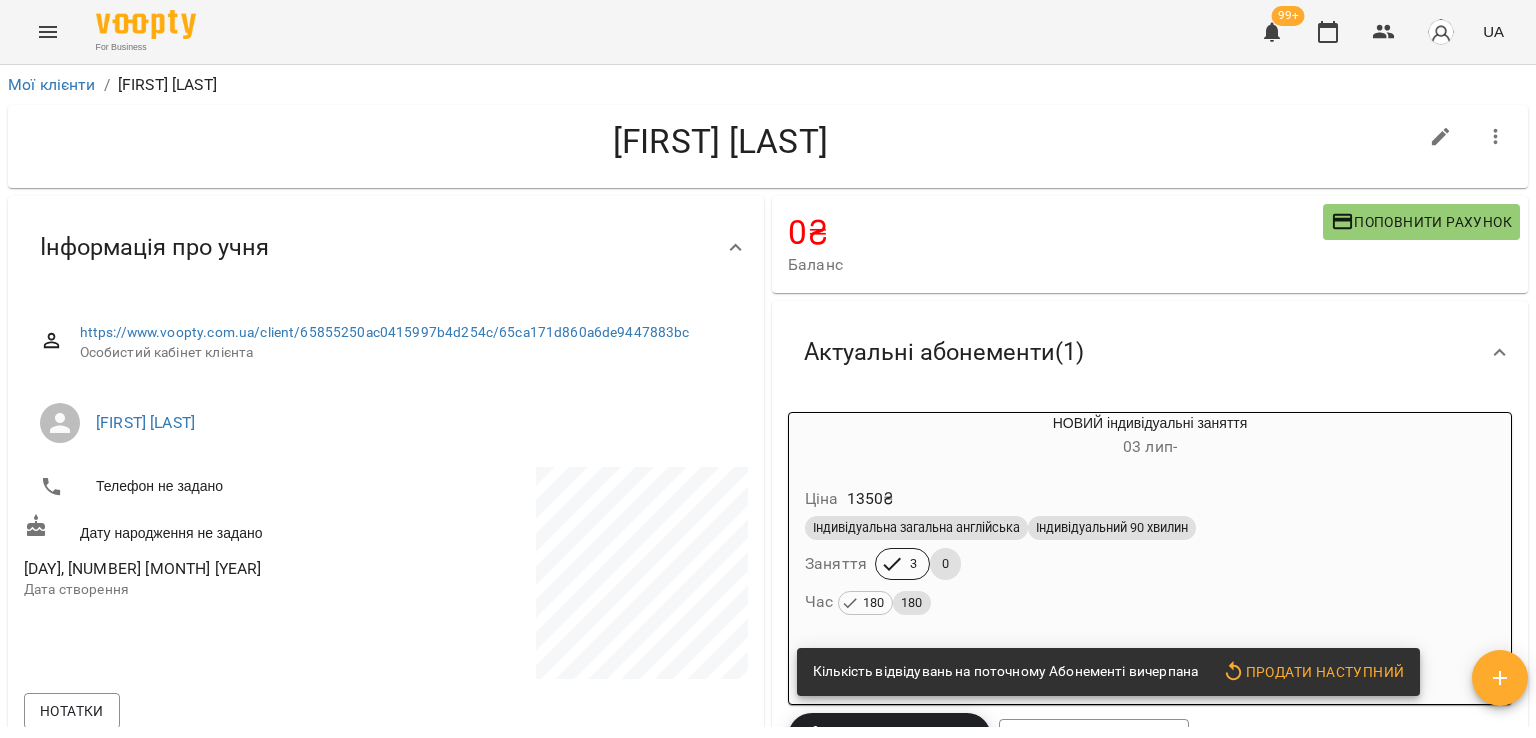 click on "Індивідуальна загальна англійська" at bounding box center (916, 528) 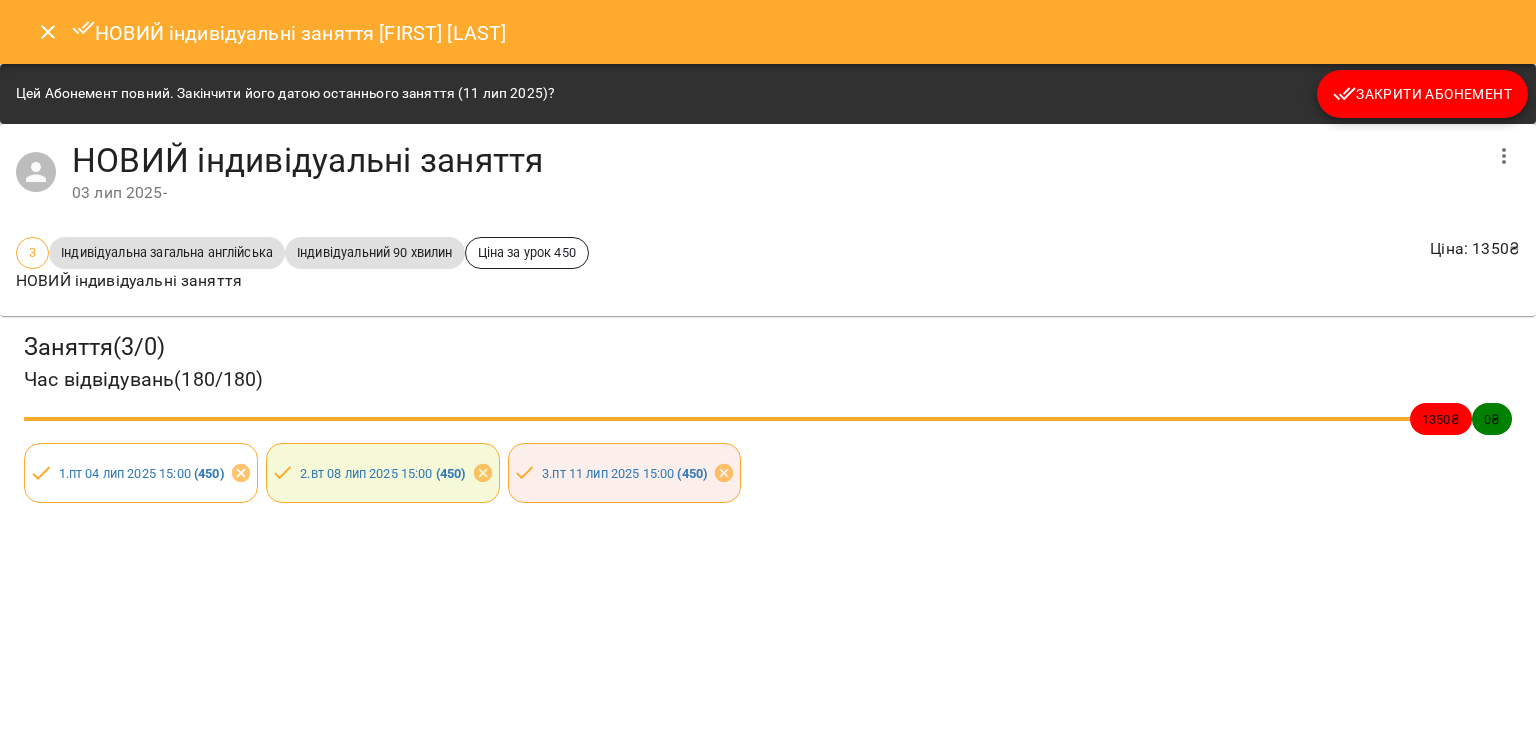 click on "Закрити Абонемент" at bounding box center (1422, 94) 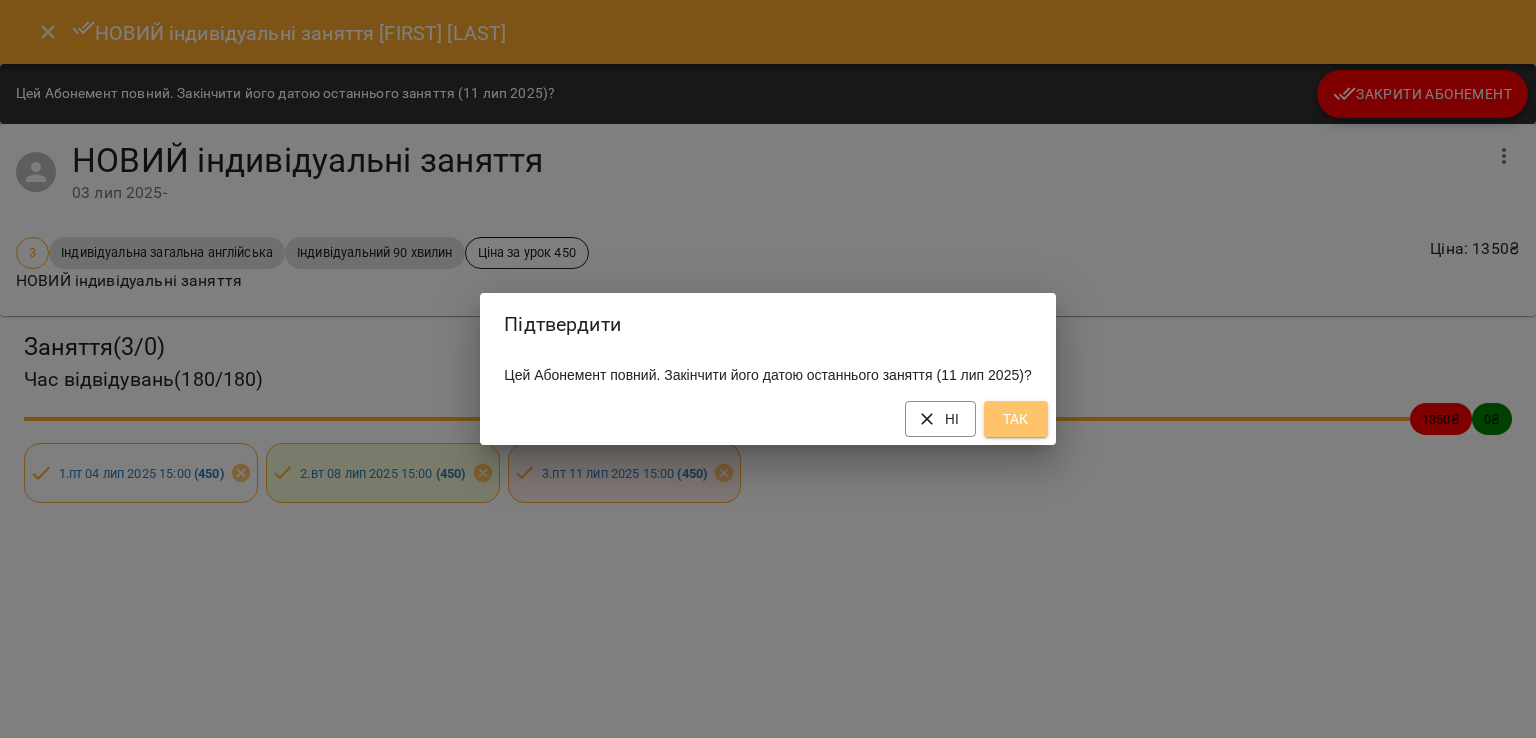 click on "Так" at bounding box center [1016, 419] 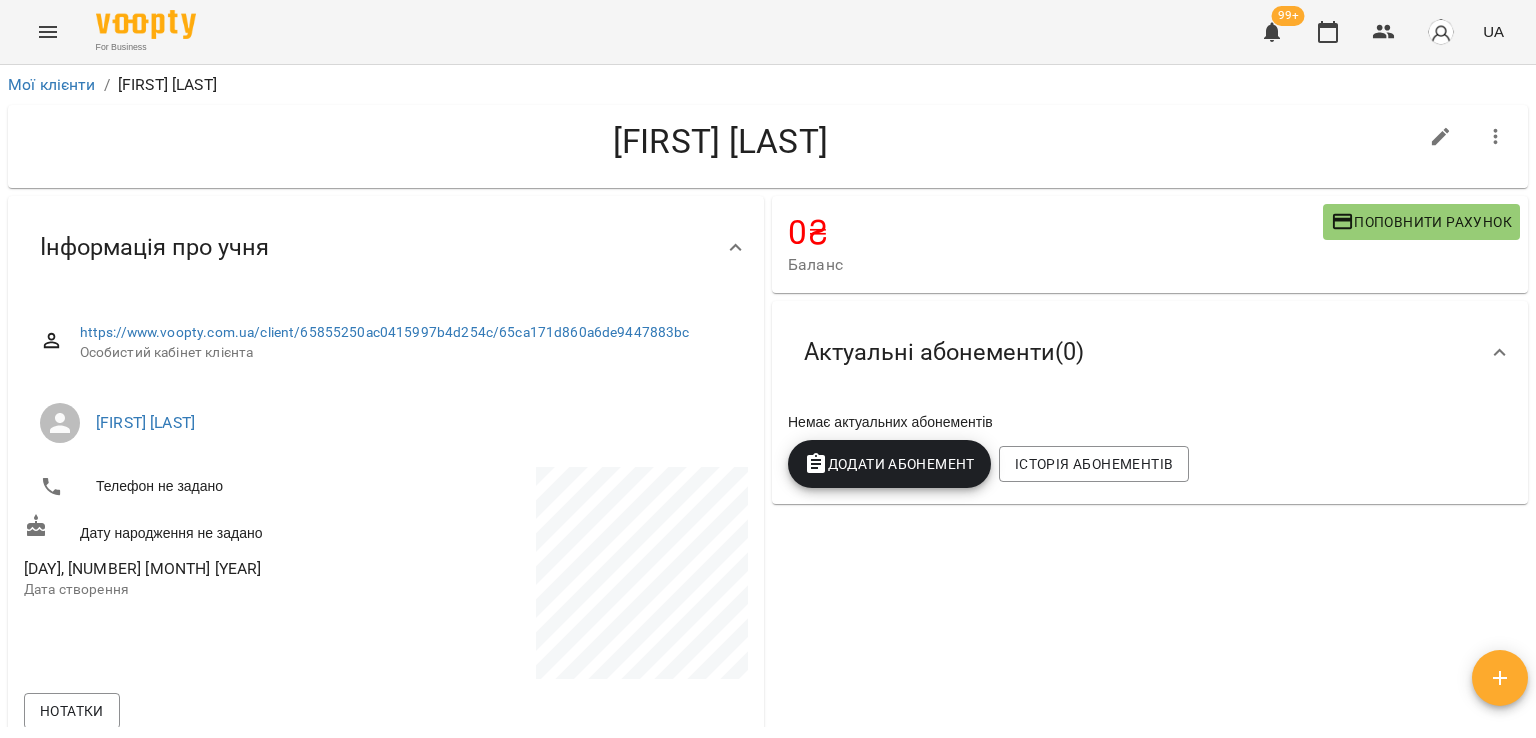 click on "Додати Абонемент" at bounding box center (889, 464) 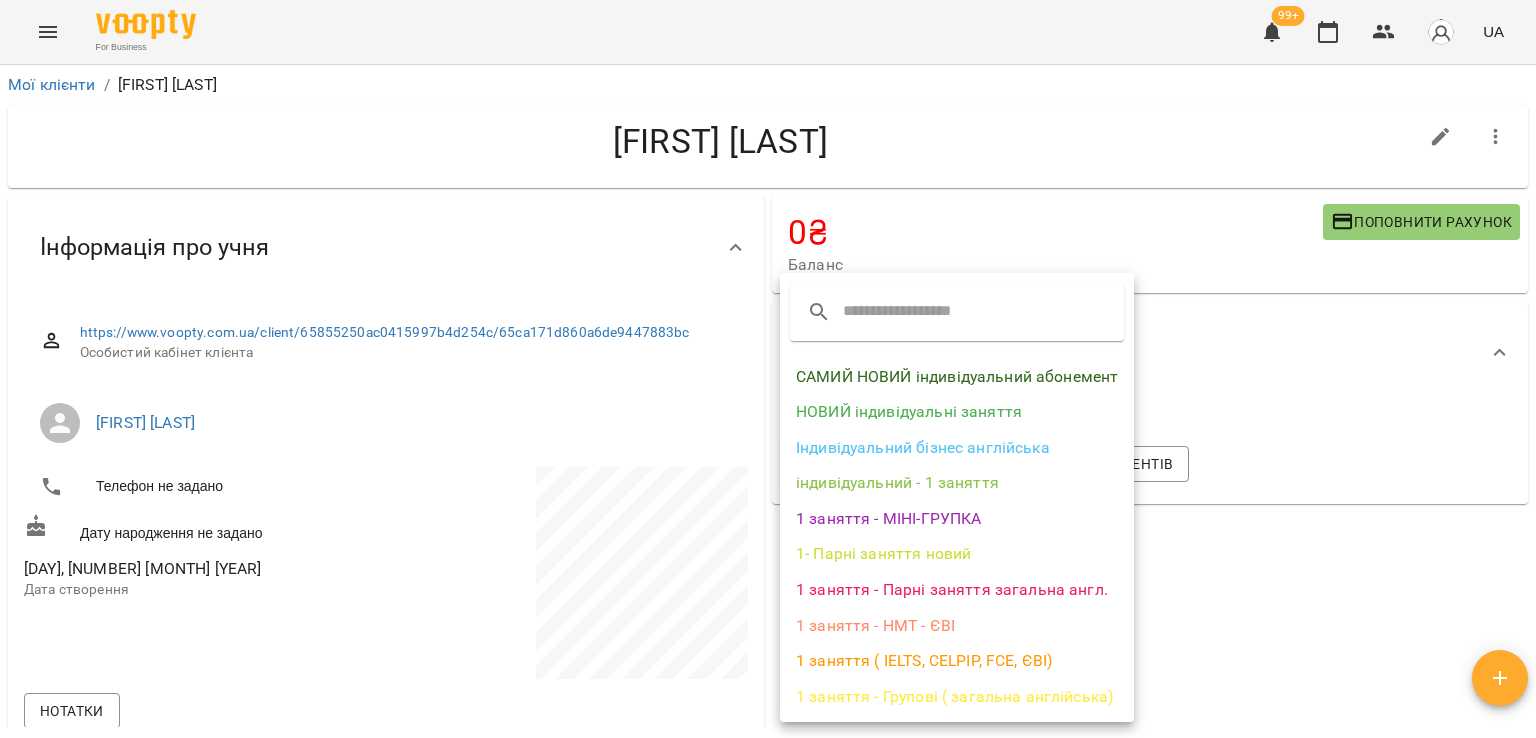click on "НОВИЙ індивідуальні заняття" at bounding box center [957, 412] 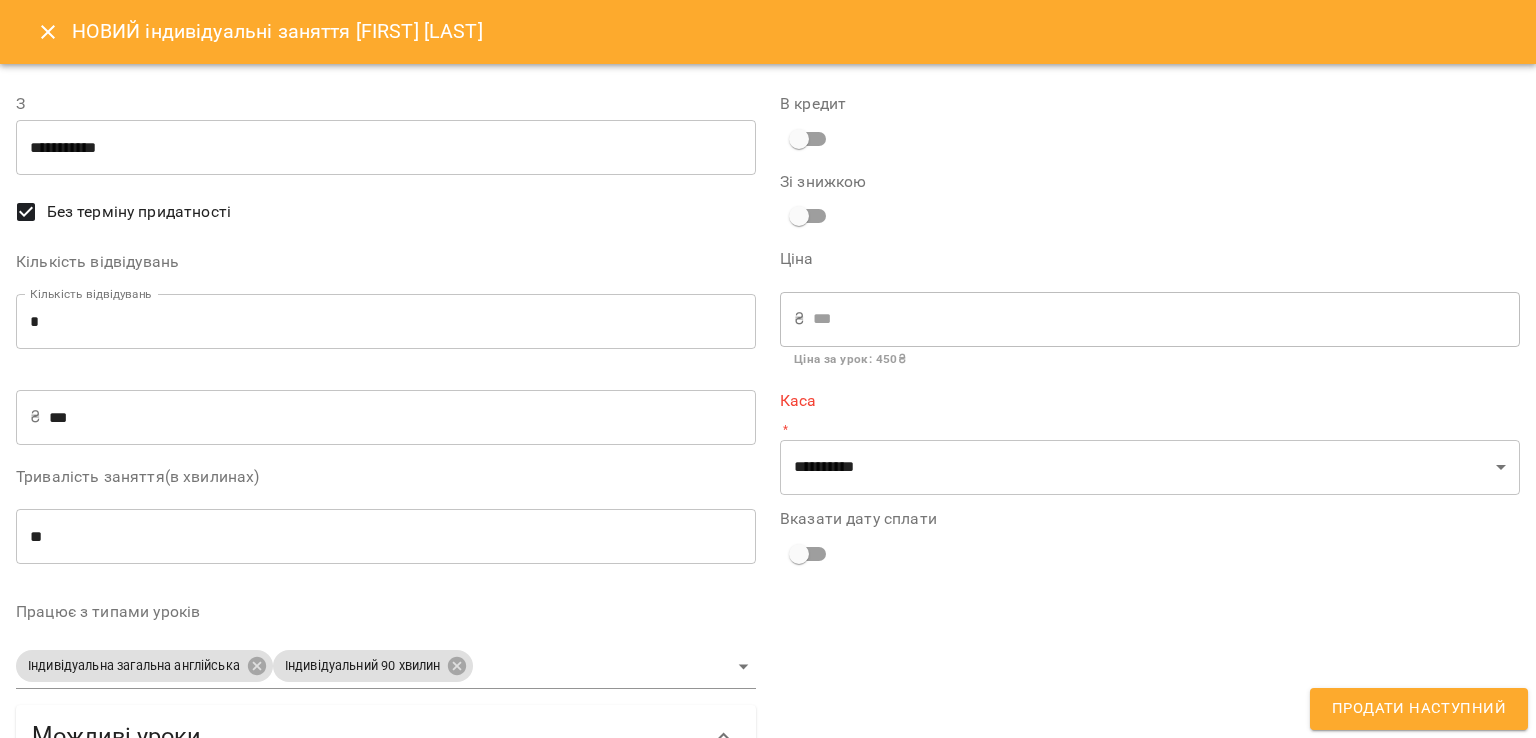 click on "*" at bounding box center (386, 322) 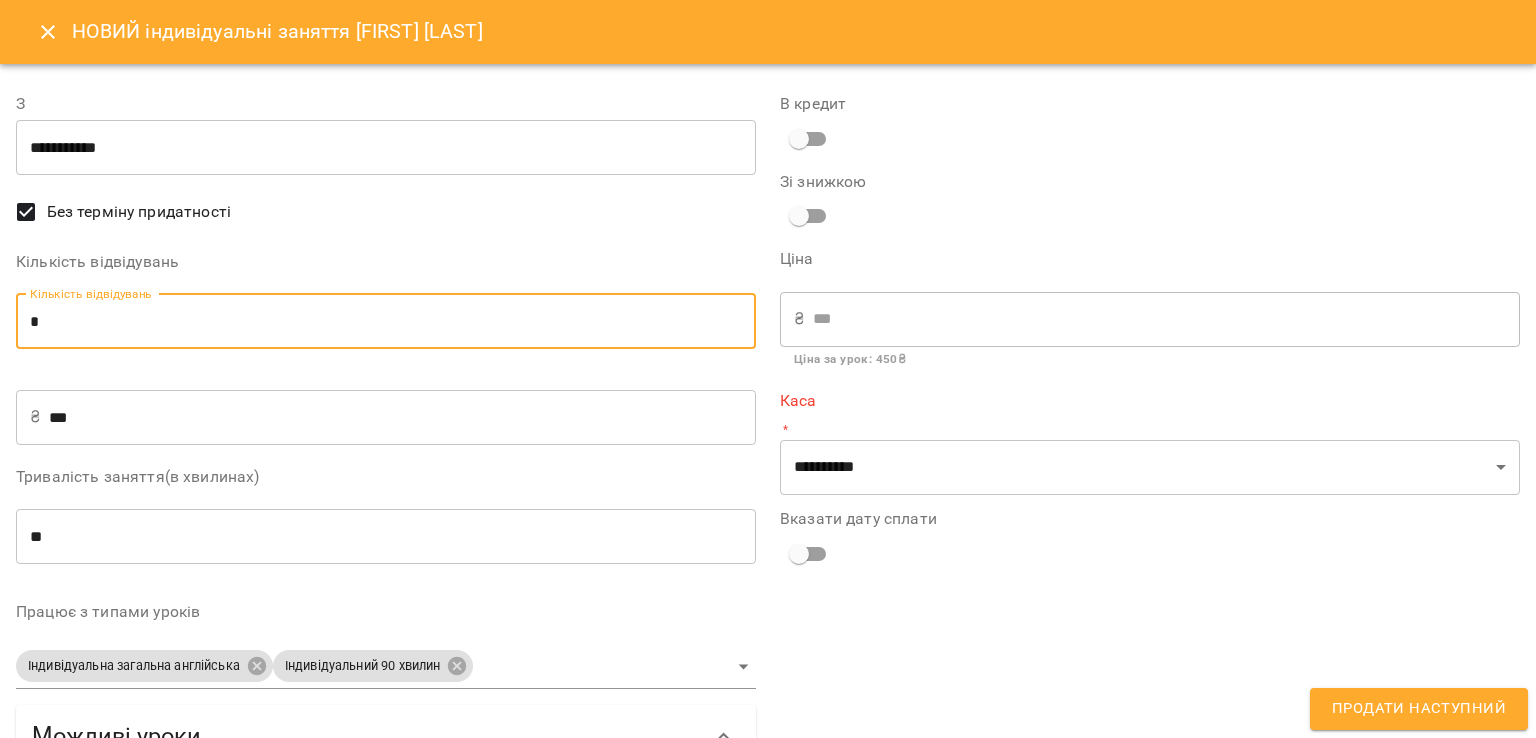 click on "*" at bounding box center [386, 322] 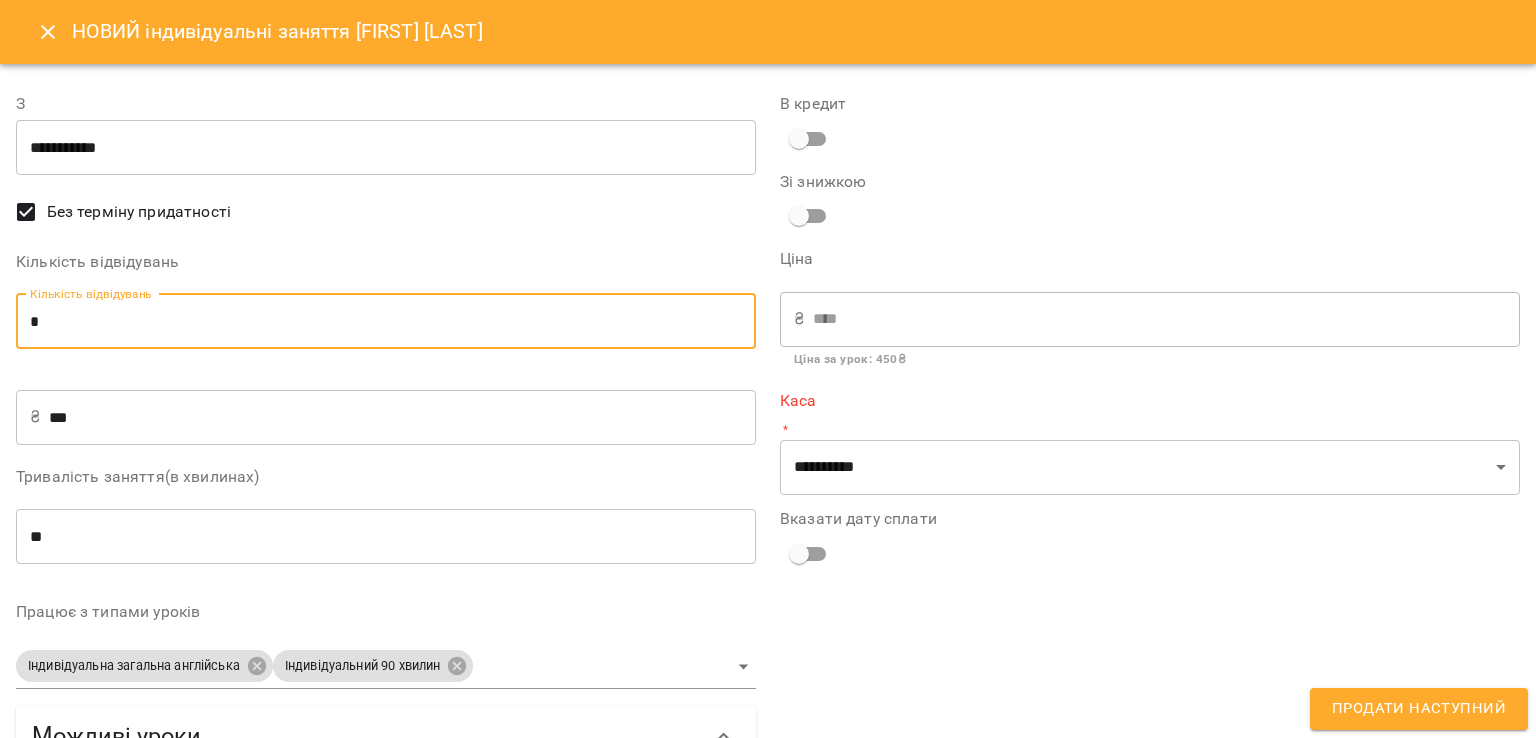 type on "*" 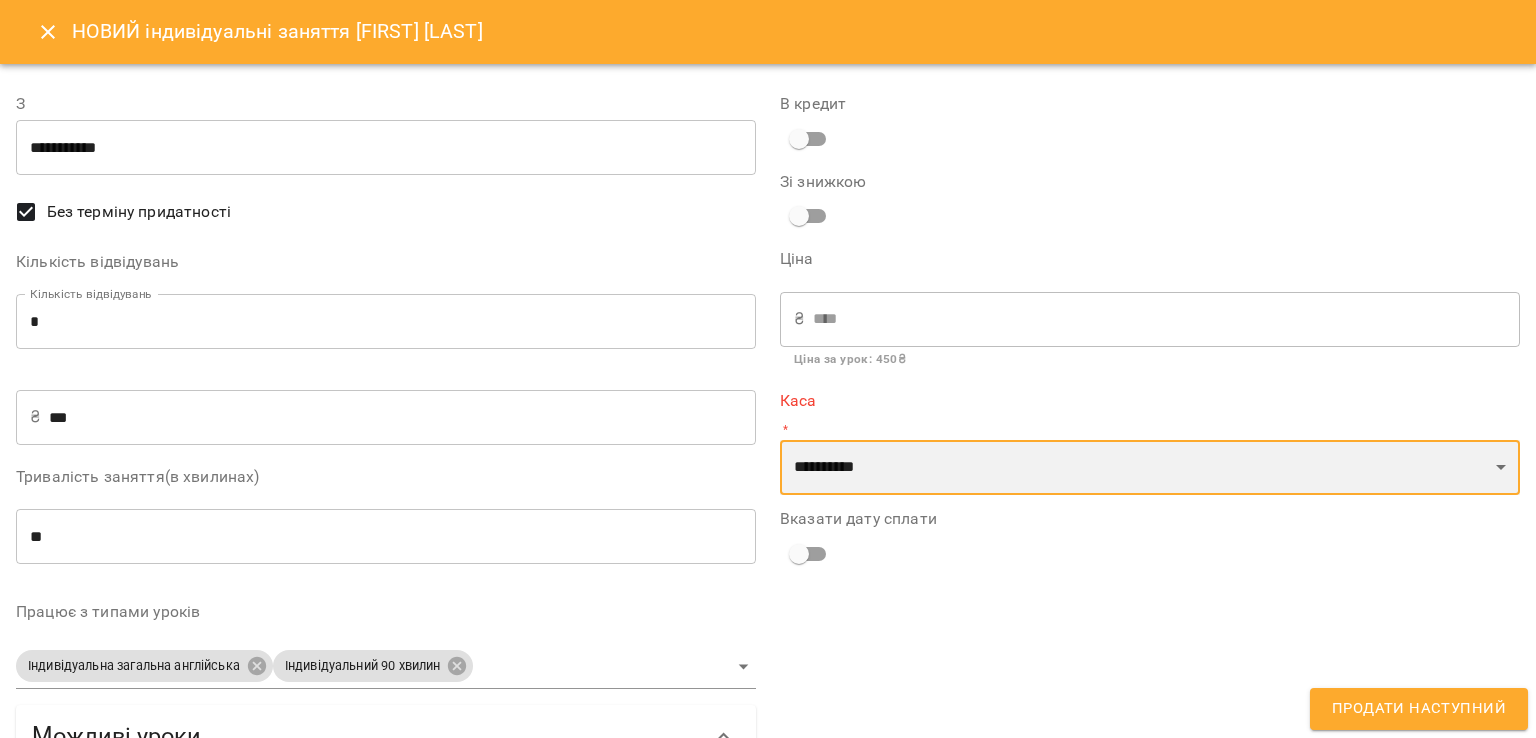 click on "**********" at bounding box center [1150, 468] 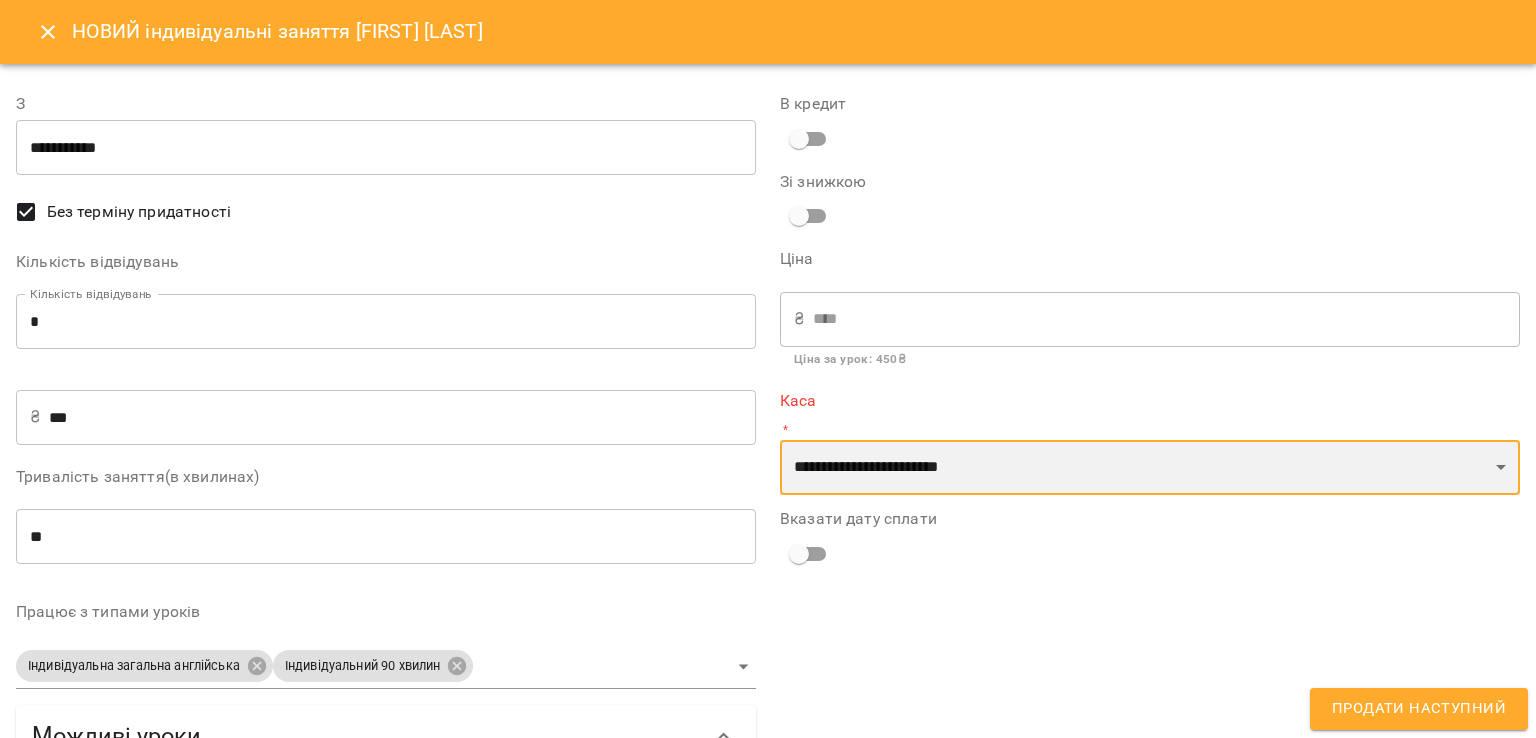 click on "**********" at bounding box center [1150, 468] 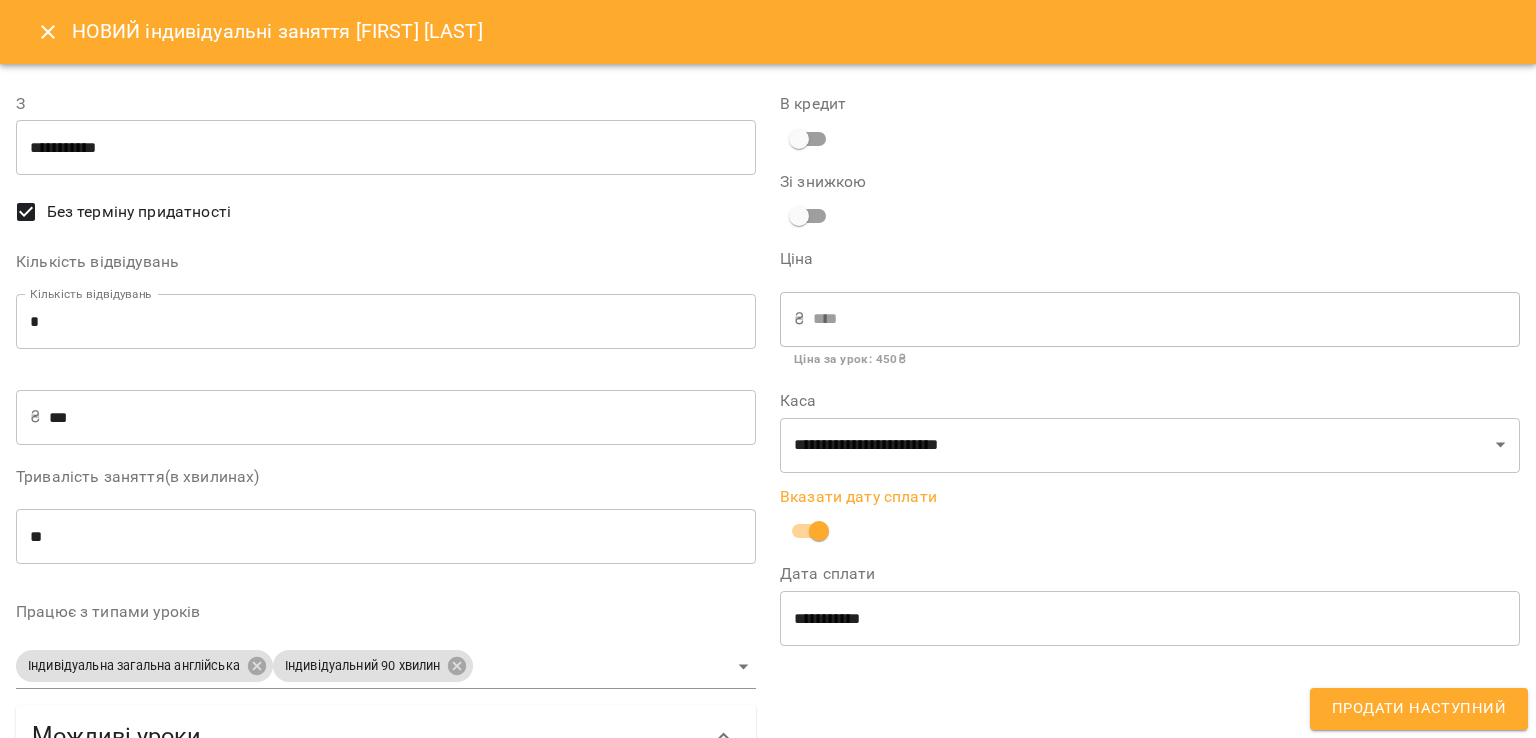 click on "Продати наступний" at bounding box center (1419, 709) 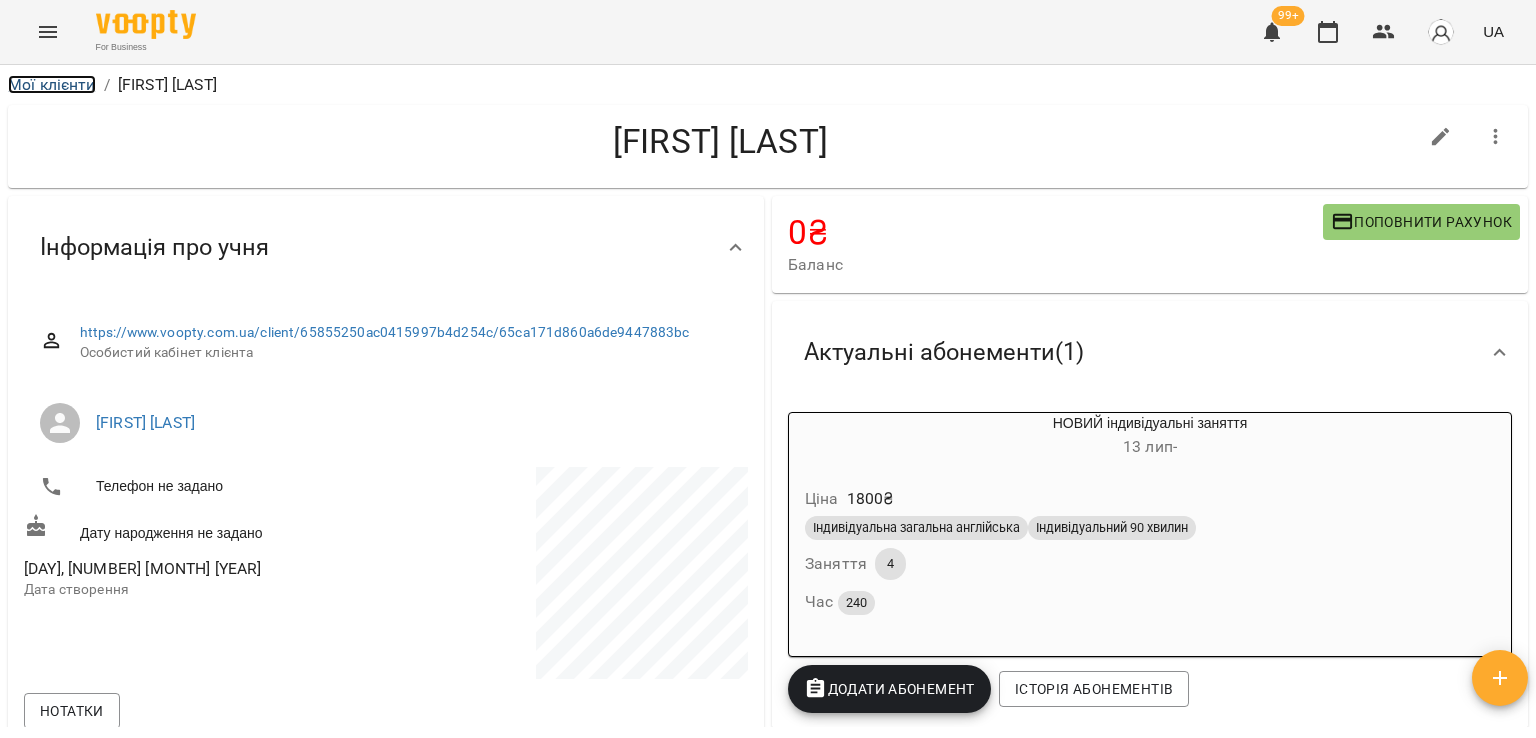 click on "Мої клієнти" at bounding box center [52, 84] 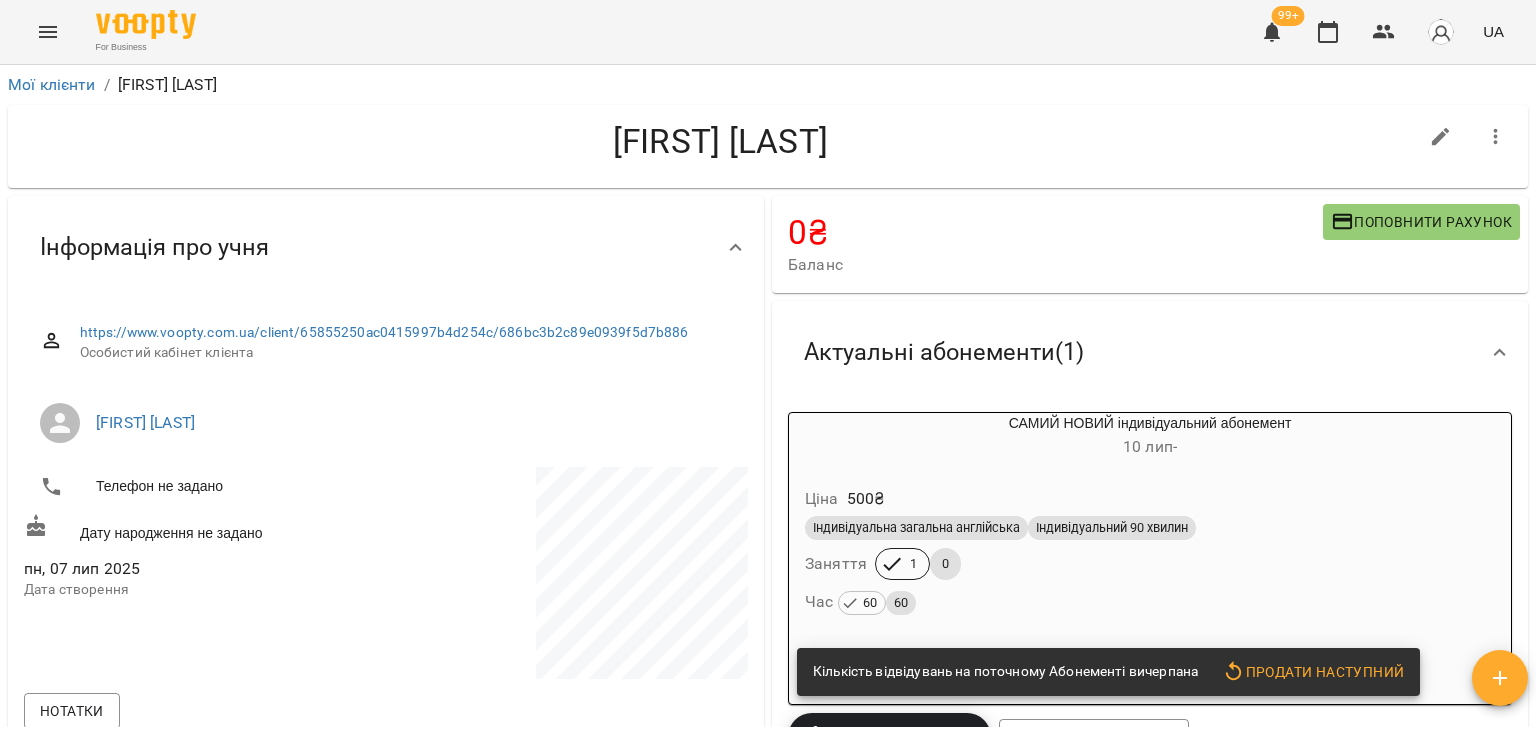 scroll, scrollTop: 0, scrollLeft: 0, axis: both 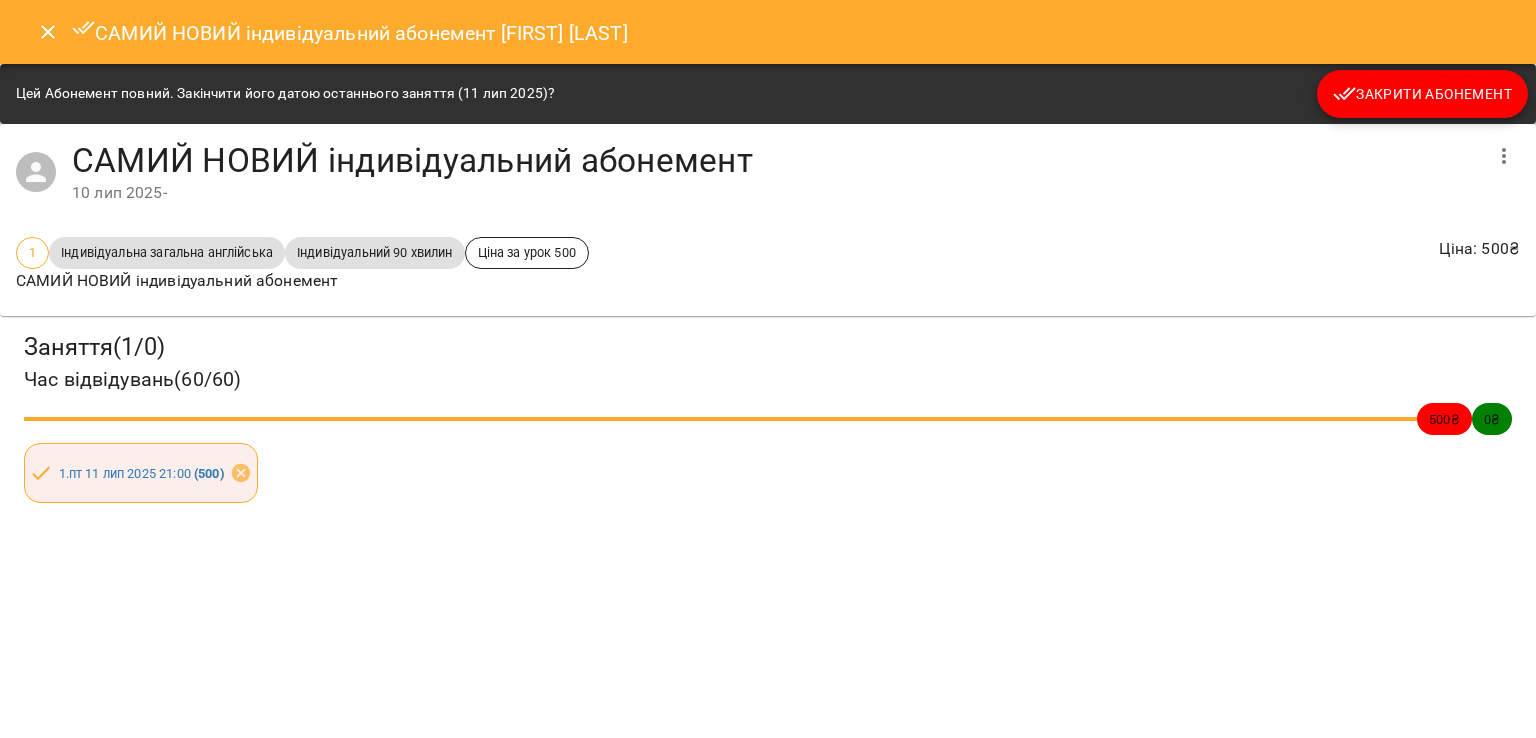 click on "Закрити Абонемент" at bounding box center (1422, 94) 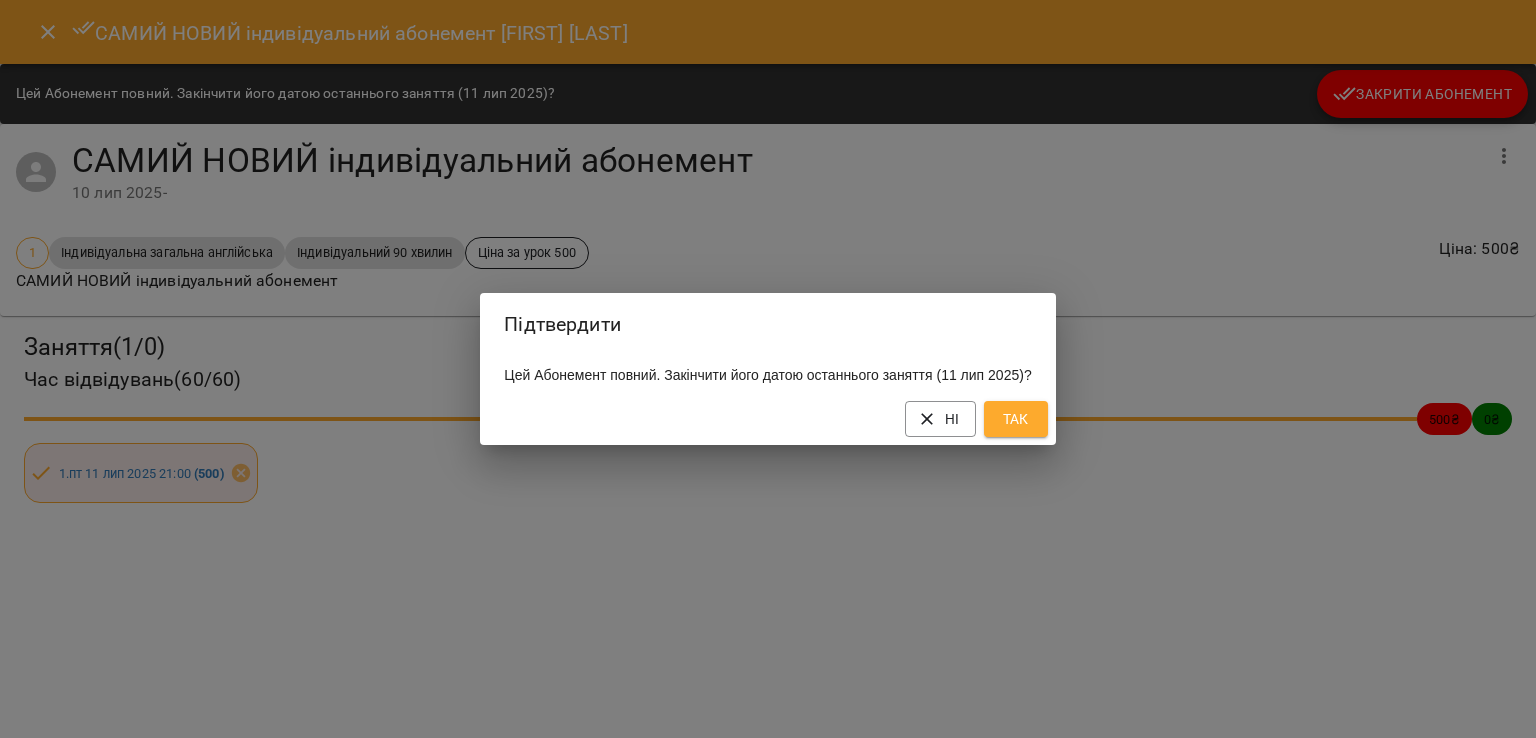 click on "Так" at bounding box center [1016, 419] 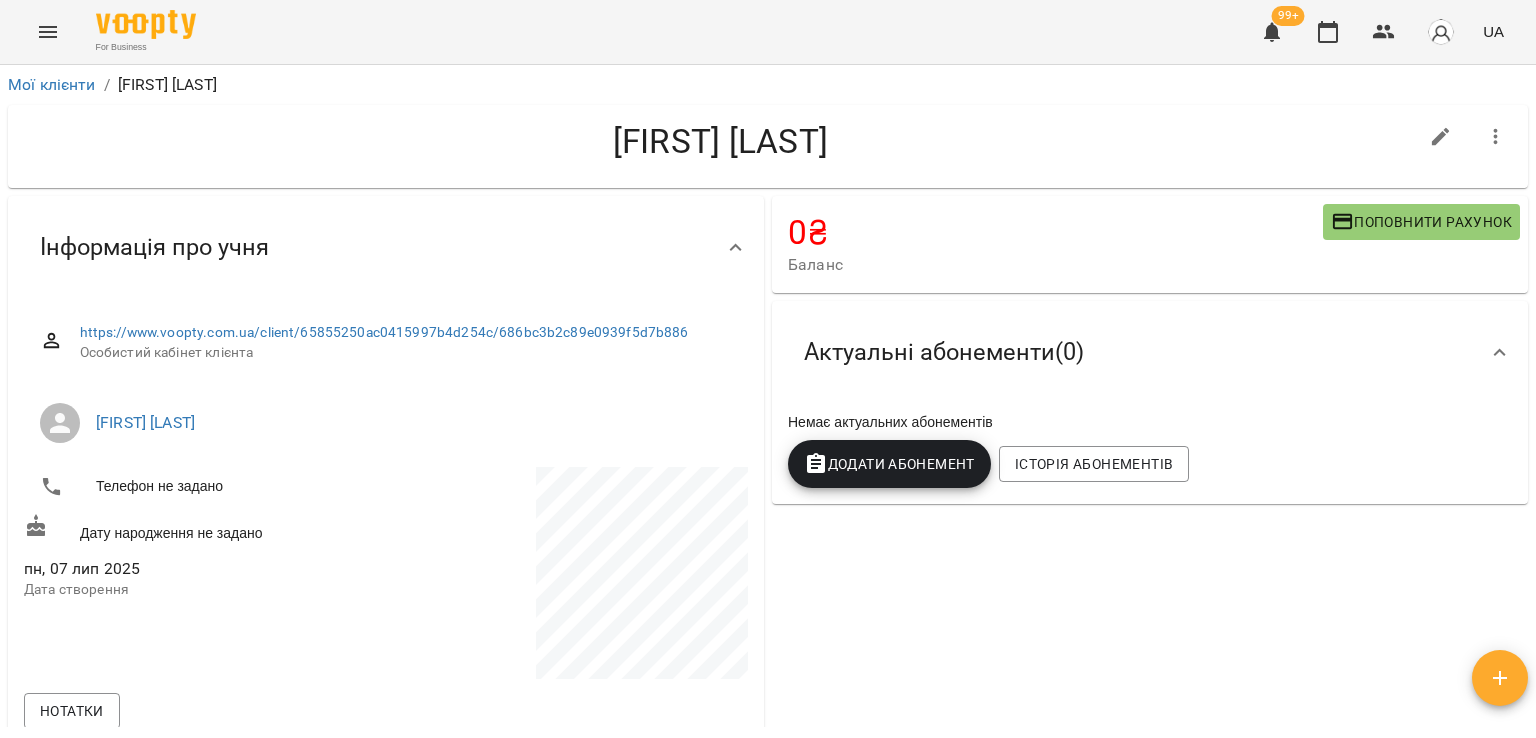 click at bounding box center [1496, 137] 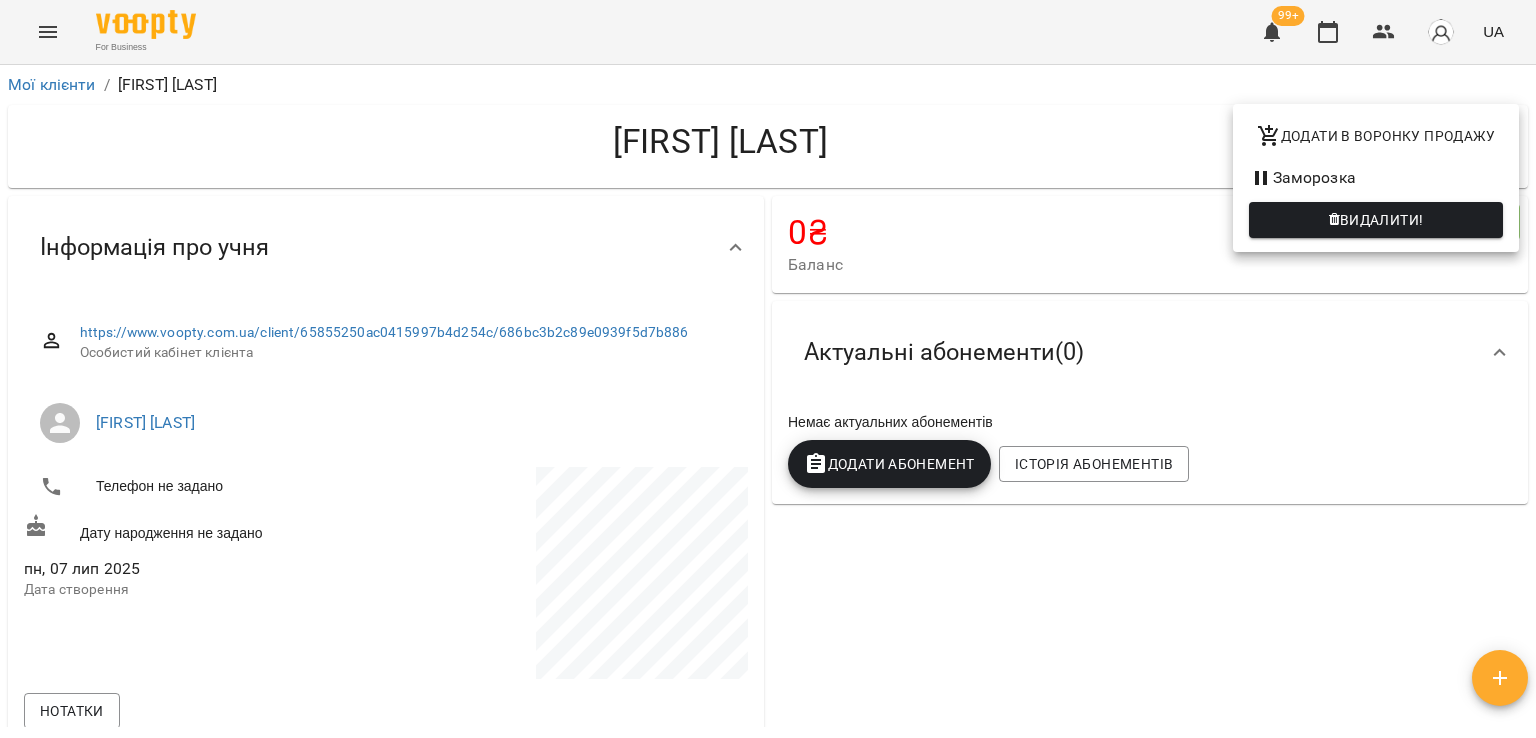 click on "Видалити!" at bounding box center [1376, 220] 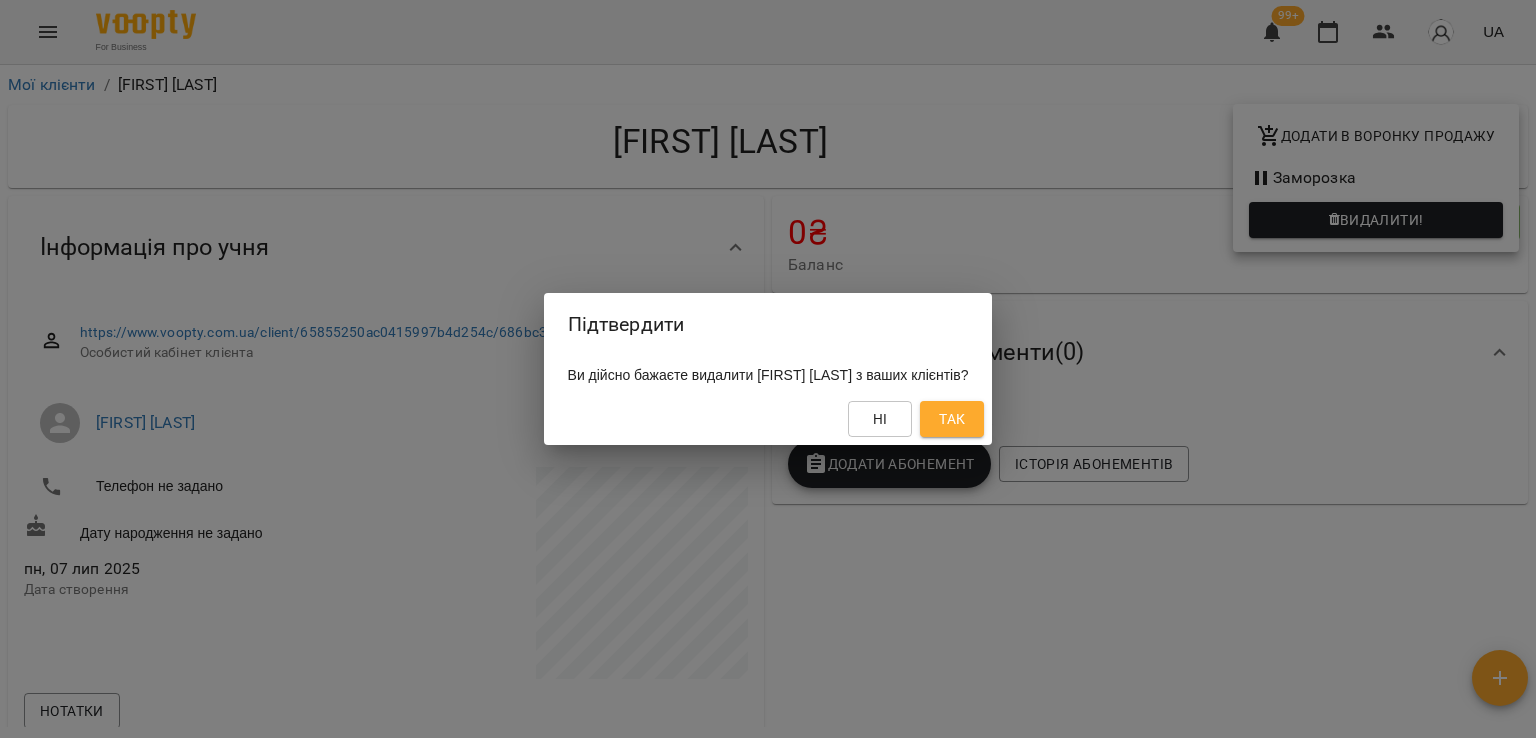 click on "Так" at bounding box center (952, 419) 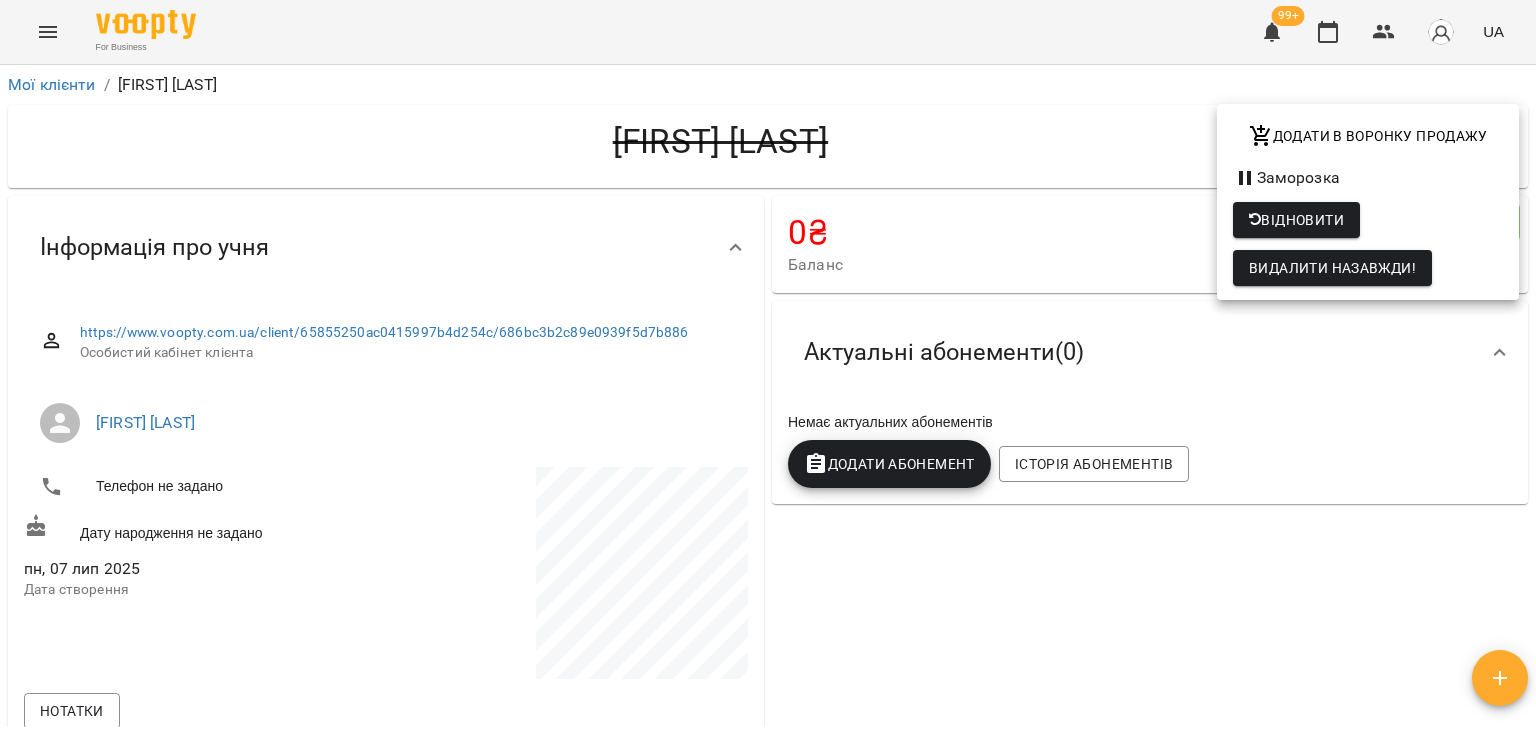 click at bounding box center [768, 369] 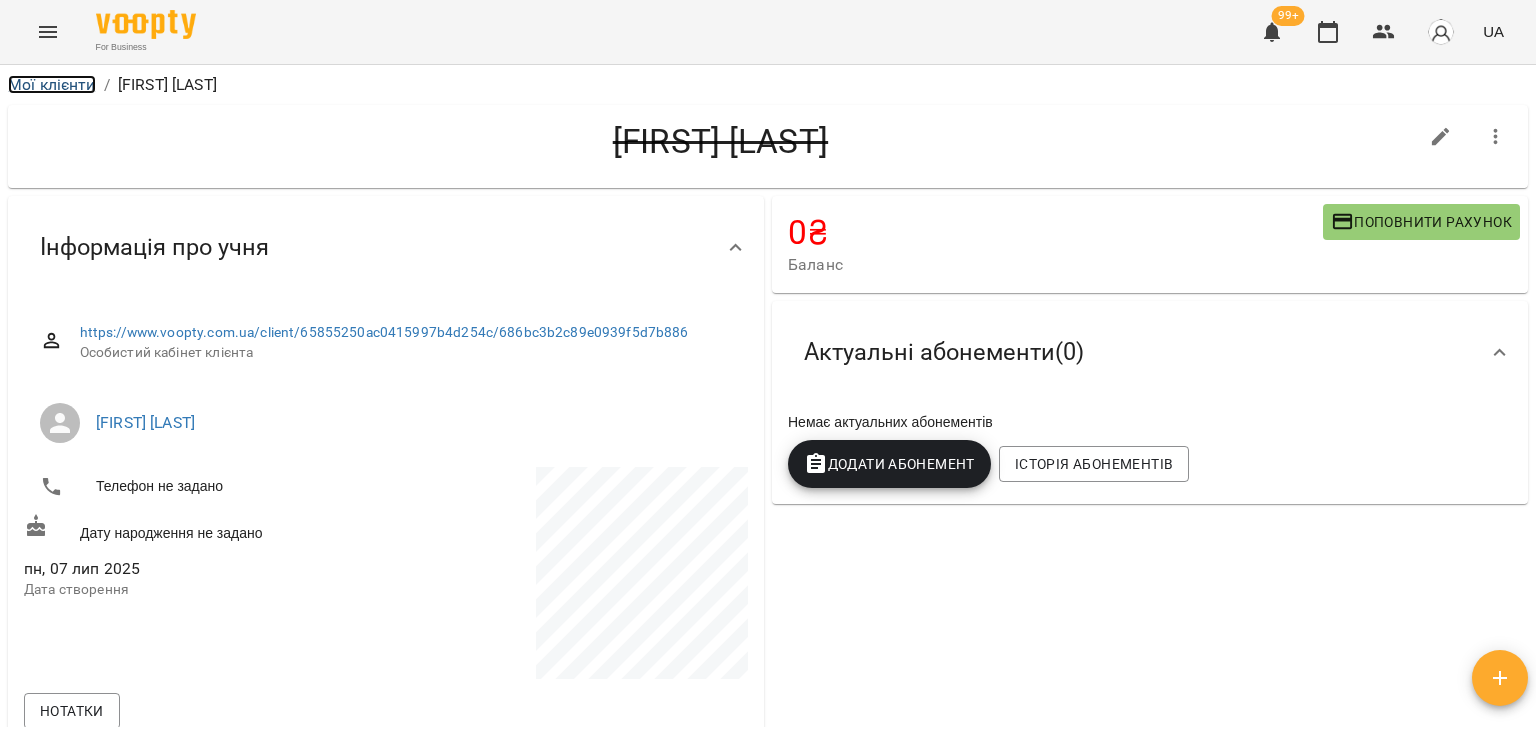 click on "Мої клієнти" at bounding box center (52, 84) 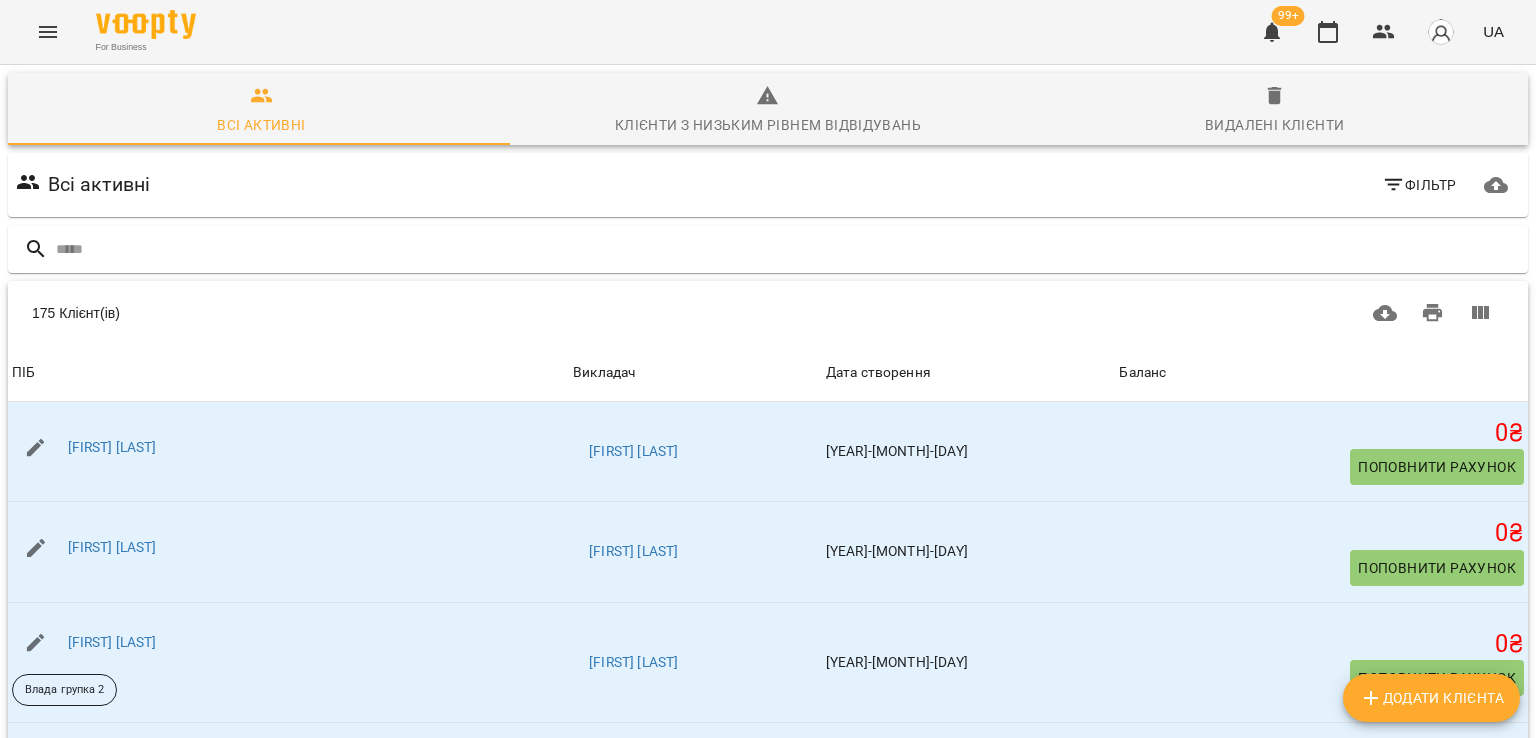 click 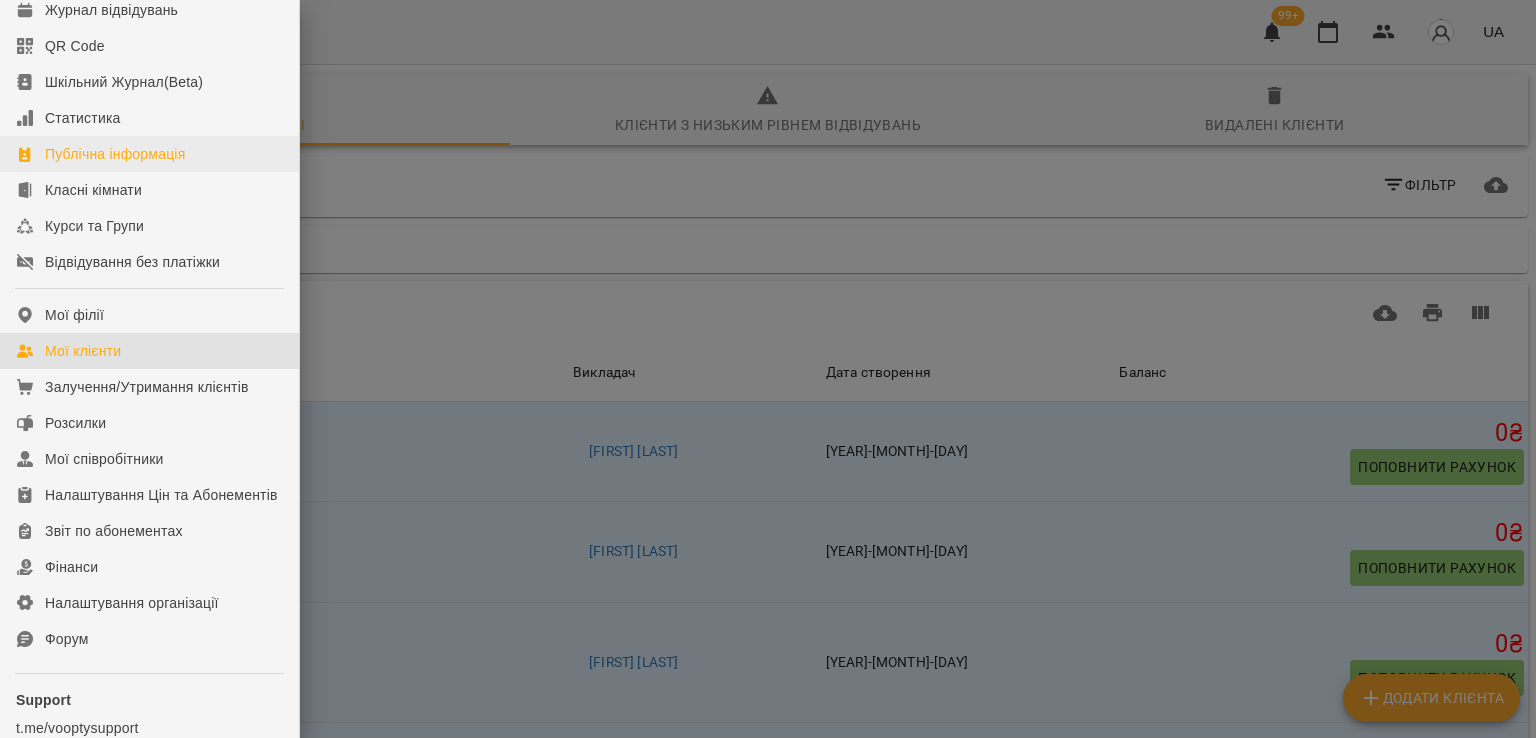 scroll, scrollTop: 274, scrollLeft: 0, axis: vertical 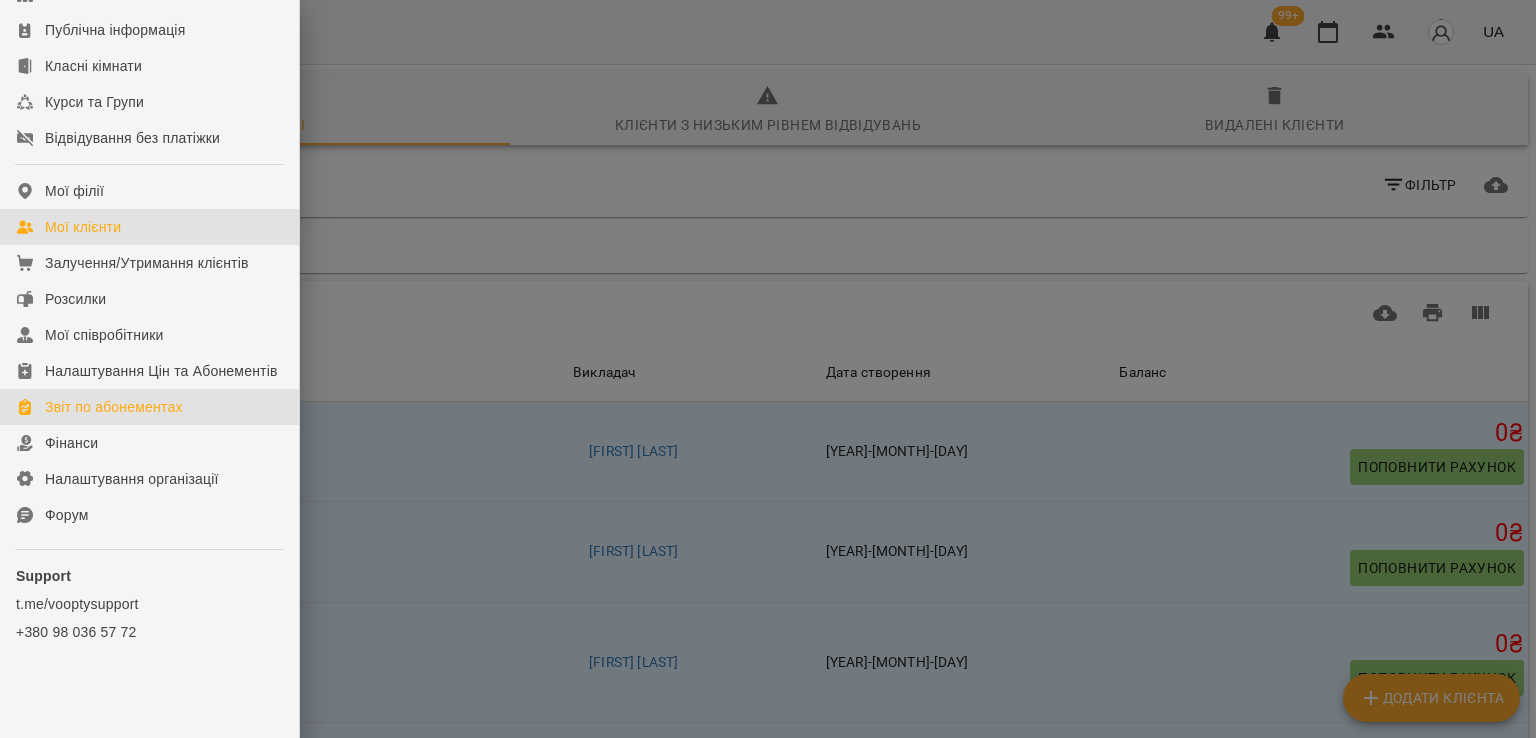 click on "Звіт по абонементах" at bounding box center [149, 407] 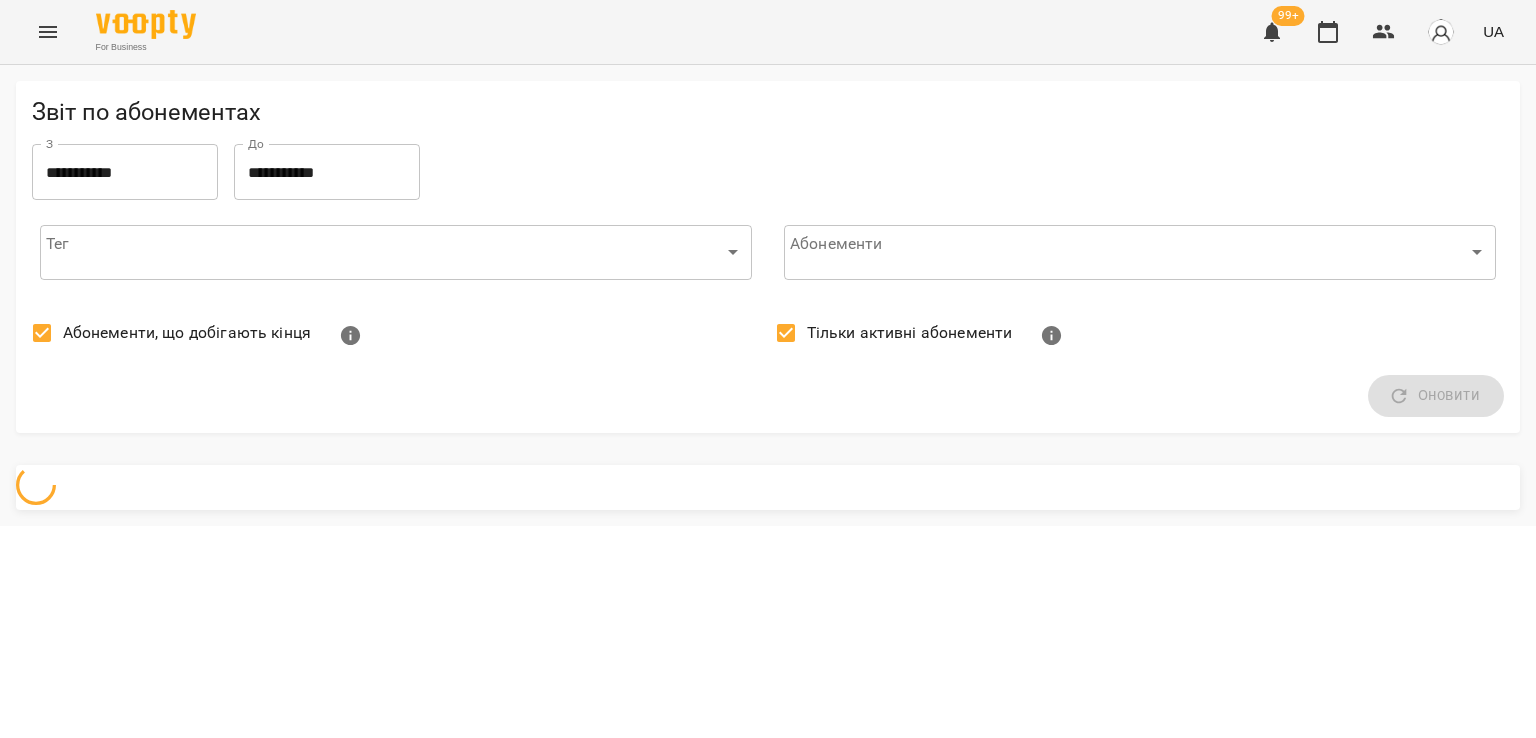 click on "Абонементи, що добігають кінця" at bounding box center [187, 333] 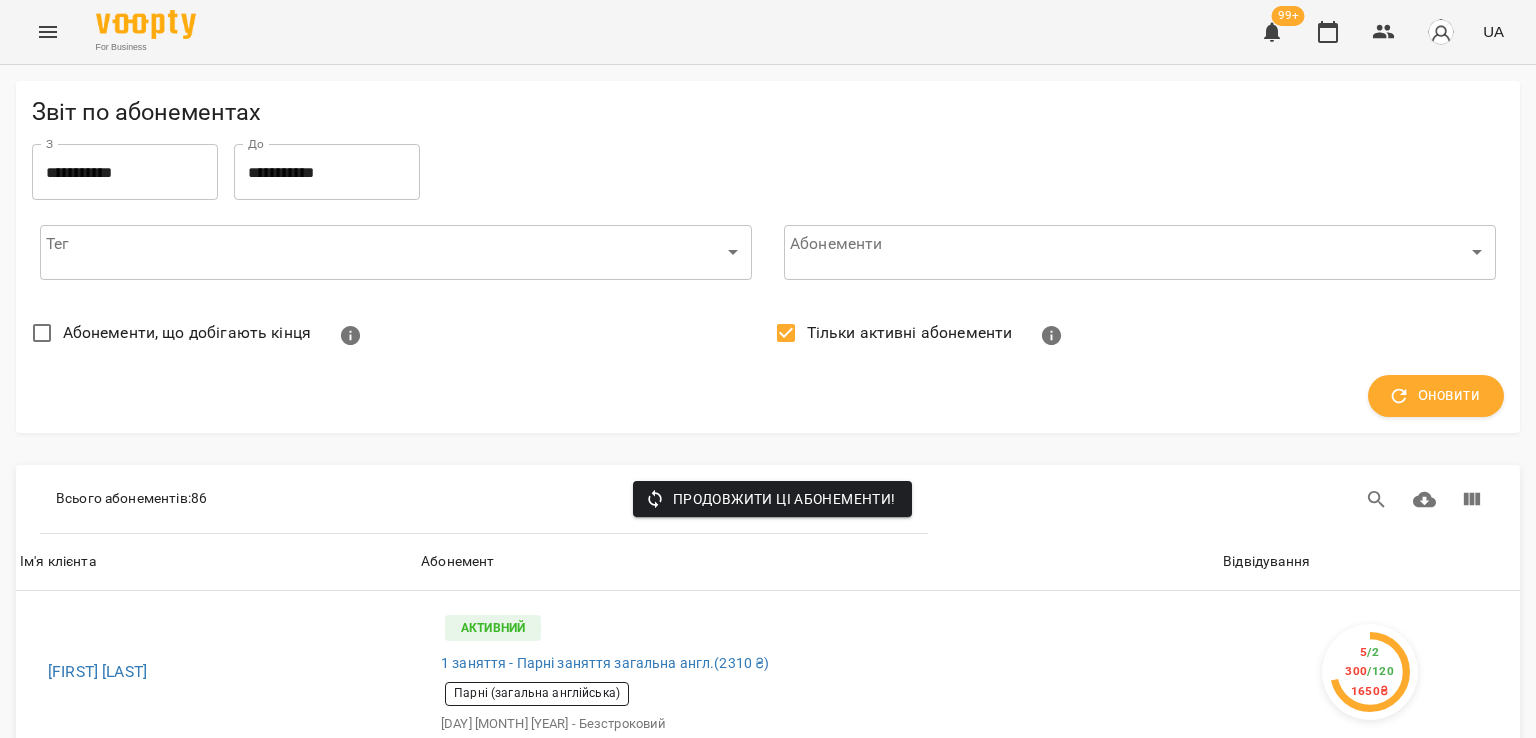 click on "Тільки активні абонементи" at bounding box center [910, 333] 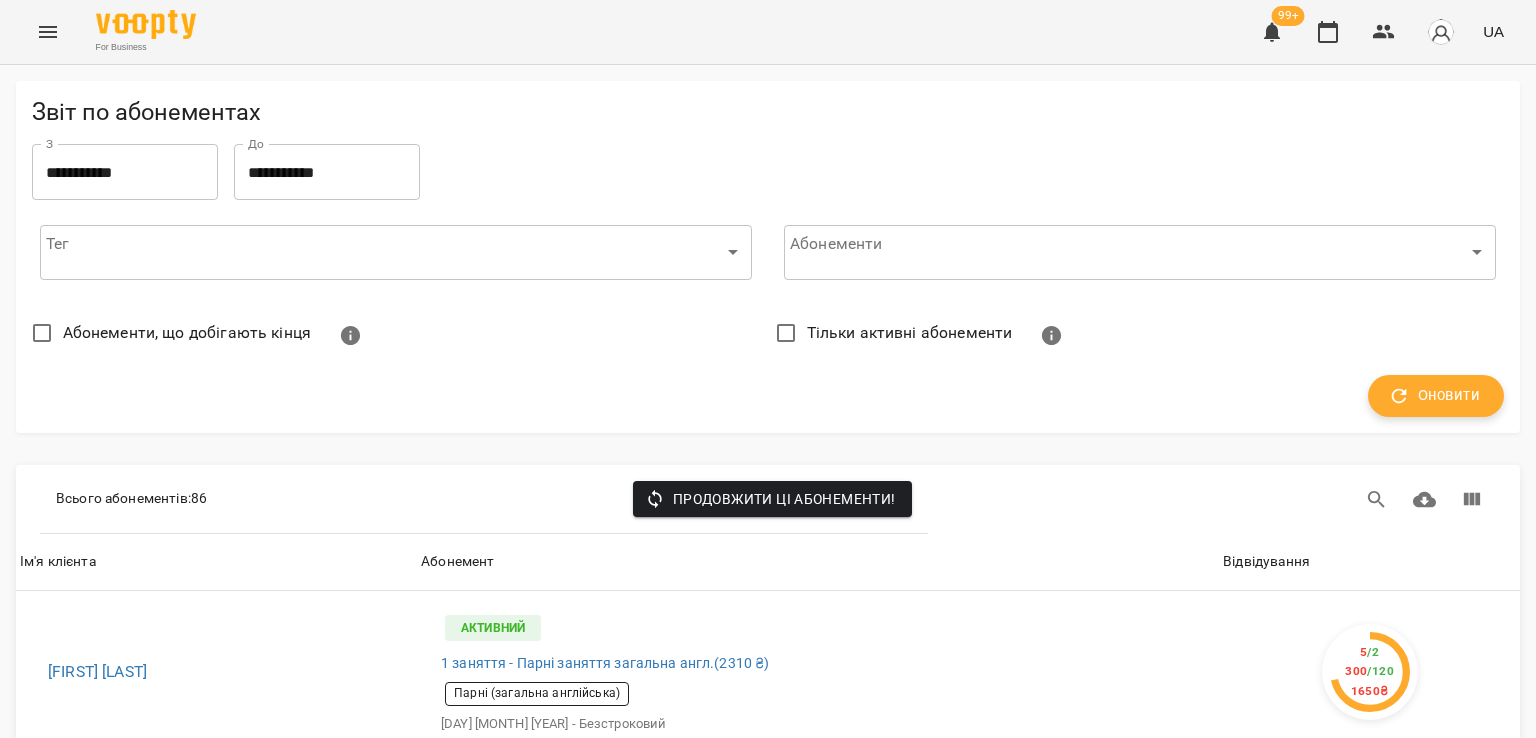 click on "Оновити" at bounding box center (1436, 396) 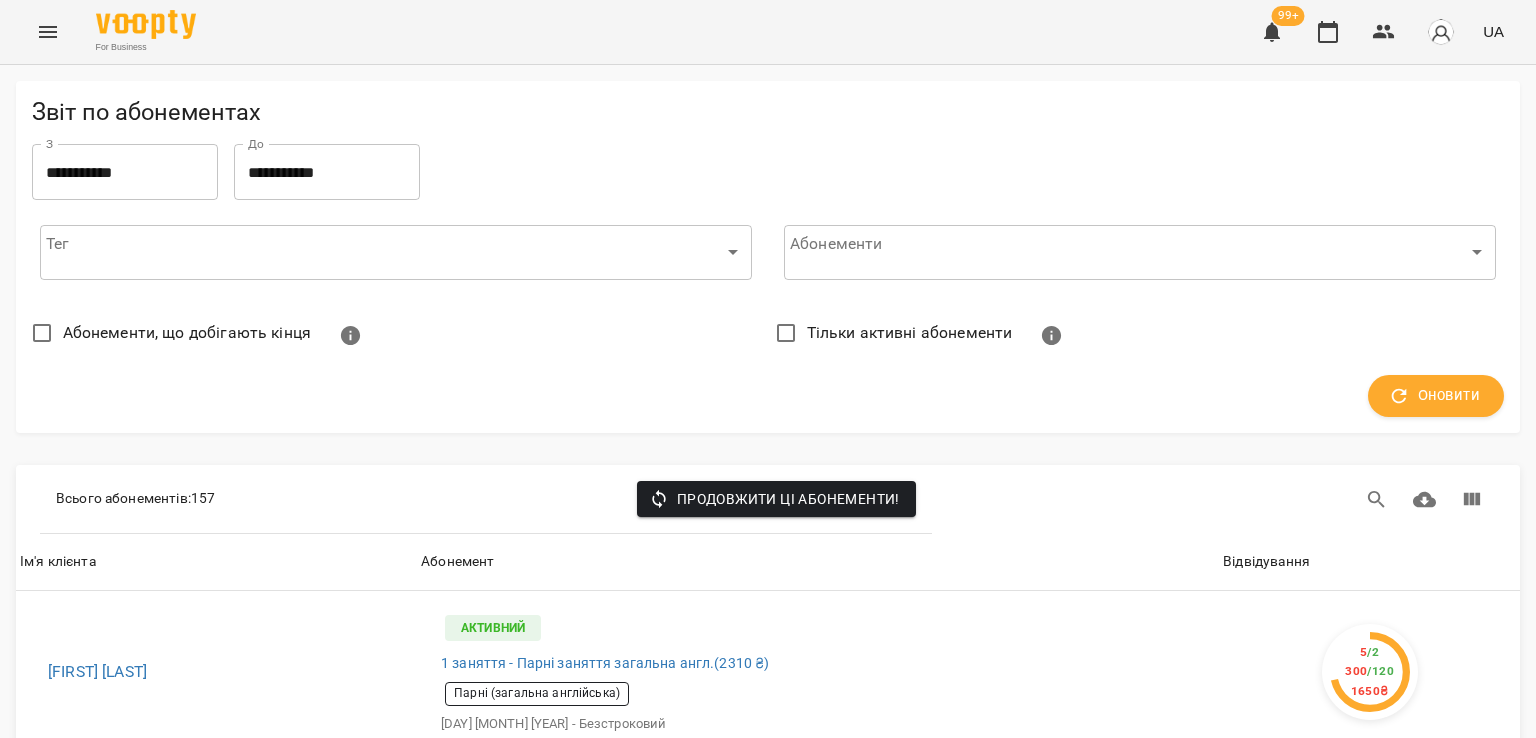 scroll, scrollTop: 300, scrollLeft: 0, axis: vertical 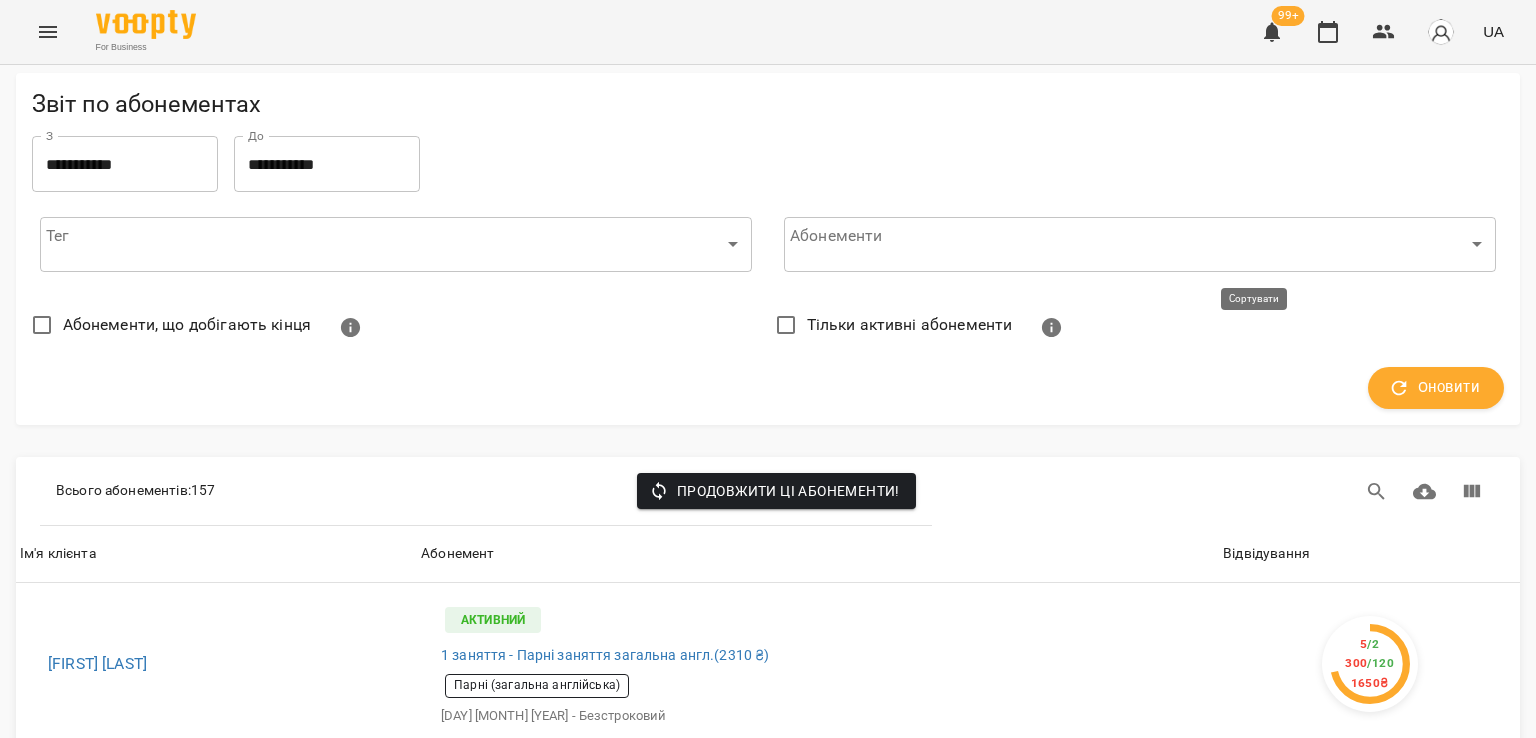 click on "Відвідування" at bounding box center (1266, 554) 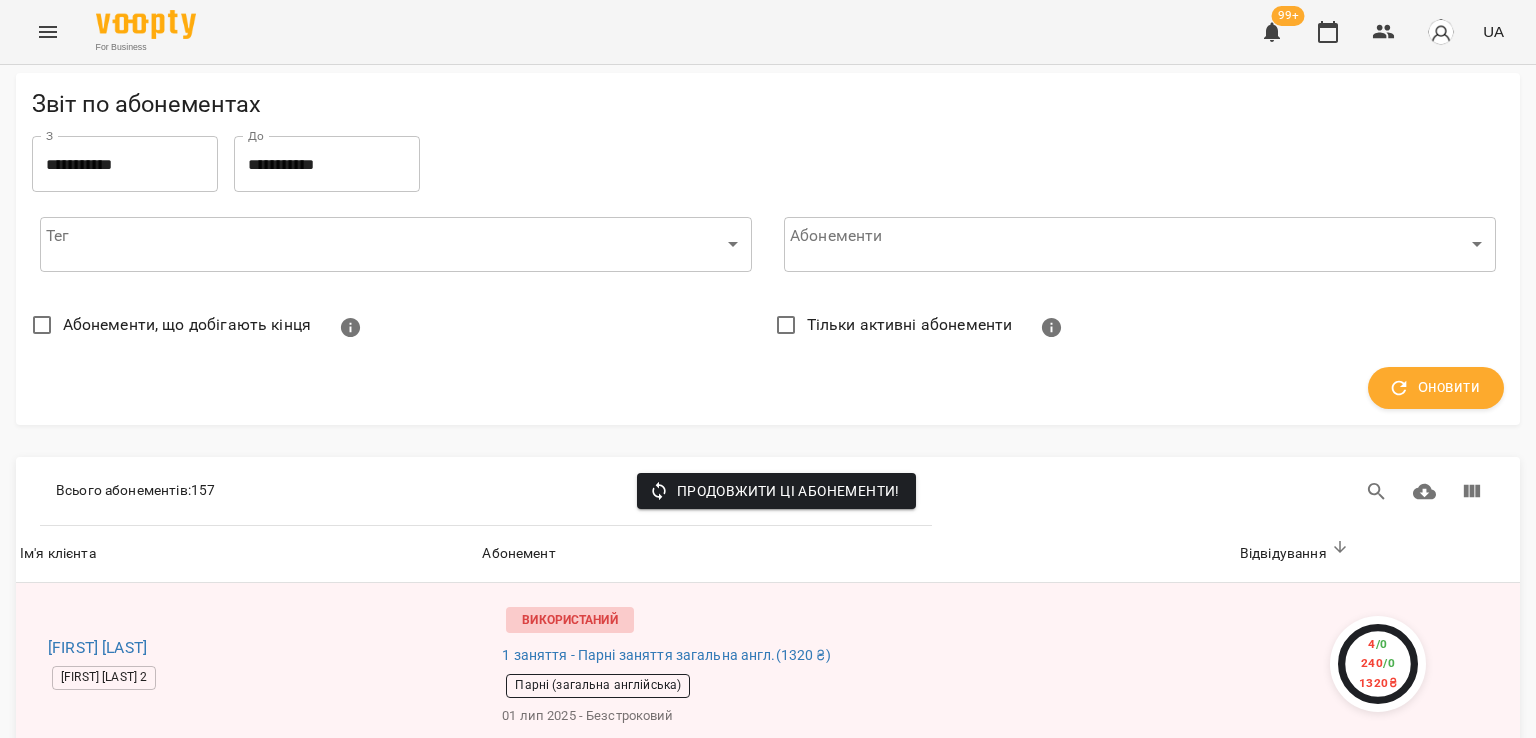 scroll, scrollTop: 300, scrollLeft: 0, axis: vertical 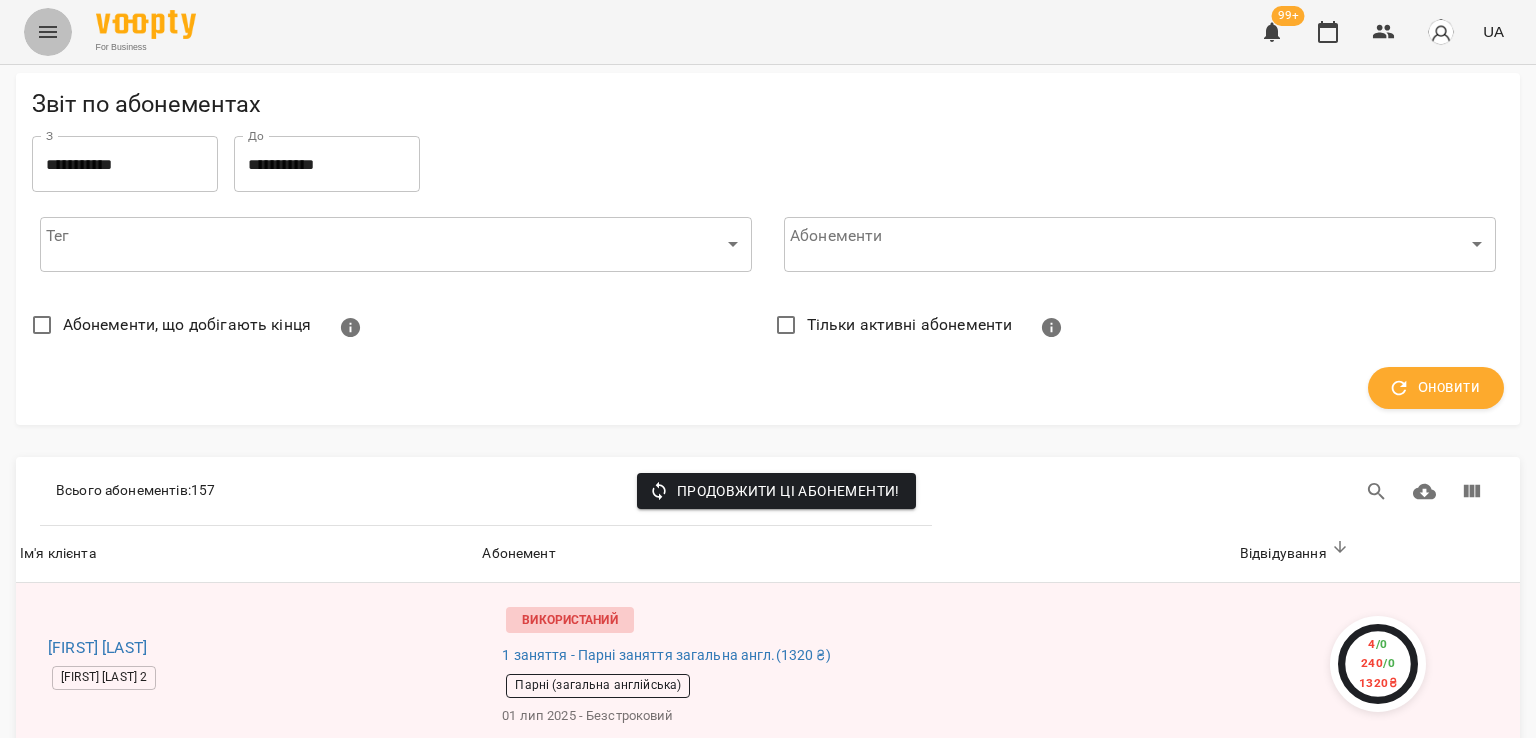 click at bounding box center [48, 32] 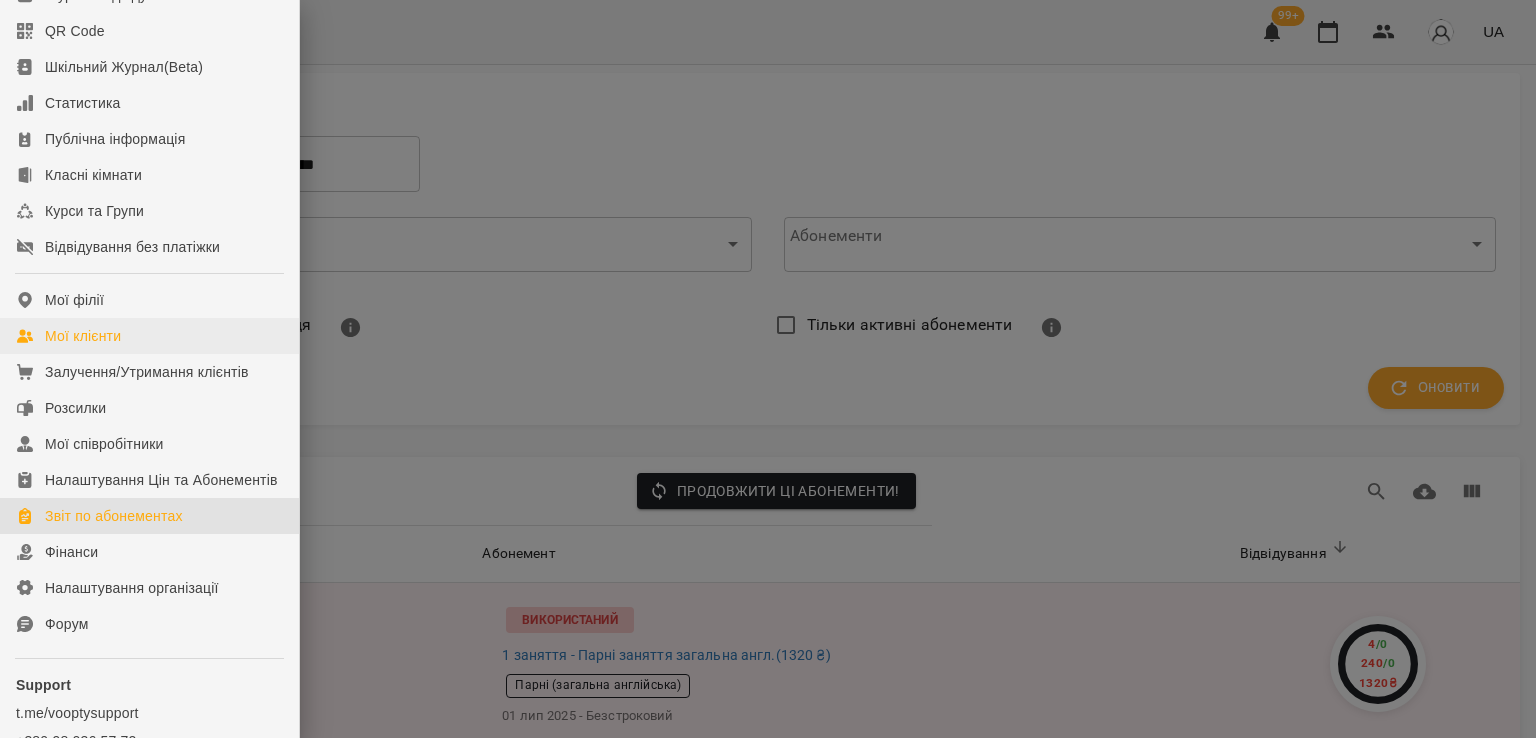 scroll, scrollTop: 0, scrollLeft: 0, axis: both 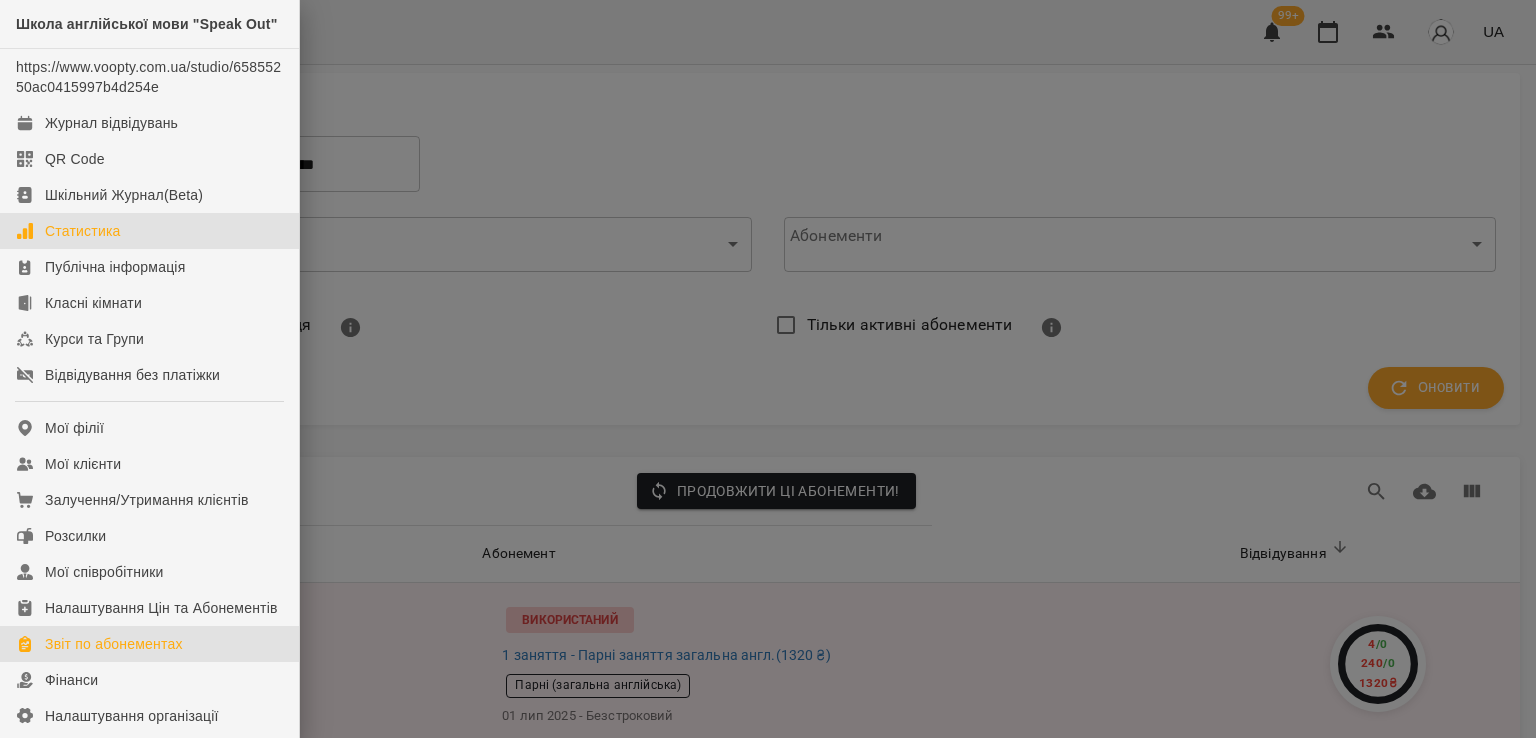 click on "Статистика" at bounding box center [83, 231] 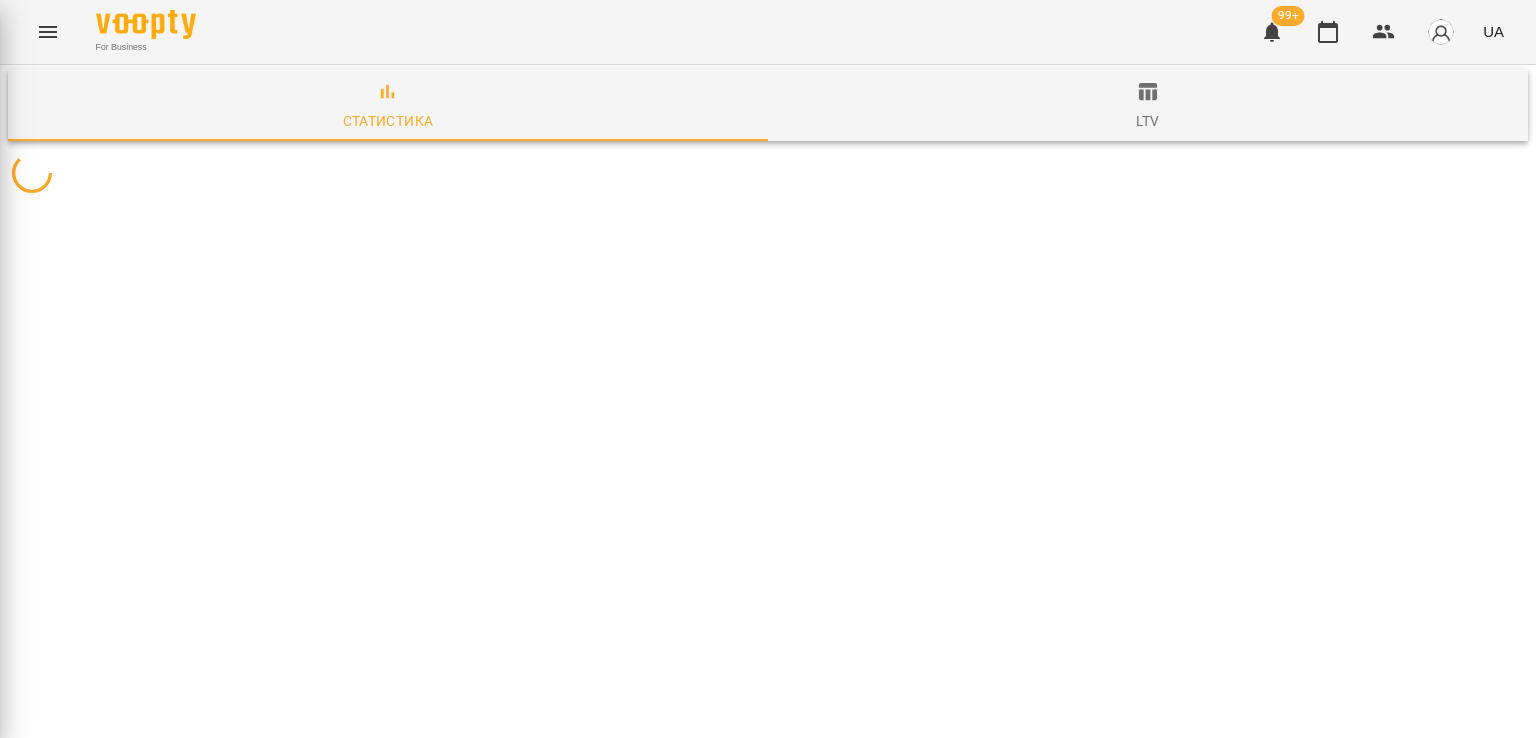 scroll, scrollTop: 0, scrollLeft: 0, axis: both 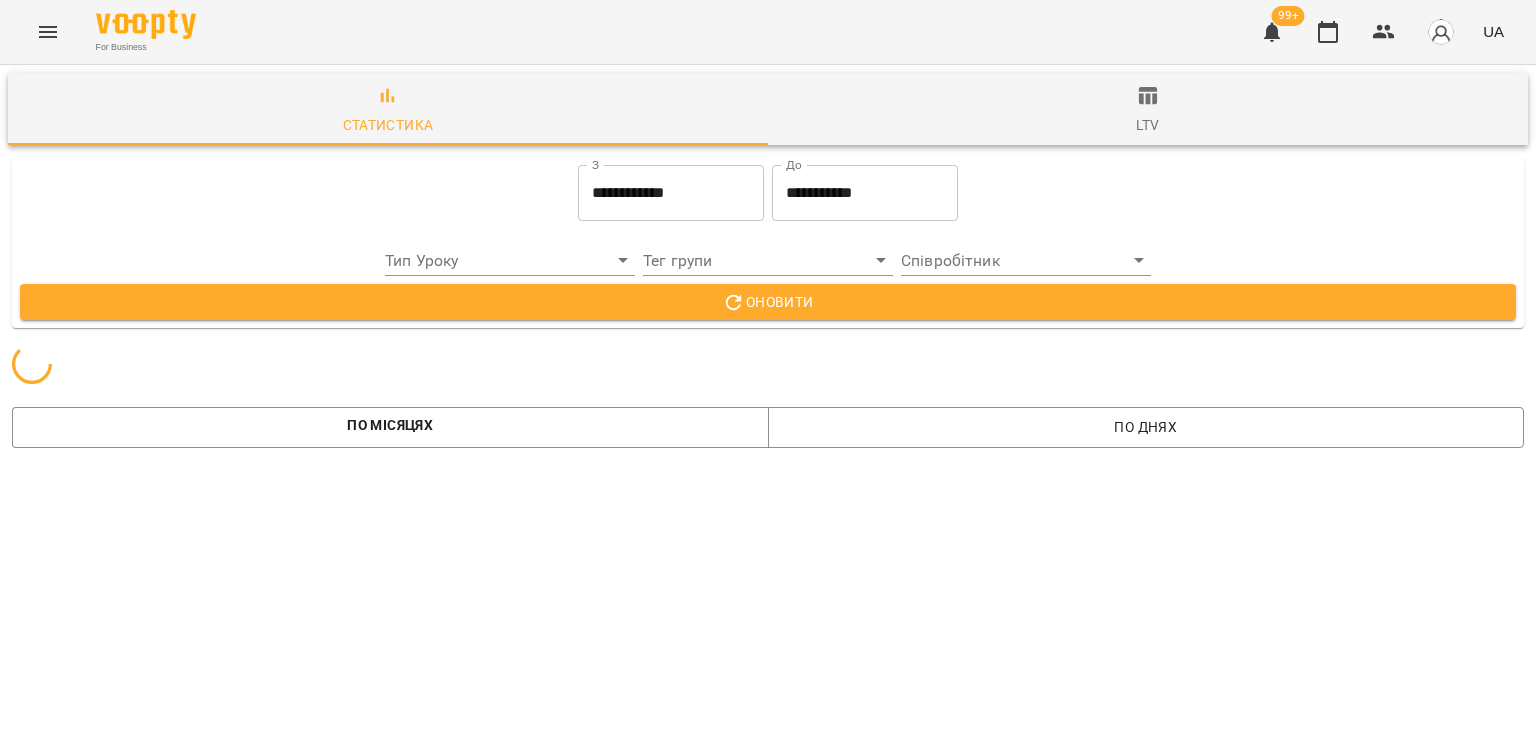 click on "ltv" at bounding box center (1147, 125) 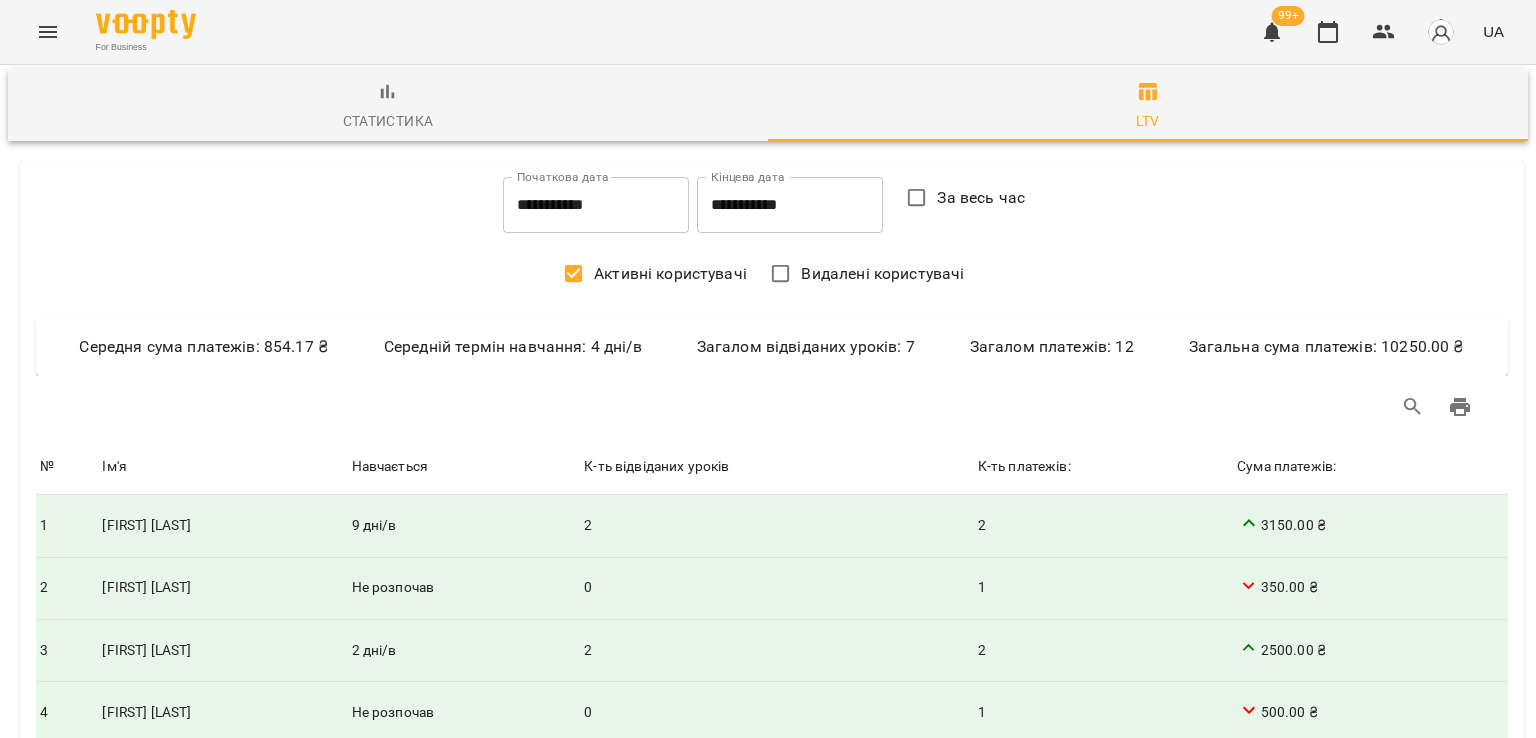 scroll, scrollTop: 500, scrollLeft: 0, axis: vertical 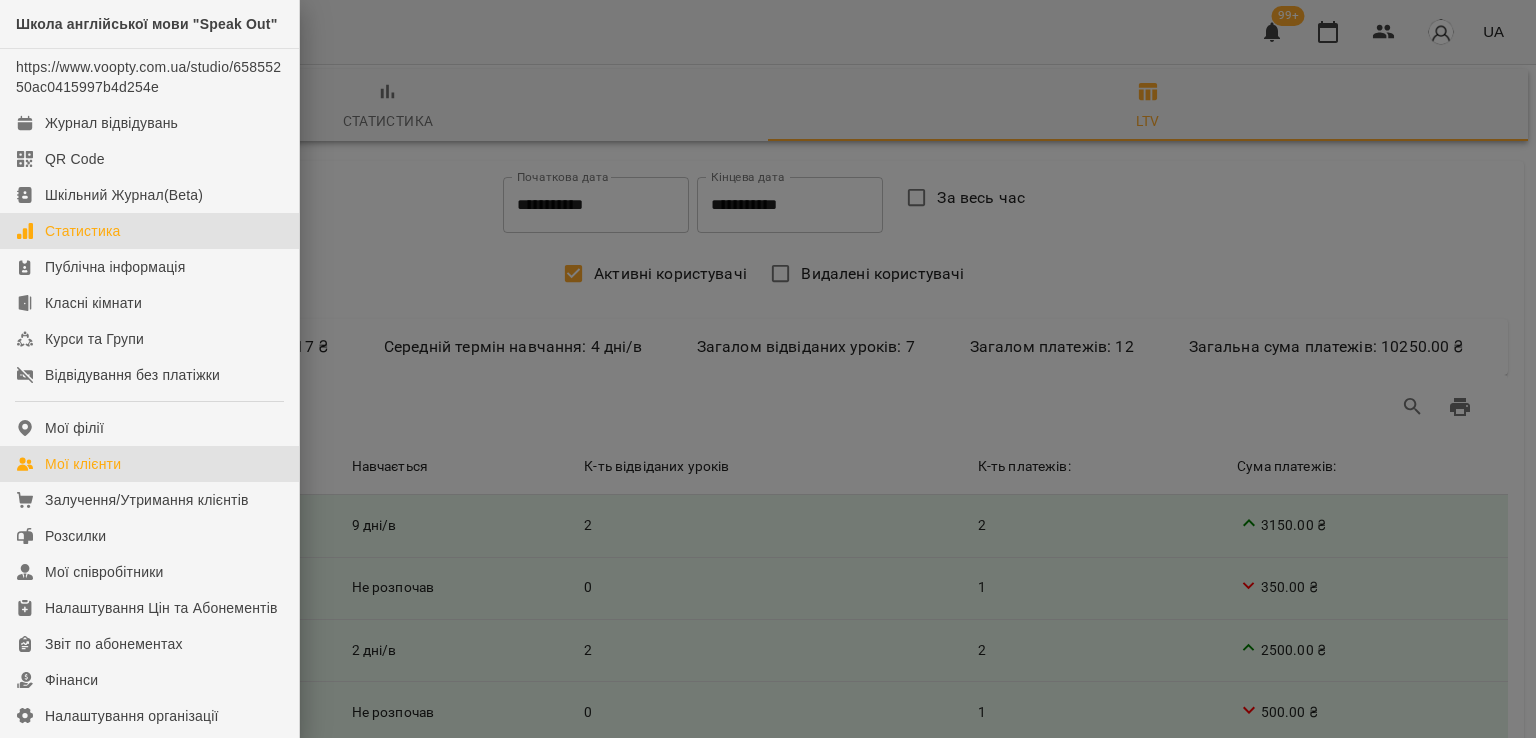 click on "Мої клієнти" at bounding box center [83, 464] 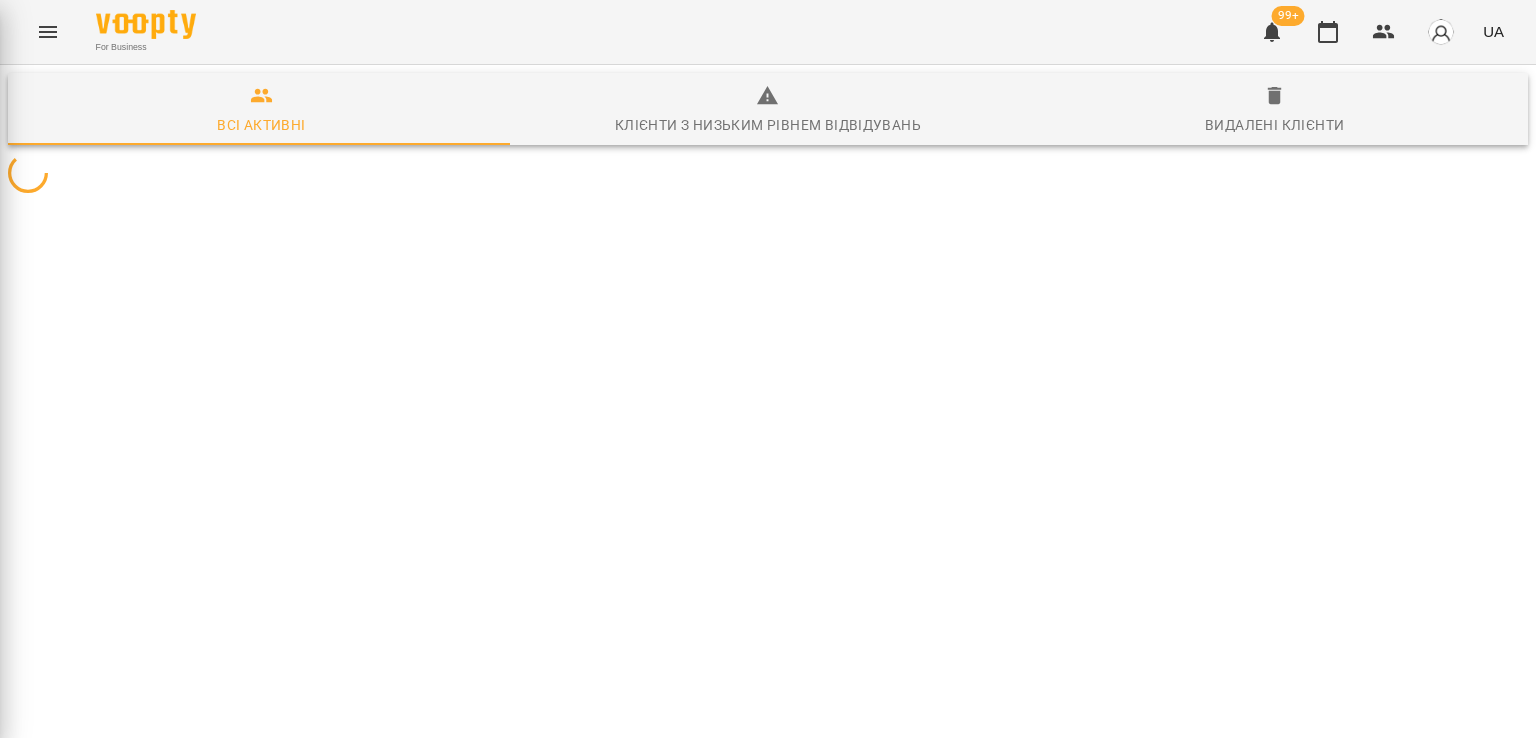 scroll, scrollTop: 0, scrollLeft: 0, axis: both 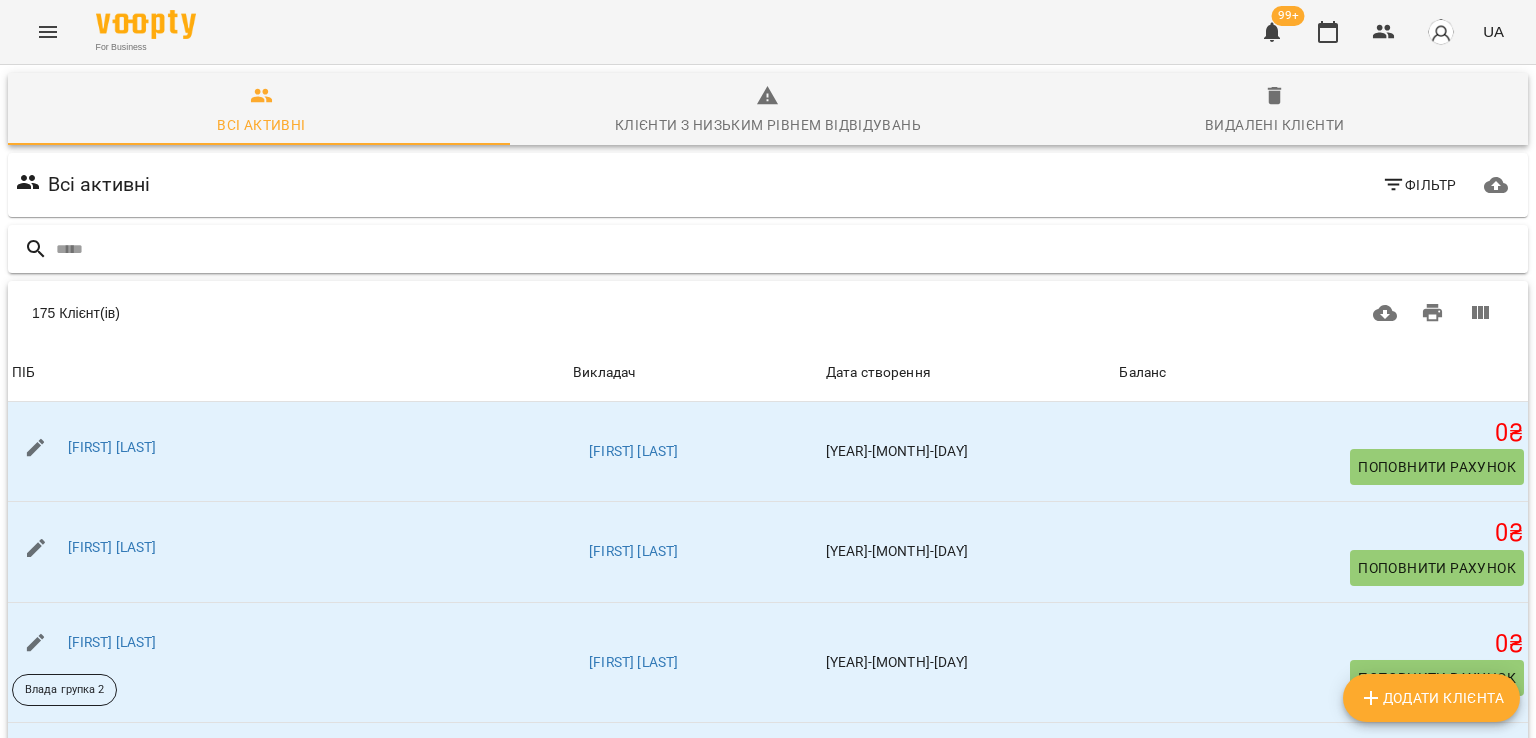 click at bounding box center (788, 249) 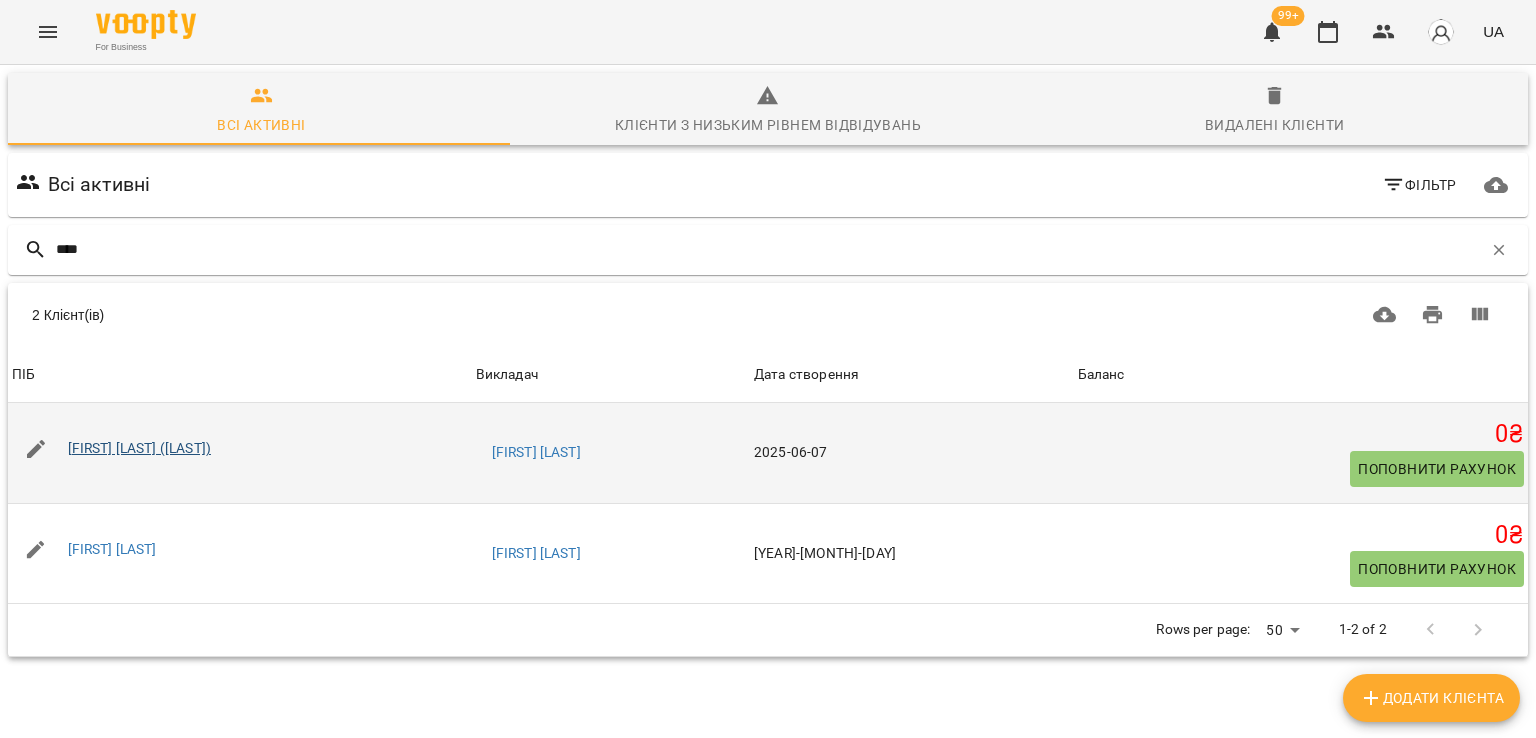 type on "****" 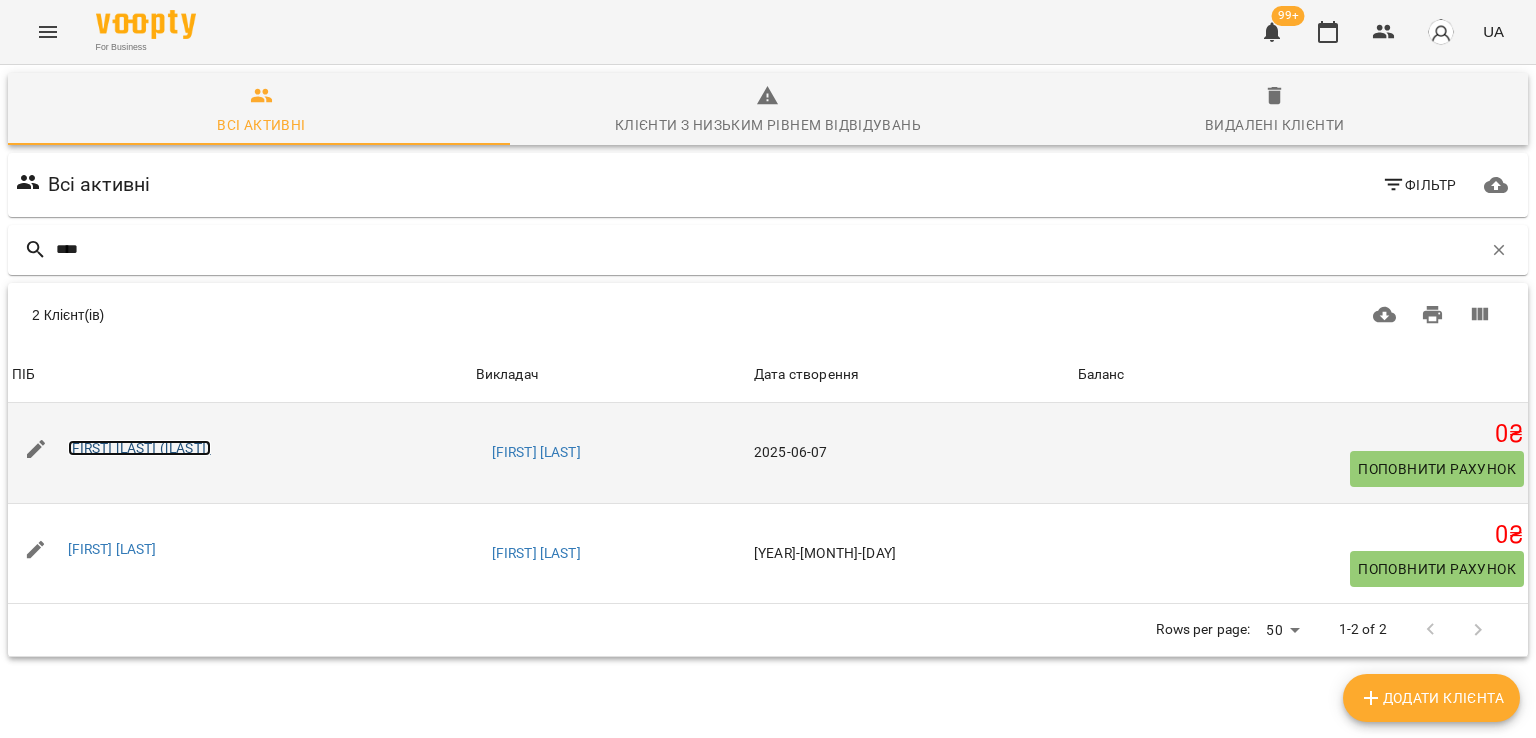 click on "[FIRST] [LAST] ([LAST])" at bounding box center (139, 448) 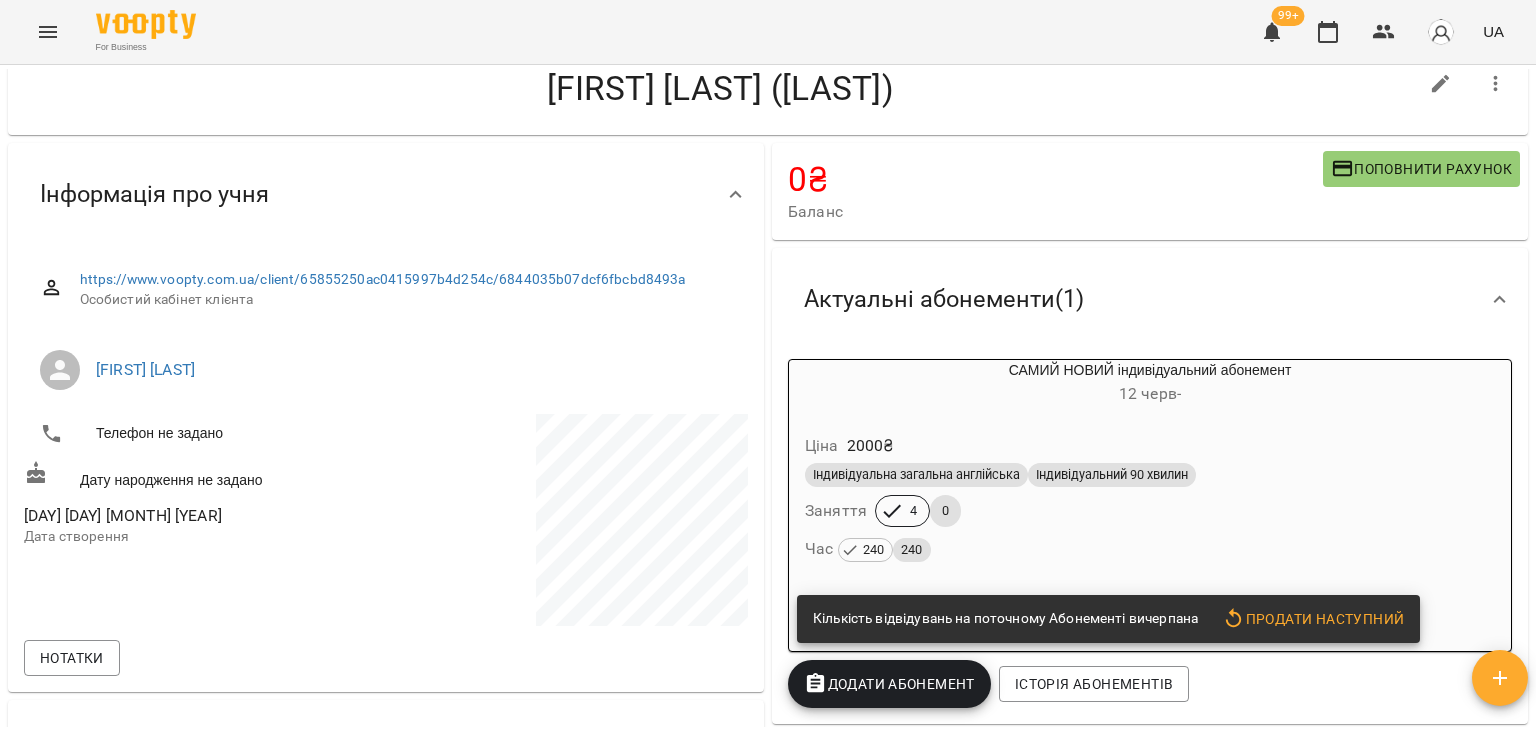 scroll, scrollTop: 100, scrollLeft: 0, axis: vertical 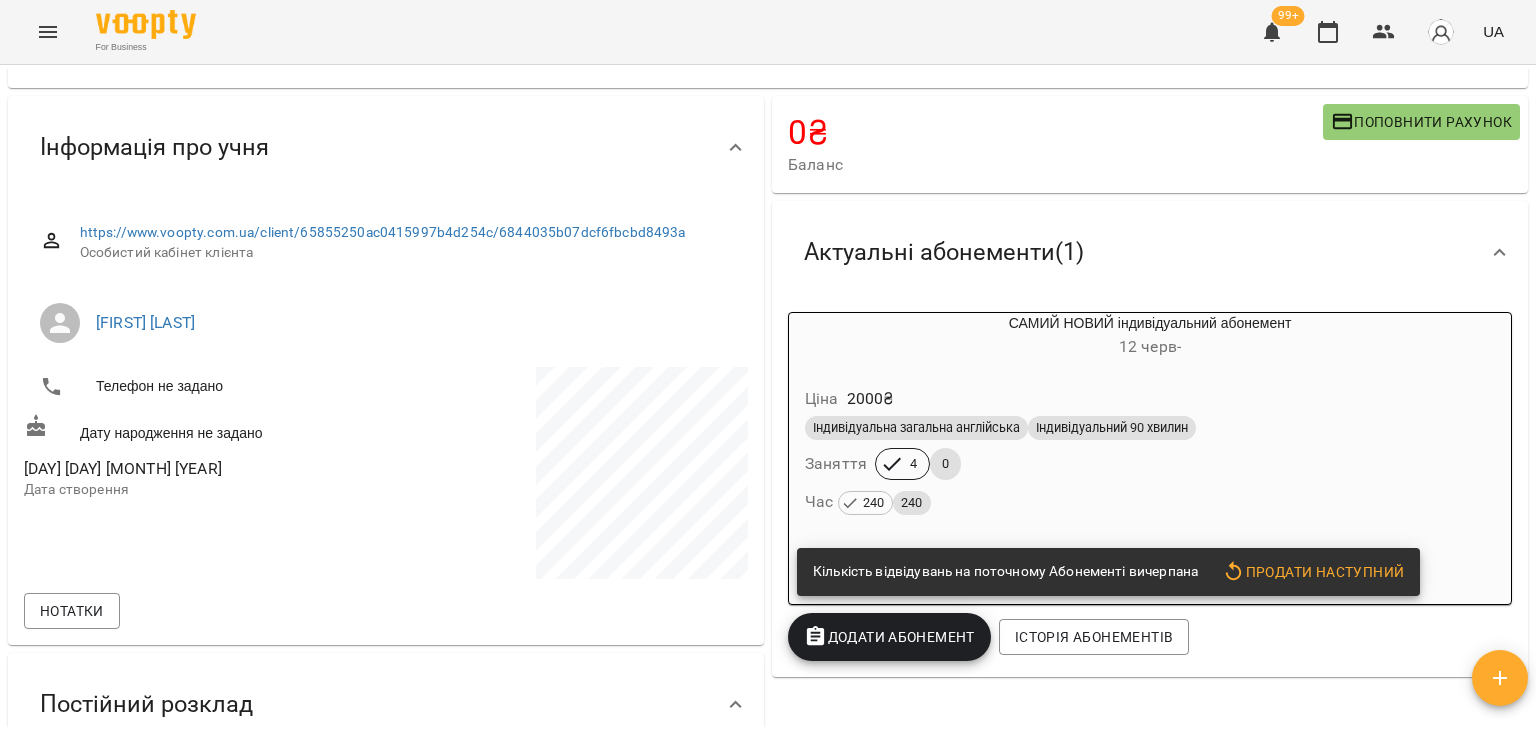 click on "Ціна 2000 ₴" at bounding box center [1150, 399] 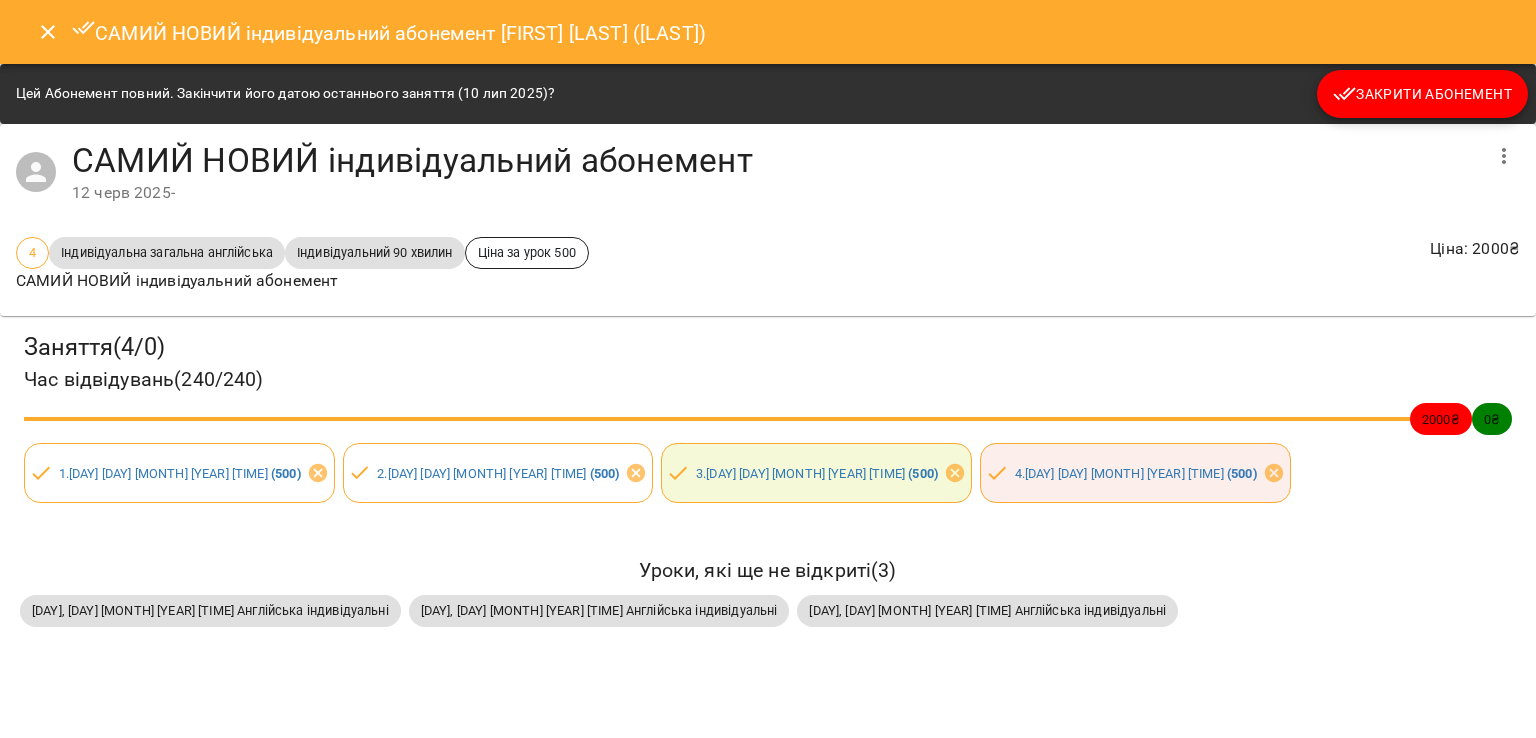 click on "Закрити Абонемент" at bounding box center [1422, 94] 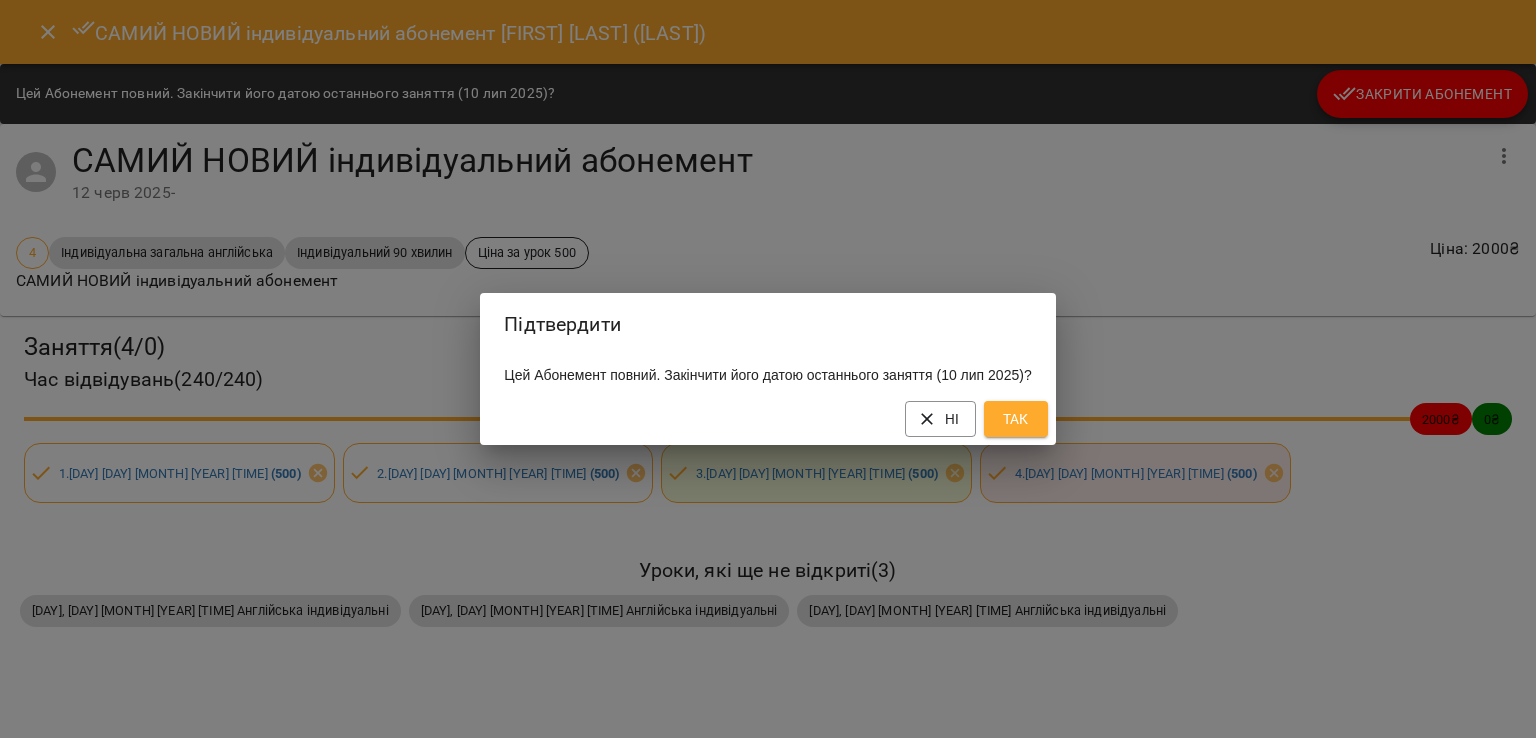 click on "Так" at bounding box center [1016, 419] 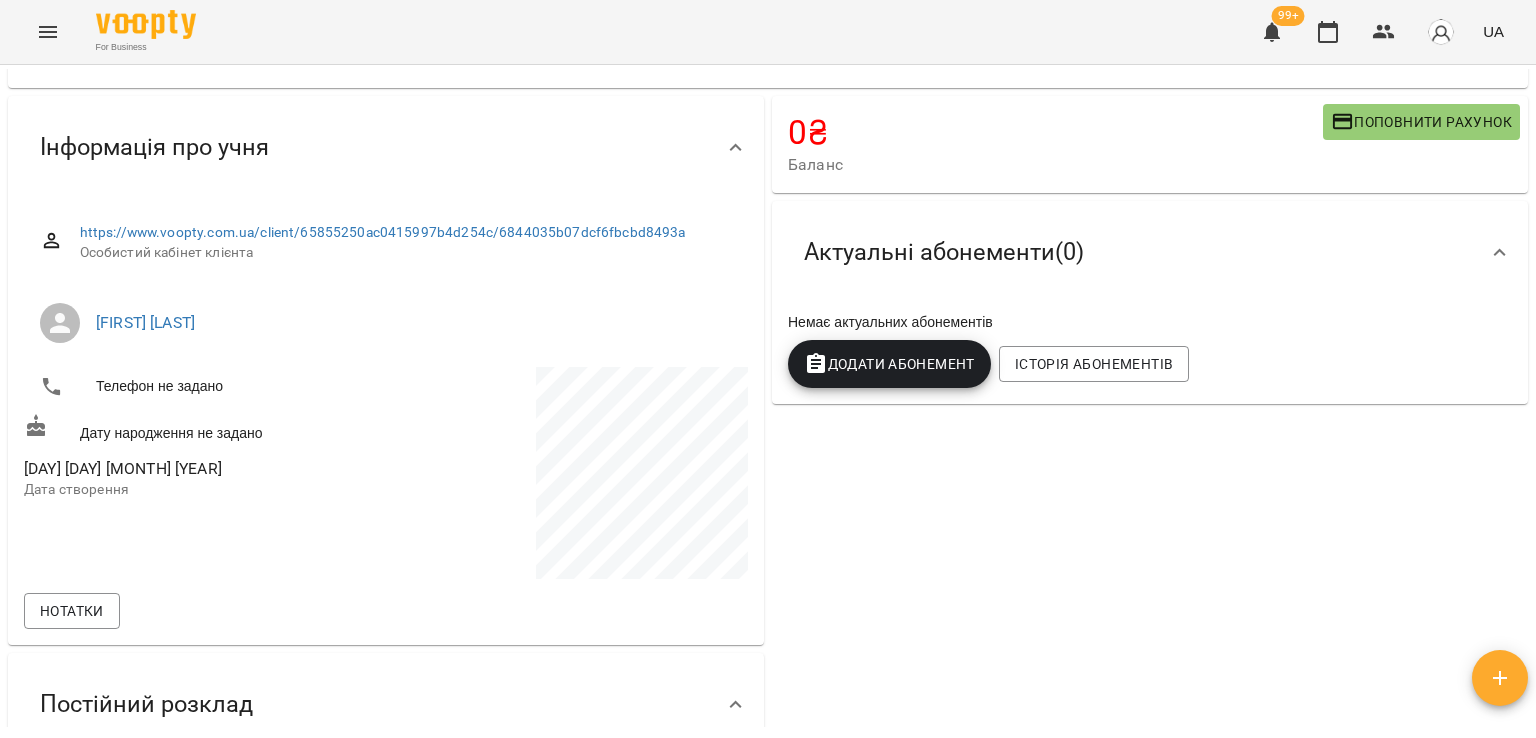 click on "Додати Абонемент" at bounding box center (889, 364) 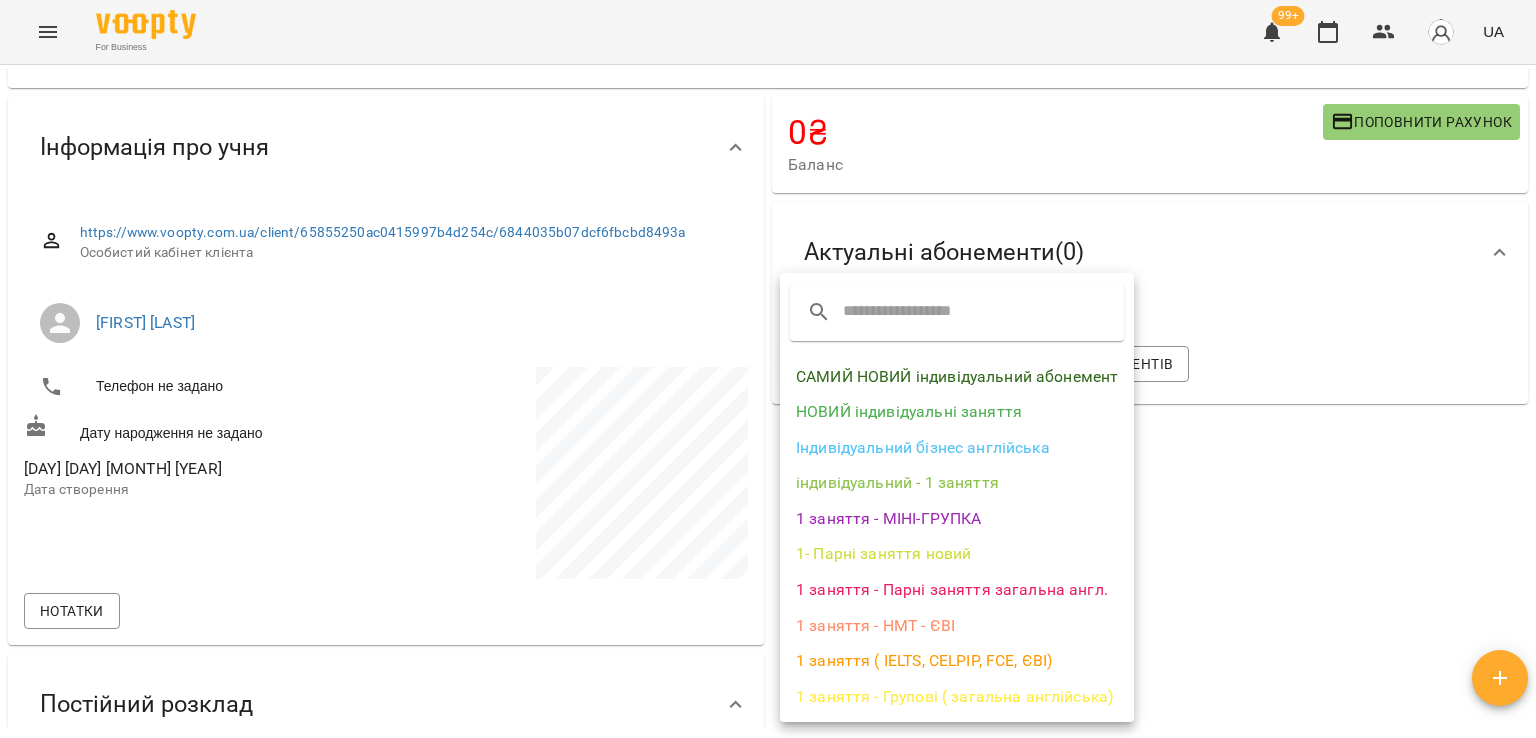 click on "САМИЙ НОВИЙ  індивідуальний абонемент" at bounding box center [957, 377] 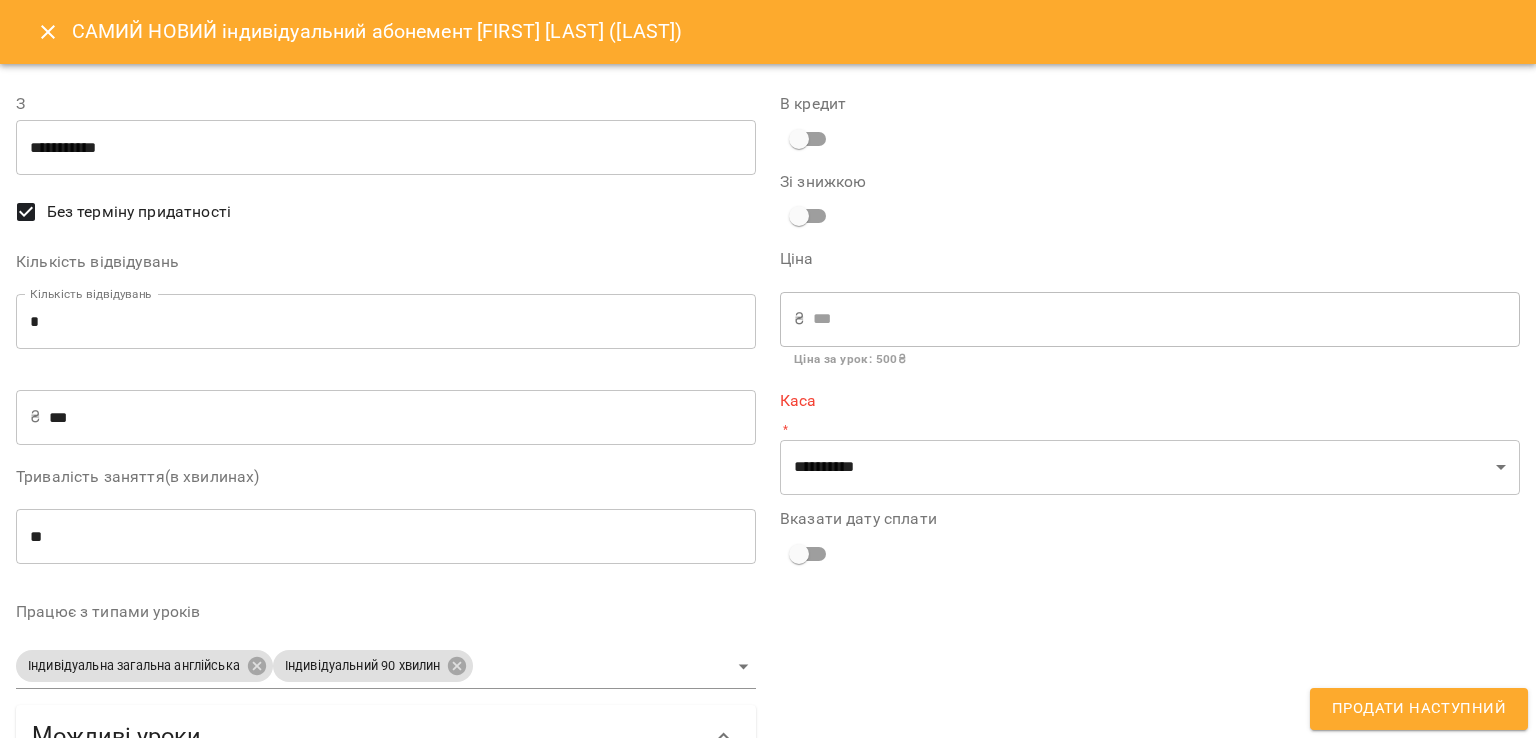 click on "*" at bounding box center [386, 322] 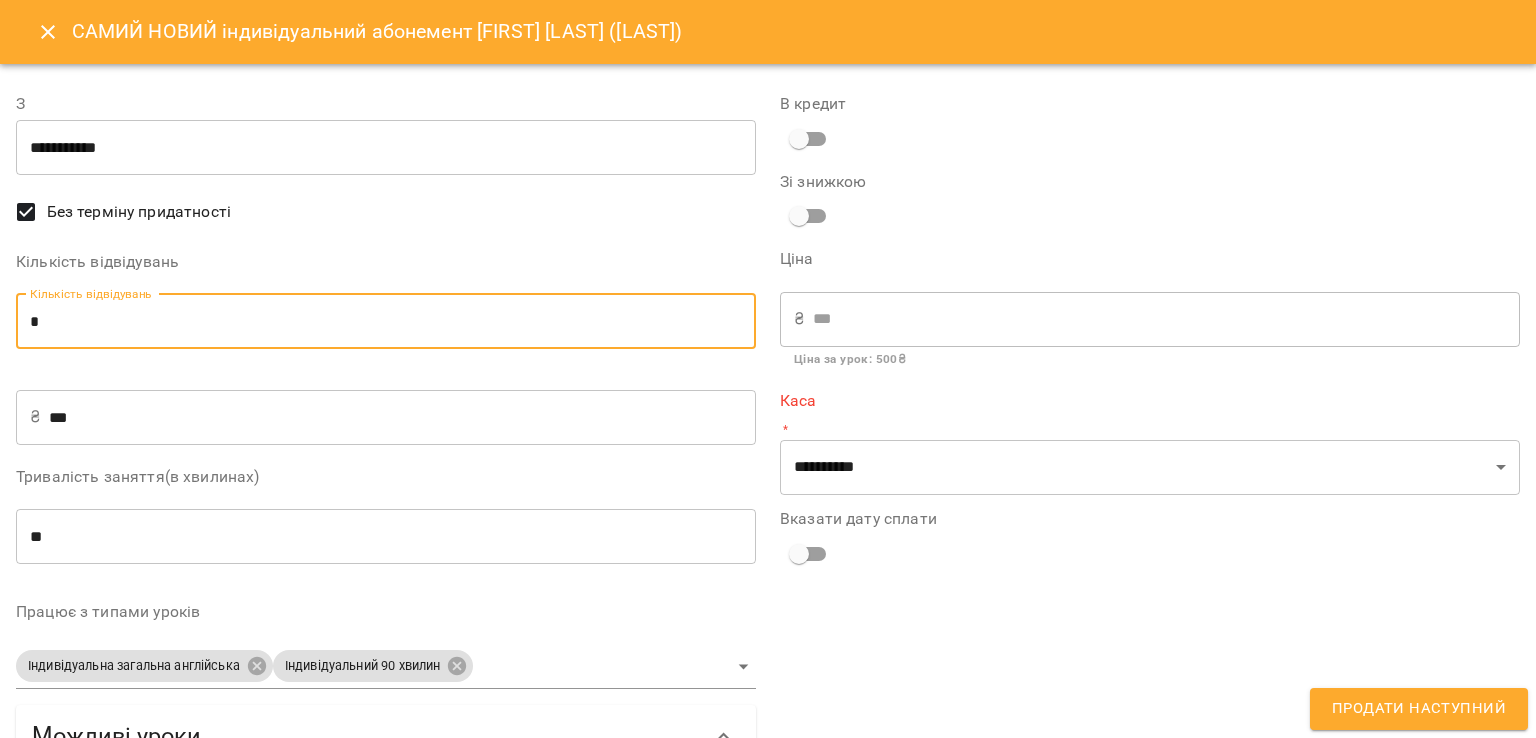 click on "*" at bounding box center [386, 322] 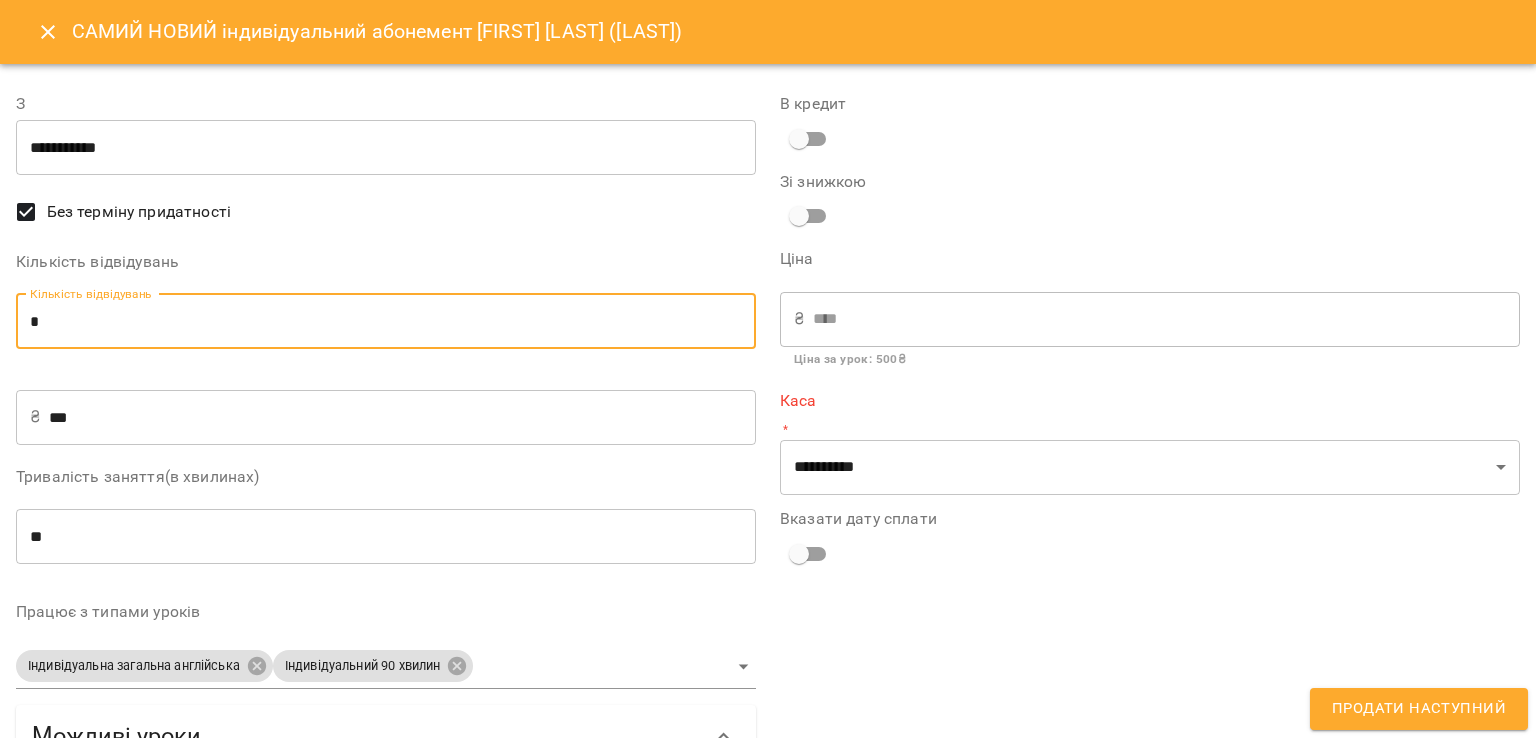 type on "*" 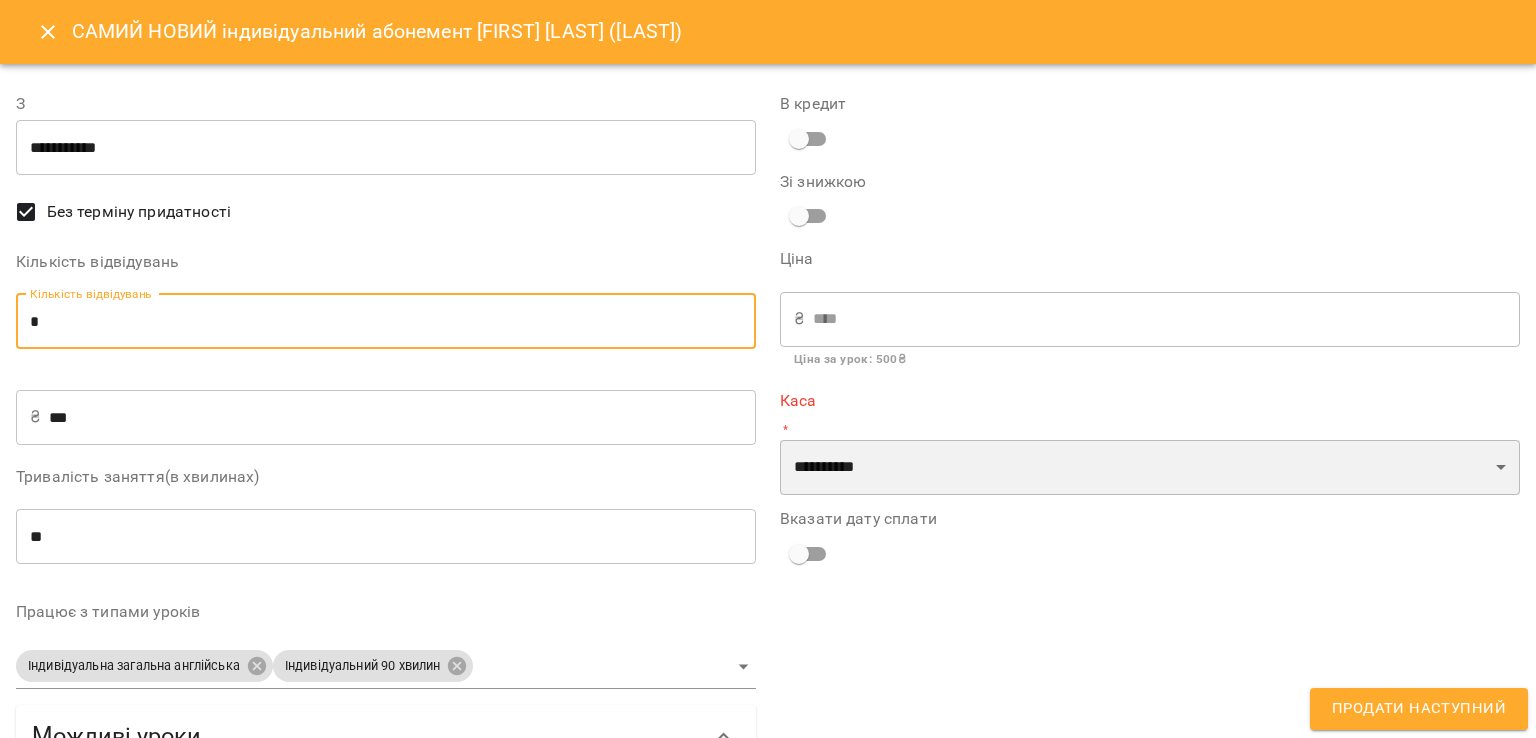 click on "**********" at bounding box center [1150, 468] 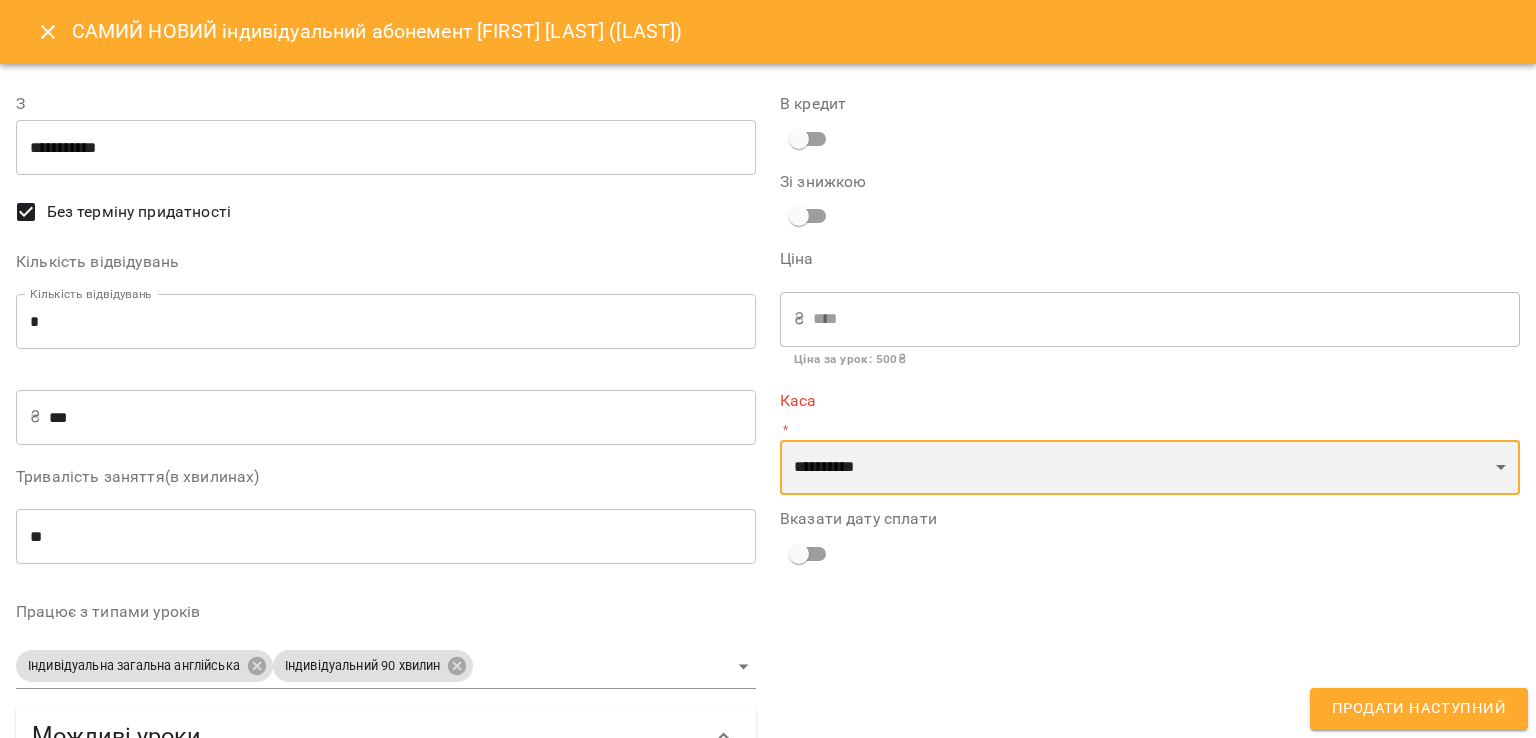 select on "****" 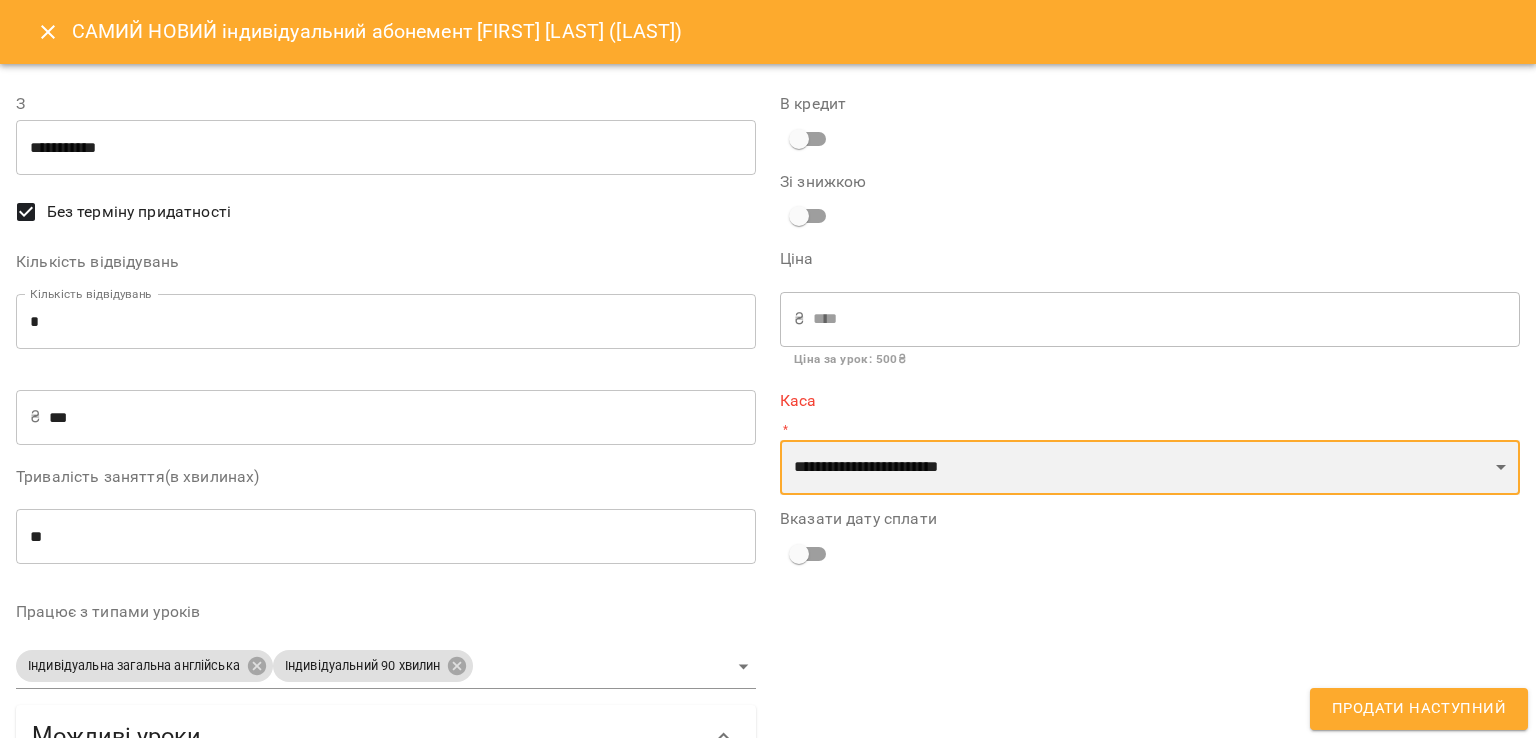 click on "**********" at bounding box center [1150, 468] 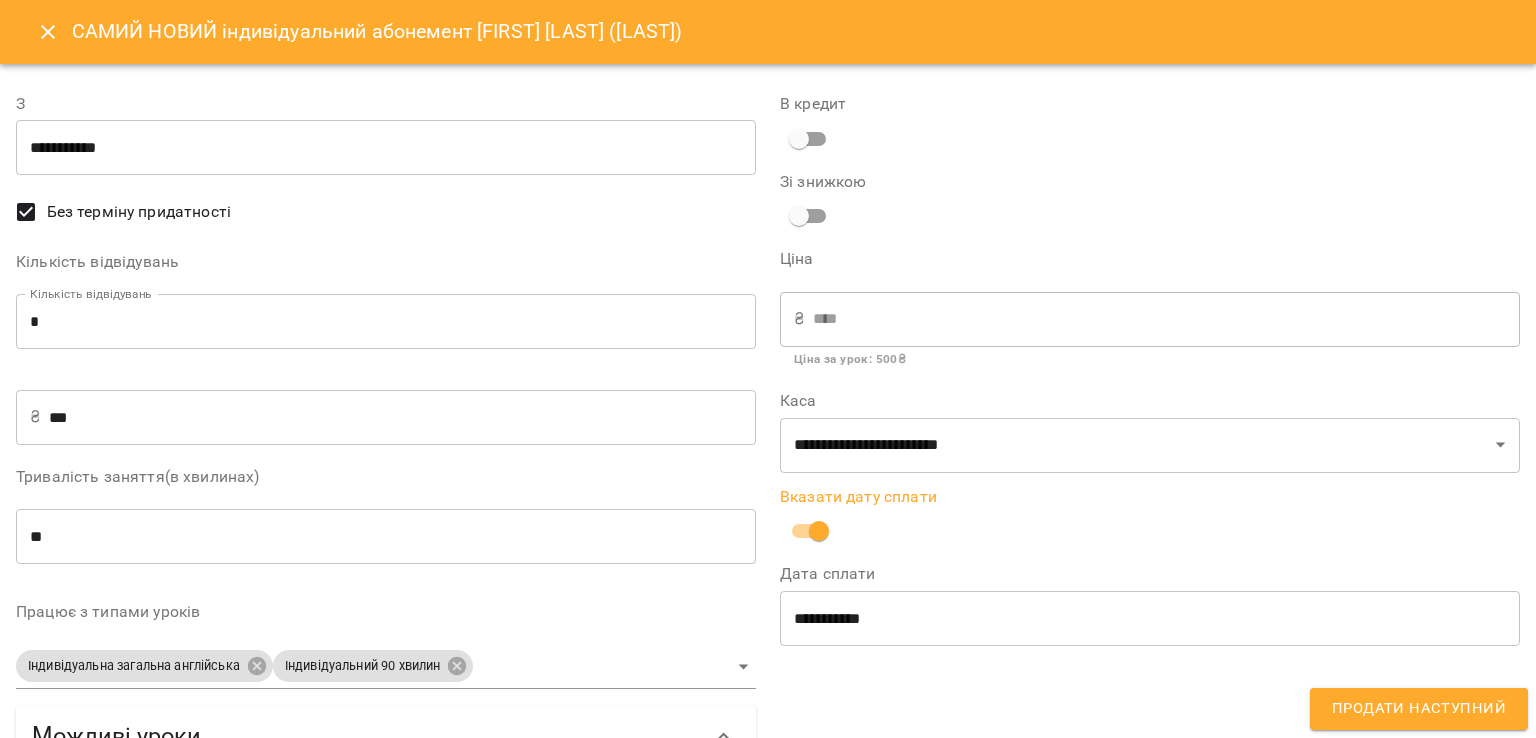 click on "Продати наступний" at bounding box center (1419, 709) 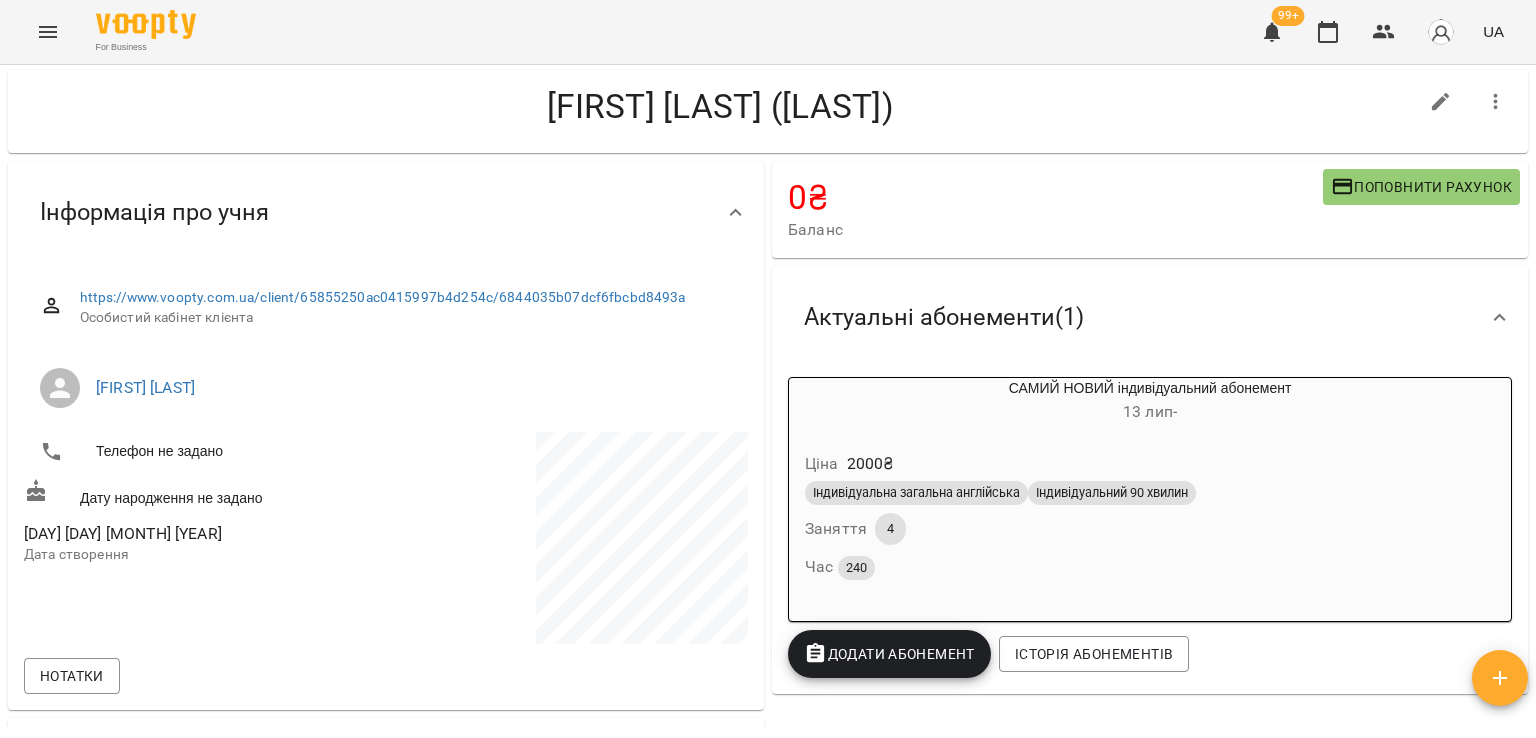 scroll, scrollTop: 0, scrollLeft: 0, axis: both 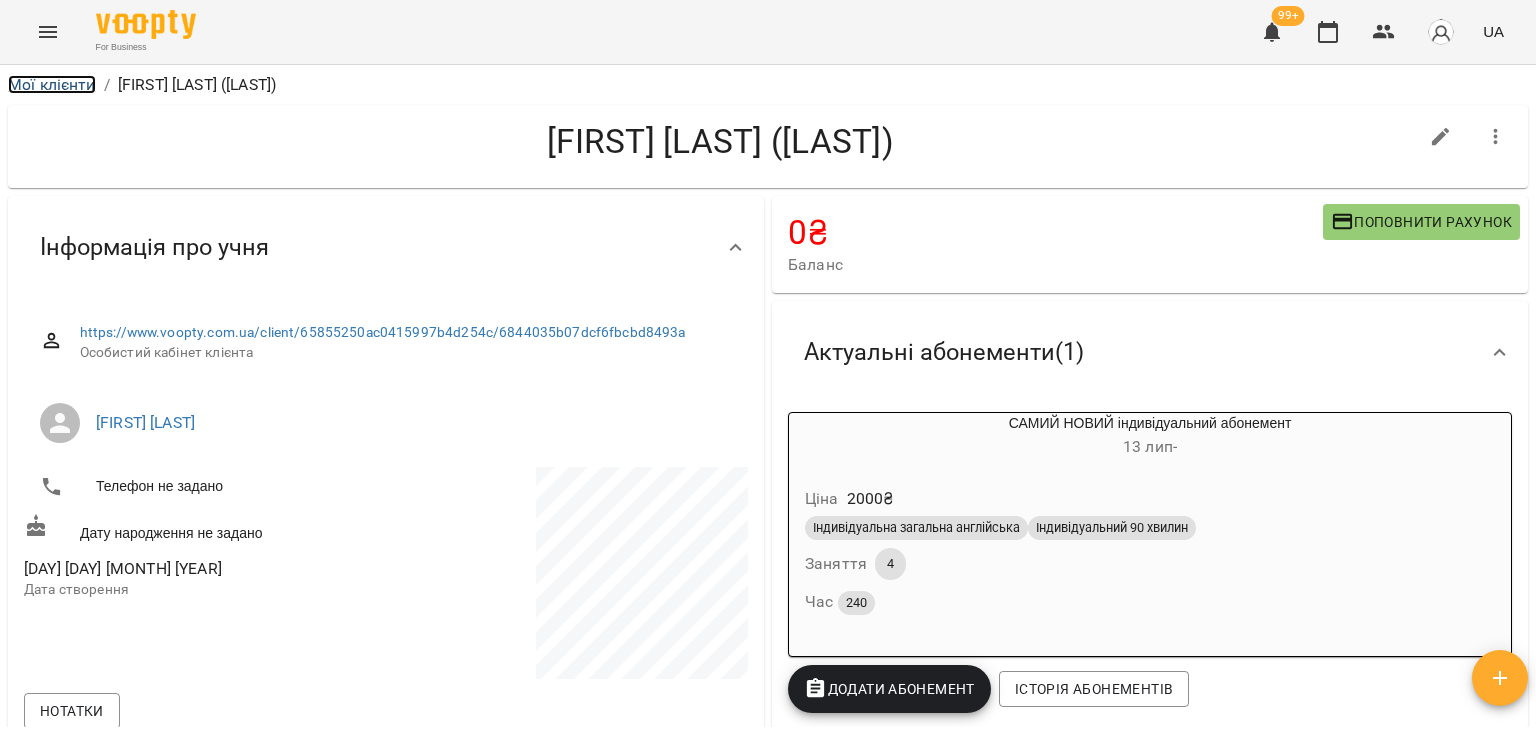 click on "Мої клієнти" at bounding box center [52, 84] 